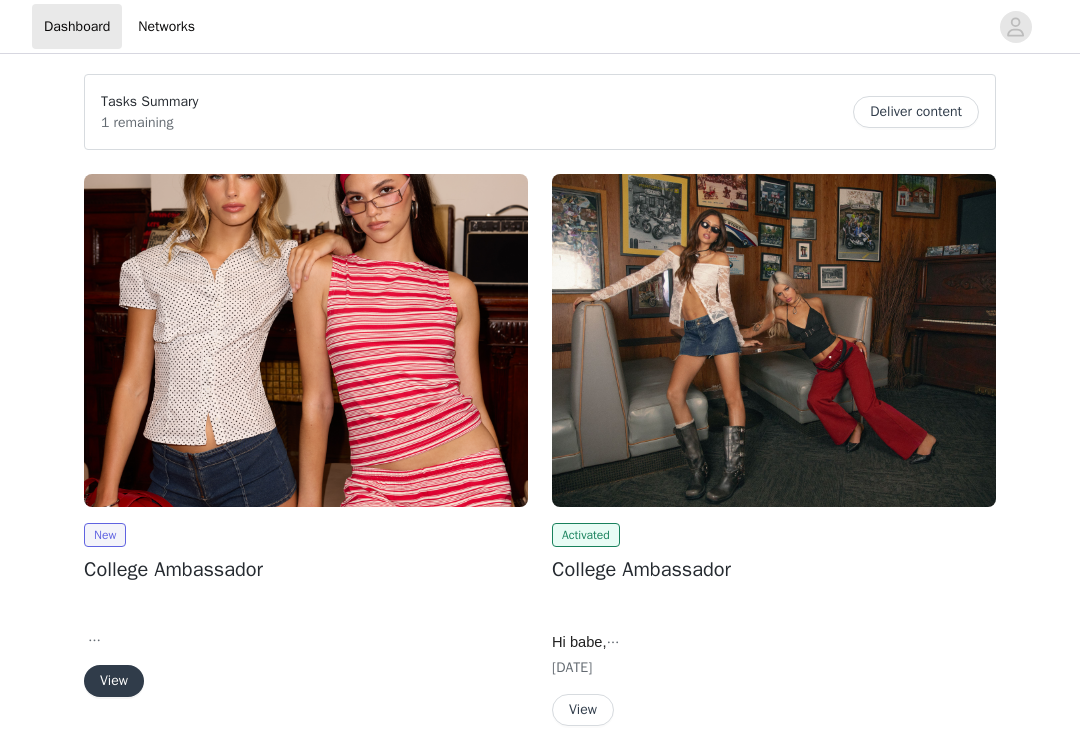 scroll, scrollTop: 0, scrollLeft: 0, axis: both 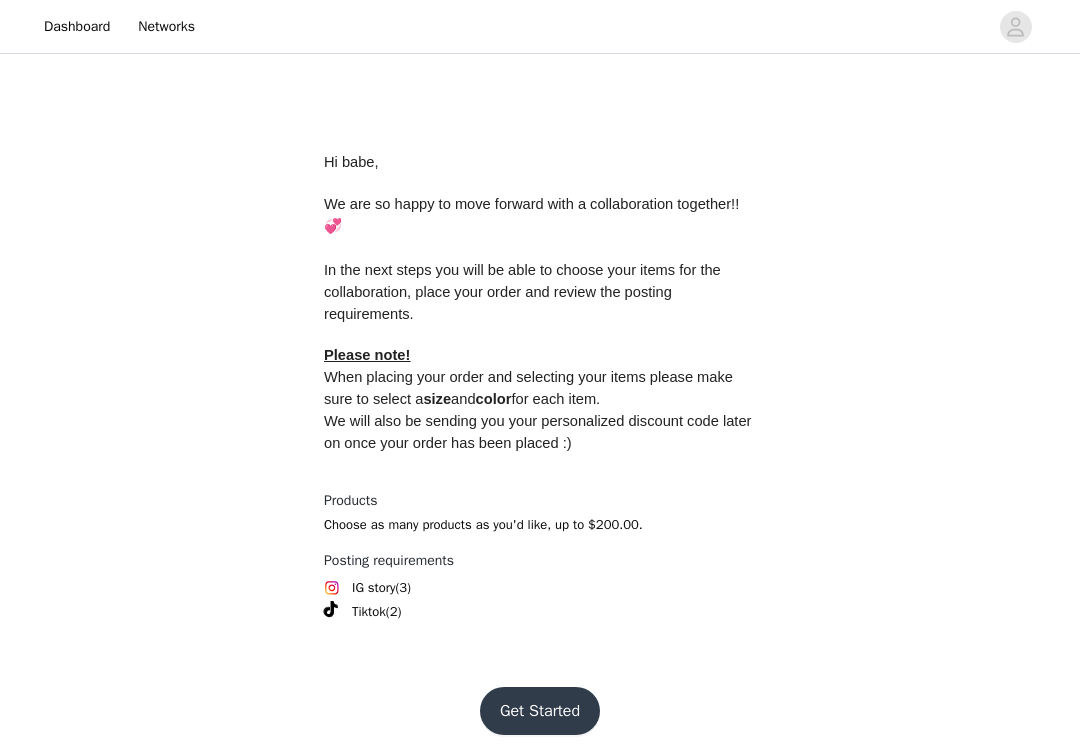 click on "Get Started" at bounding box center [540, 711] 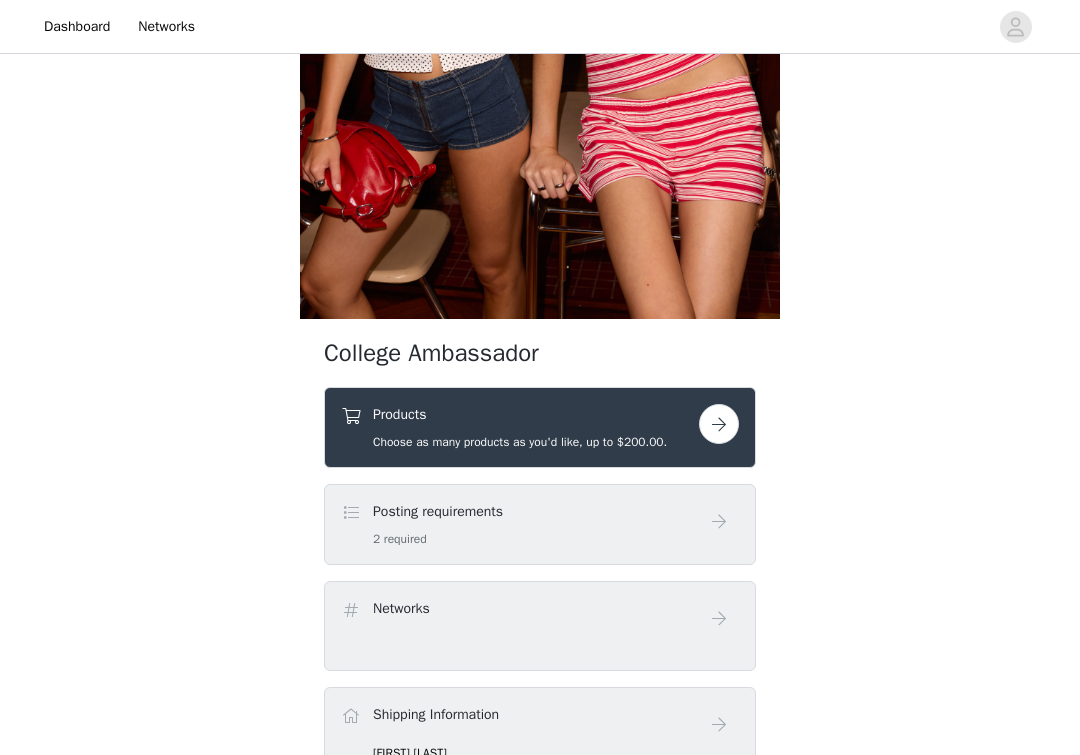 scroll, scrollTop: 748, scrollLeft: 0, axis: vertical 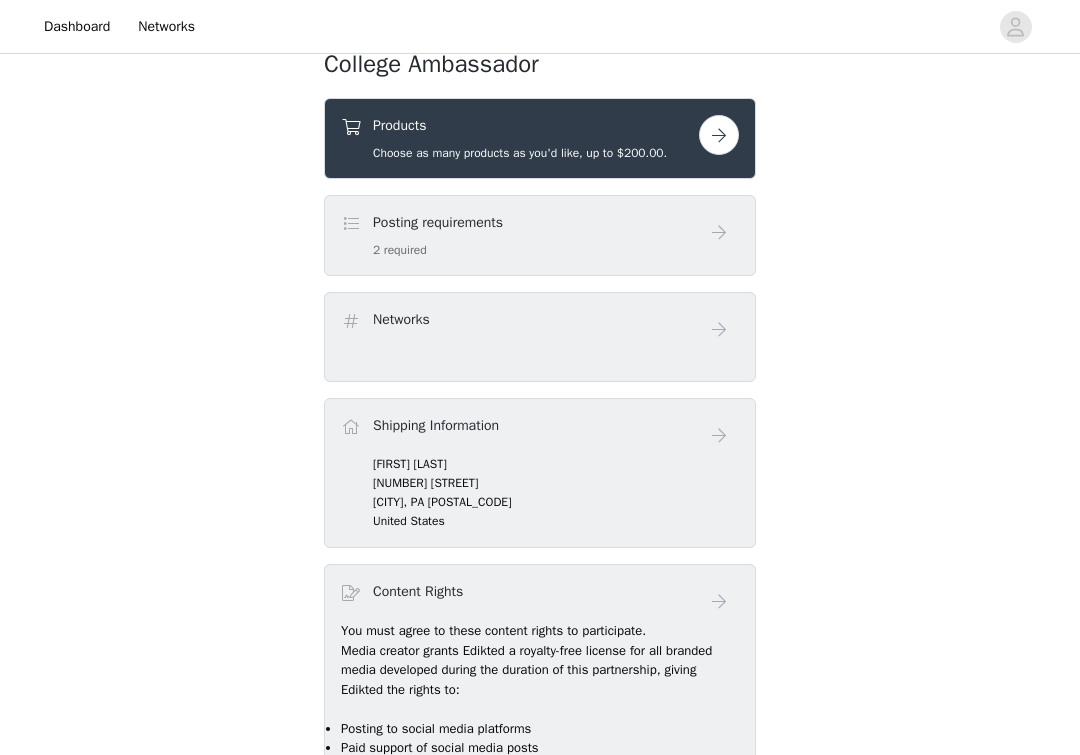 click on "Posting requirements   2 required" at bounding box center (520, 235) 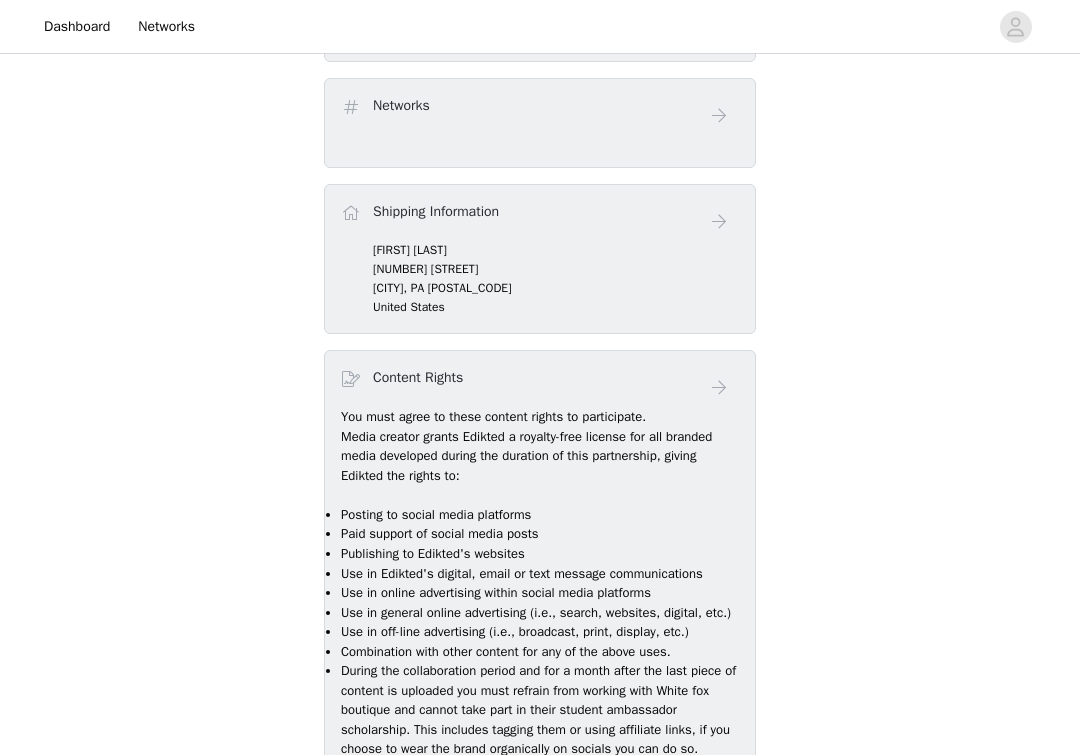 scroll, scrollTop: 1012, scrollLeft: 0, axis: vertical 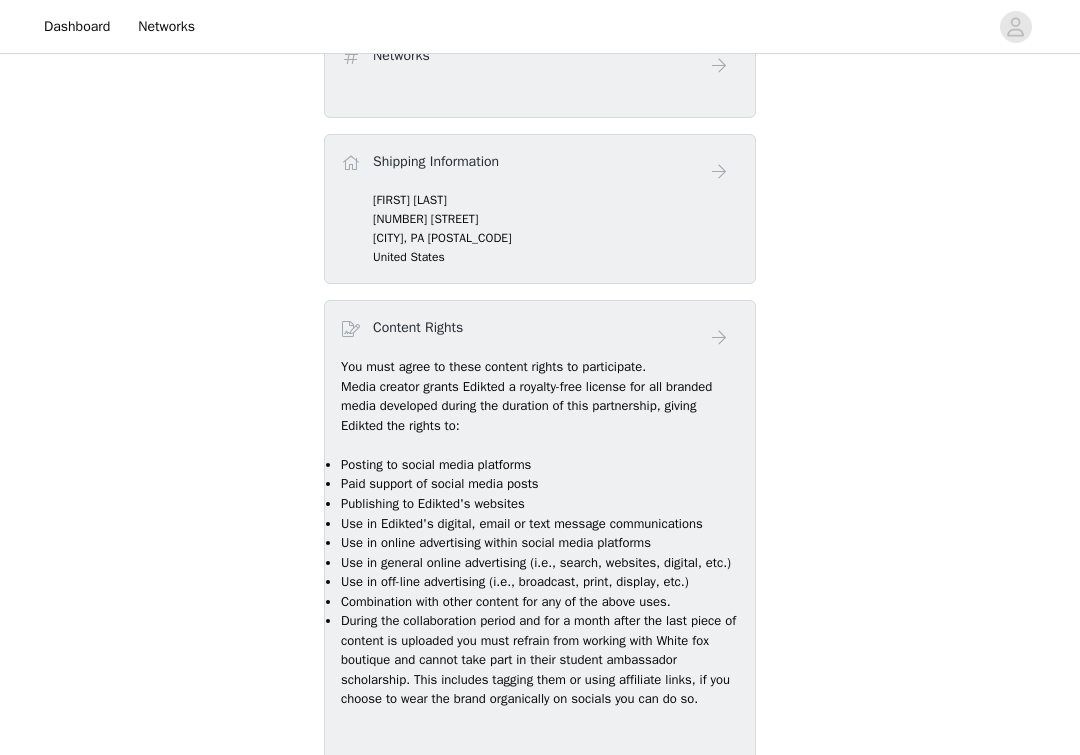 click on "[NUMBER] [STREET]" at bounding box center (556, 219) 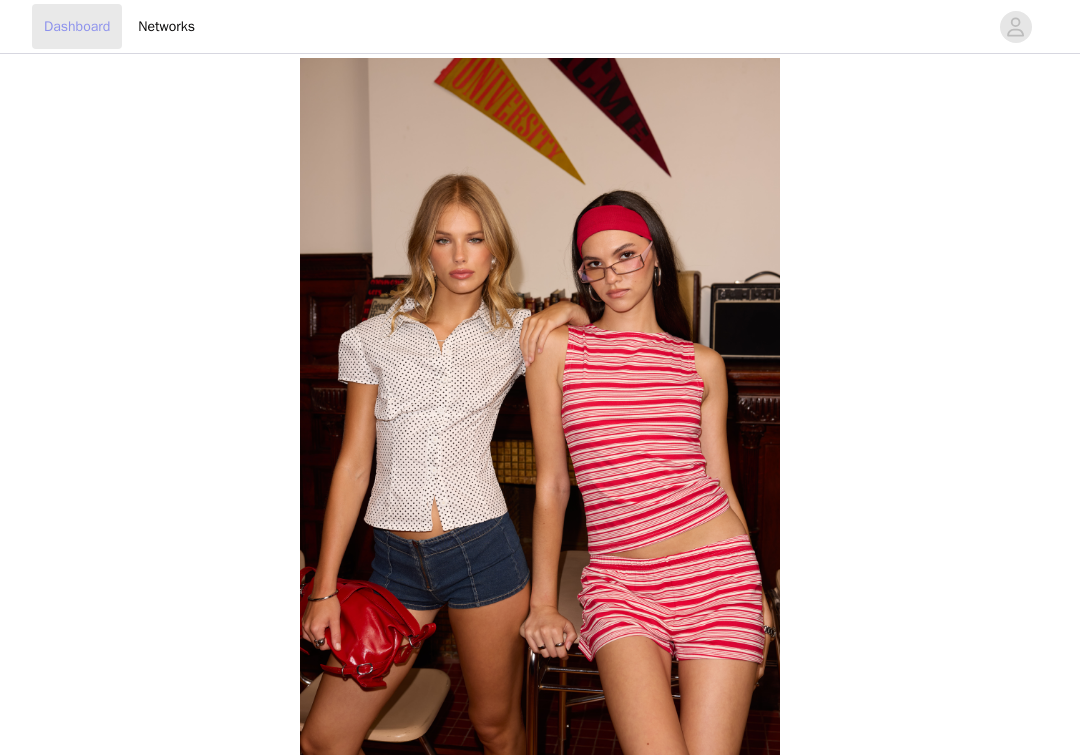 scroll, scrollTop: -1, scrollLeft: 0, axis: vertical 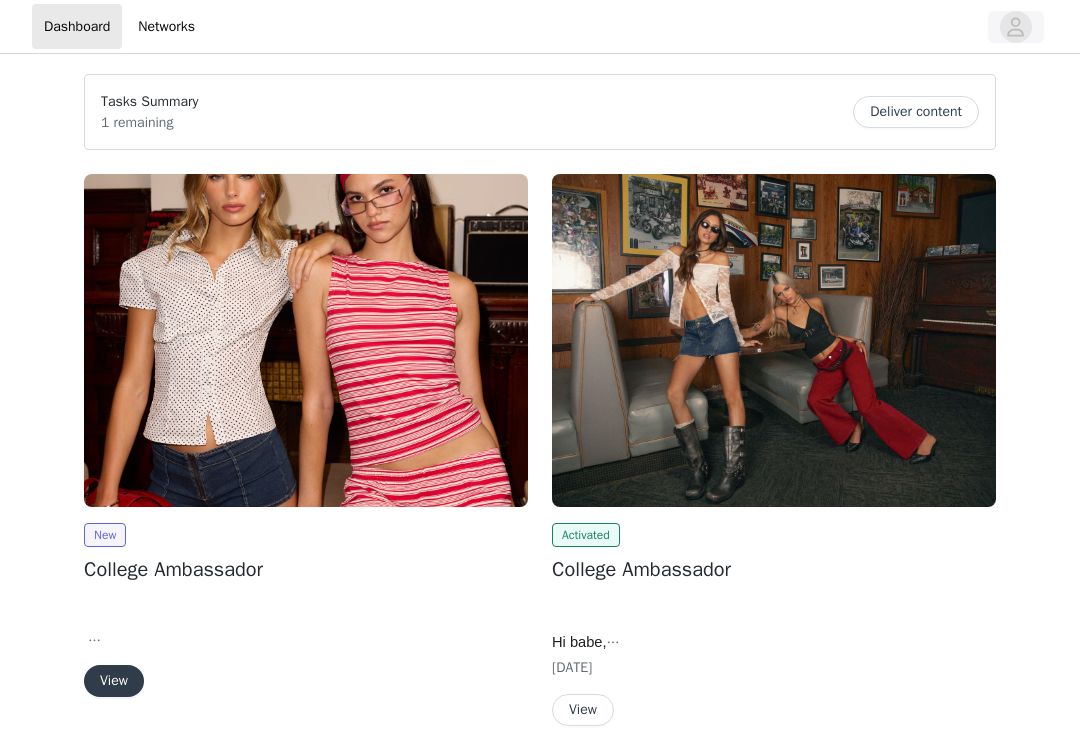 click 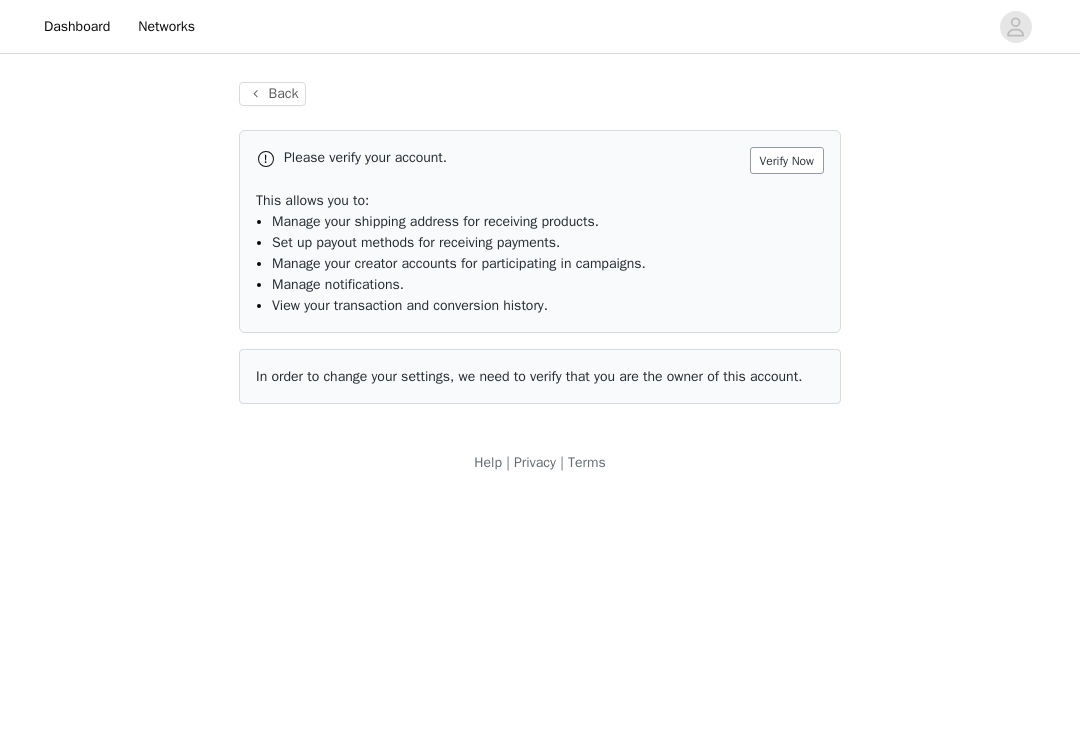 click on "Verify Now" at bounding box center [787, 160] 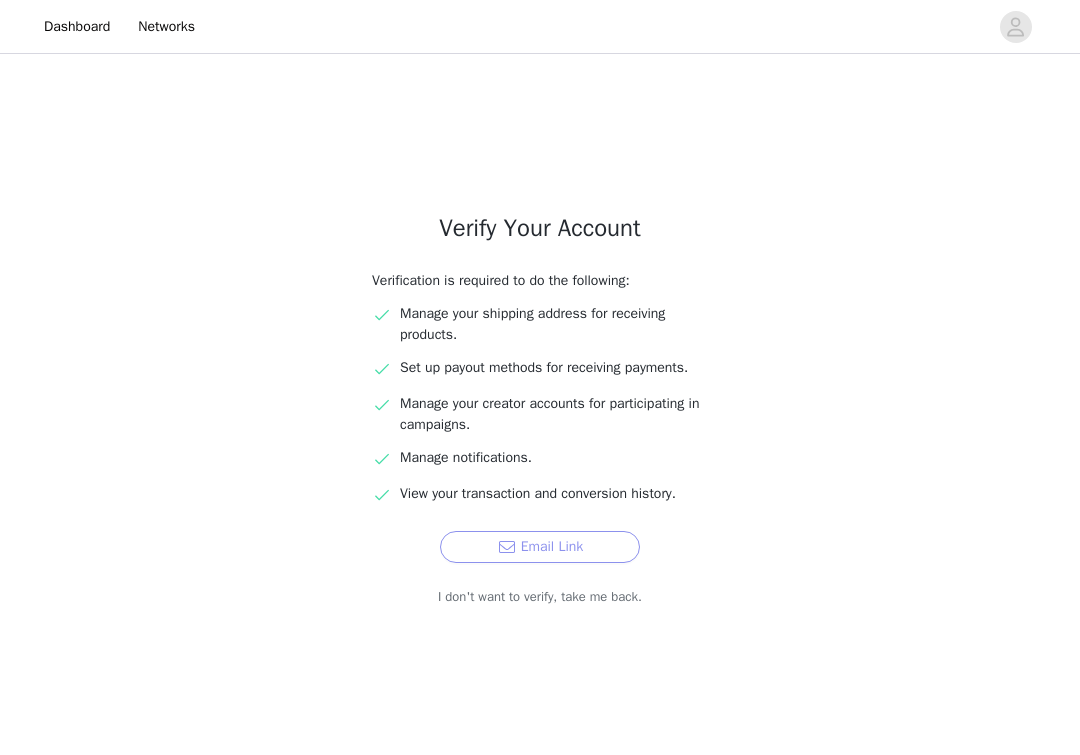 click on "Email Link" at bounding box center (540, 547) 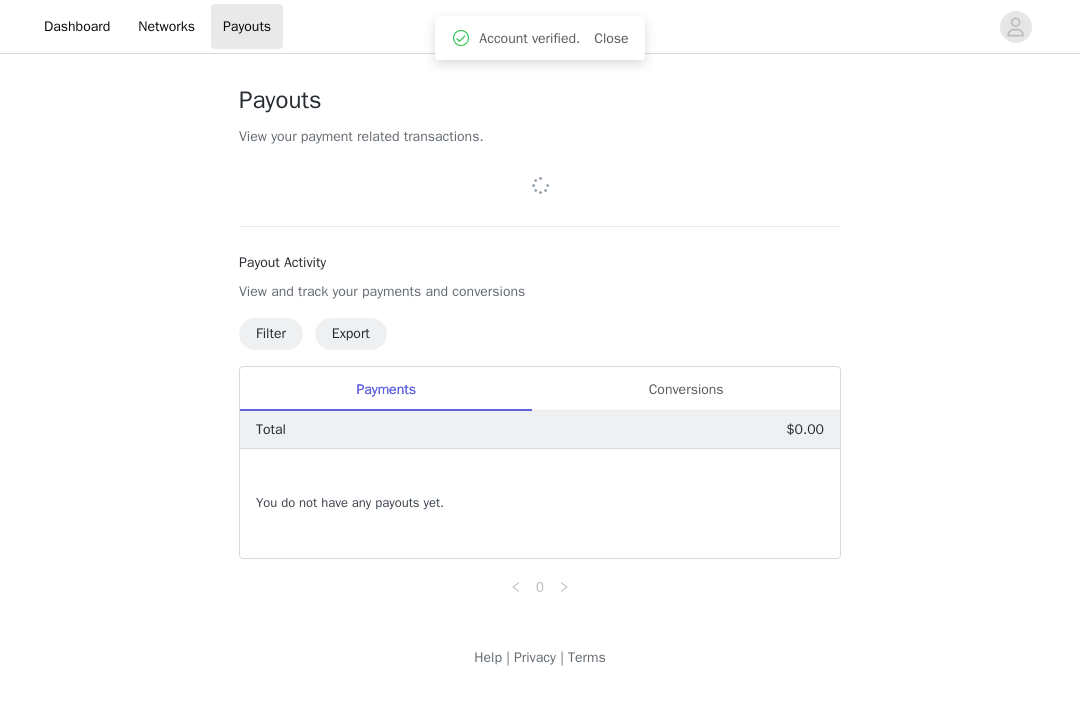 scroll, scrollTop: 0, scrollLeft: 0, axis: both 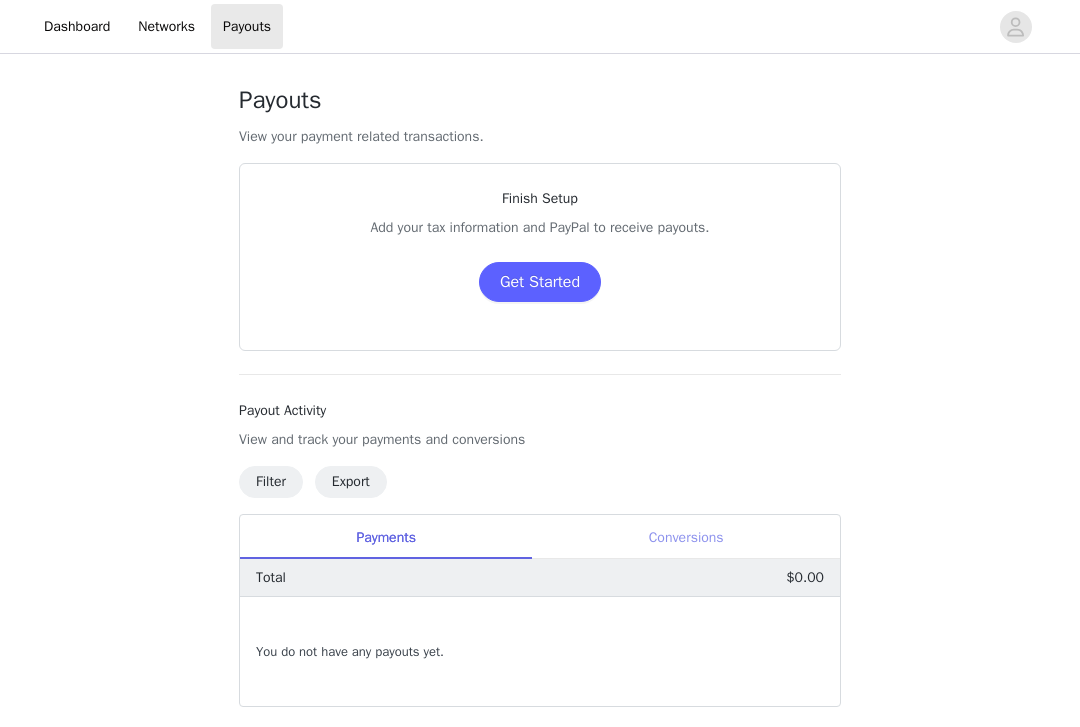click on "Conversions" at bounding box center (686, 537) 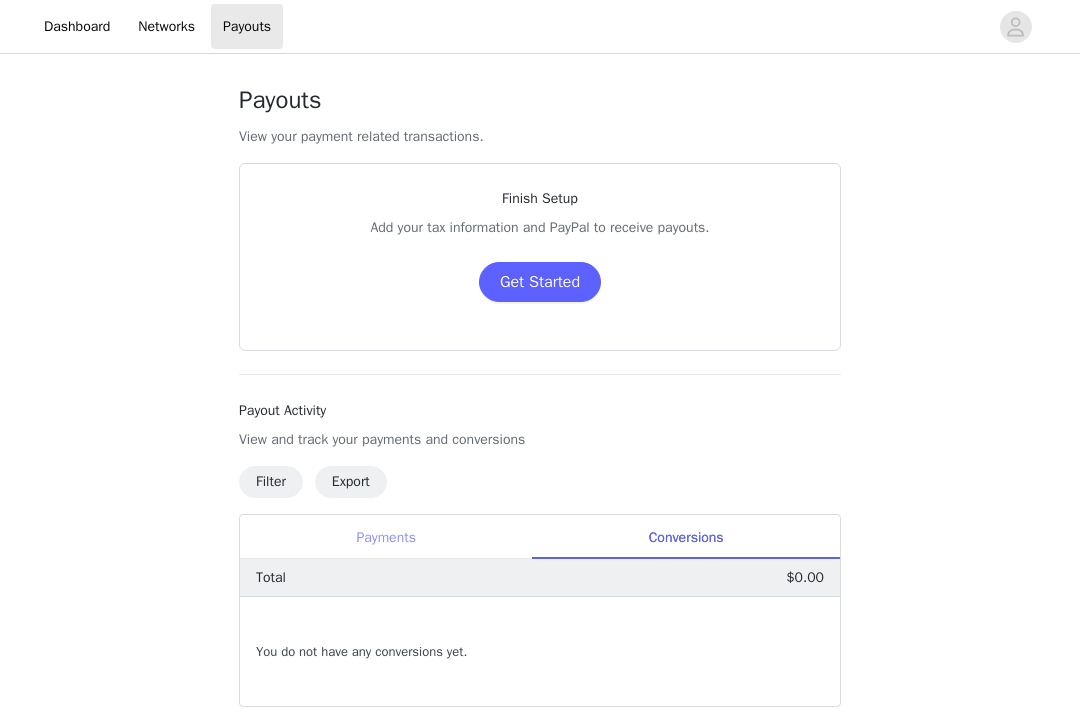 click on "Payments" at bounding box center [386, 537] 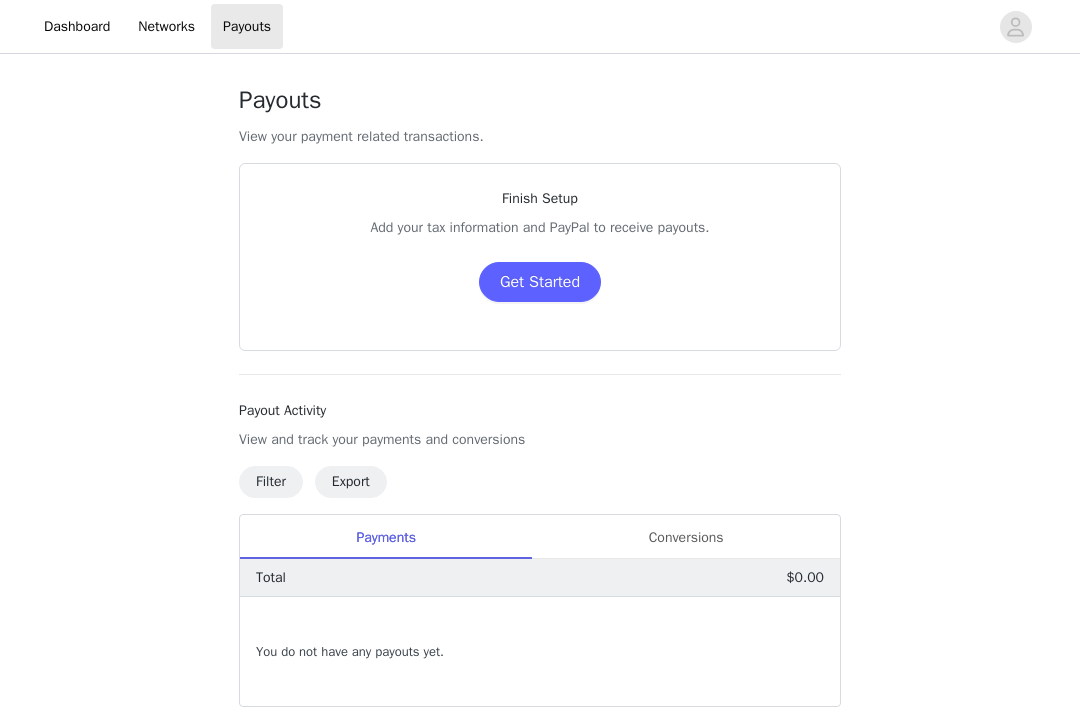 scroll, scrollTop: 0, scrollLeft: 0, axis: both 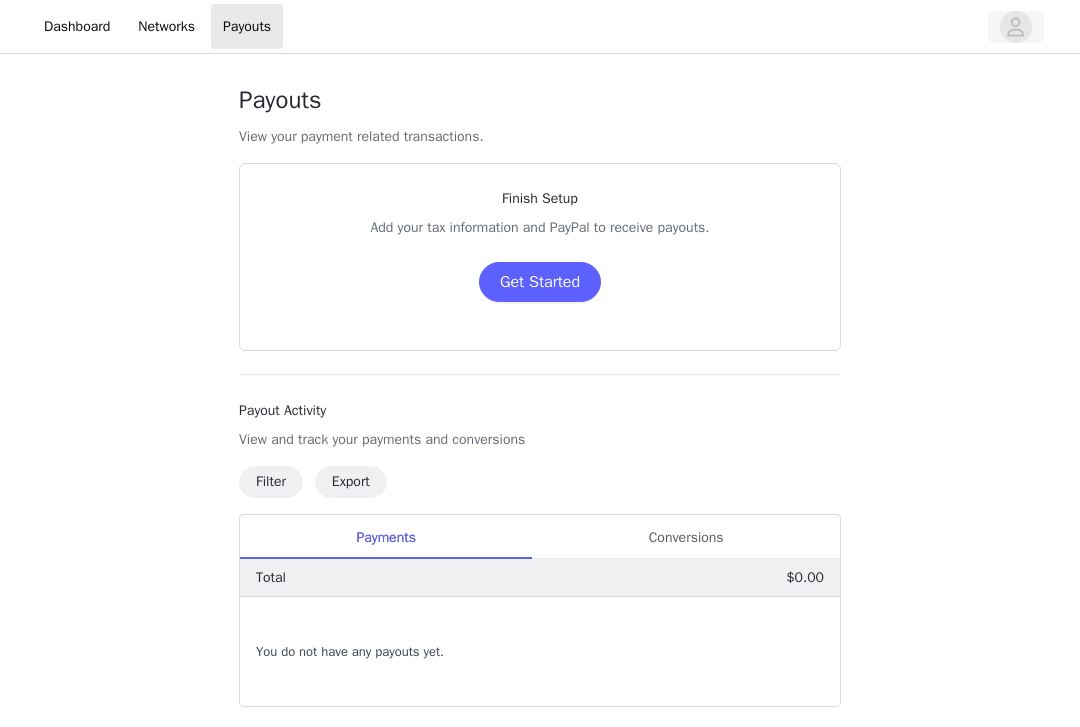 click at bounding box center (1016, 27) 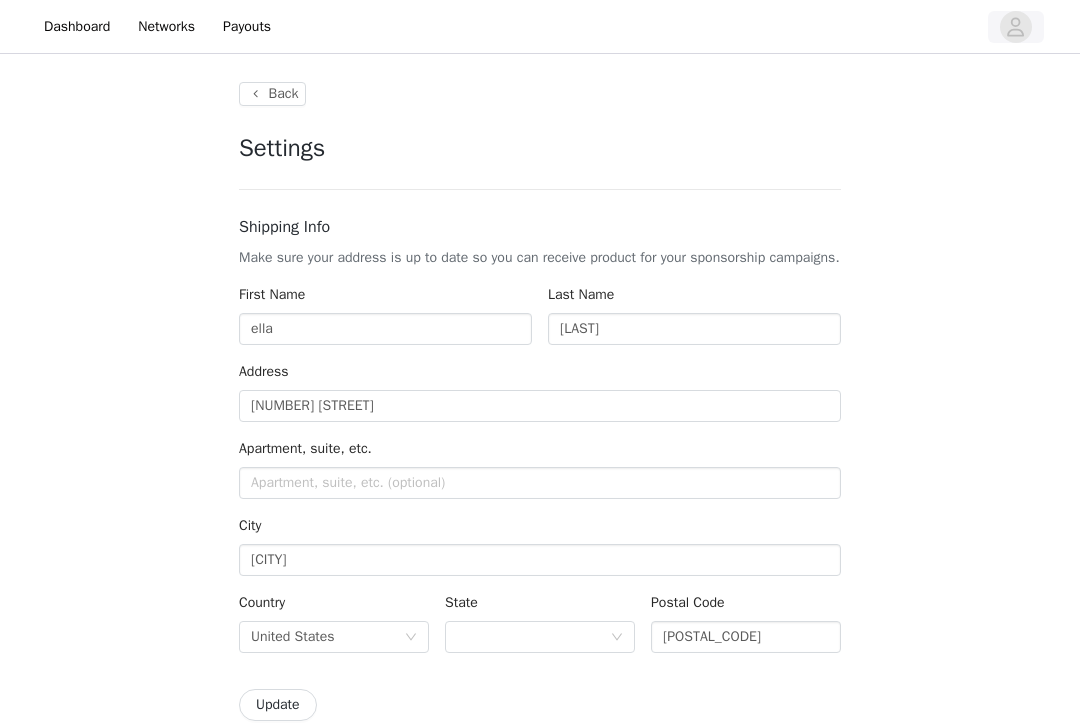 type on "+1 (United States)" 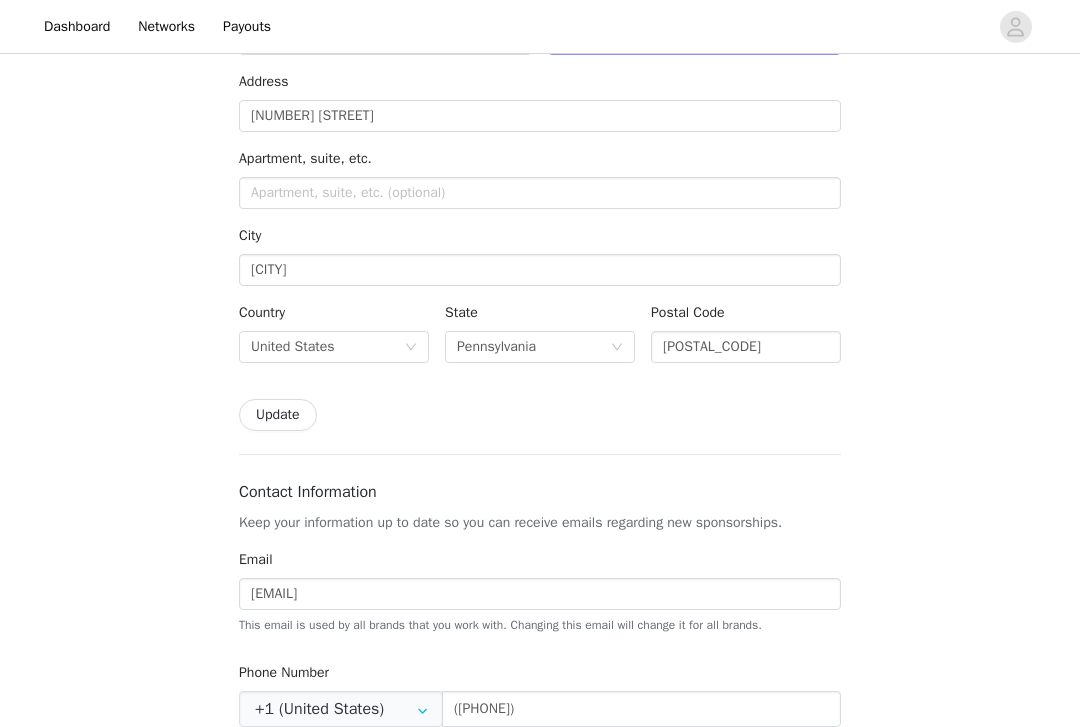 scroll, scrollTop: 295, scrollLeft: 0, axis: vertical 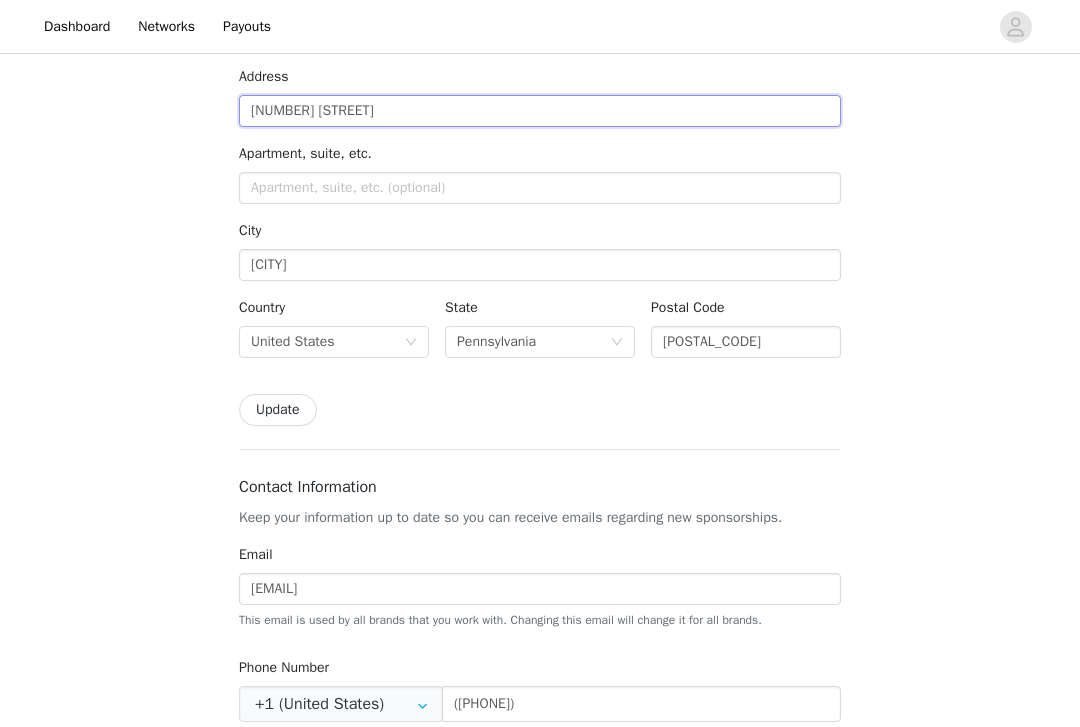 drag, startPoint x: 365, startPoint y: 142, endPoint x: 201, endPoint y: 139, distance: 164.02744 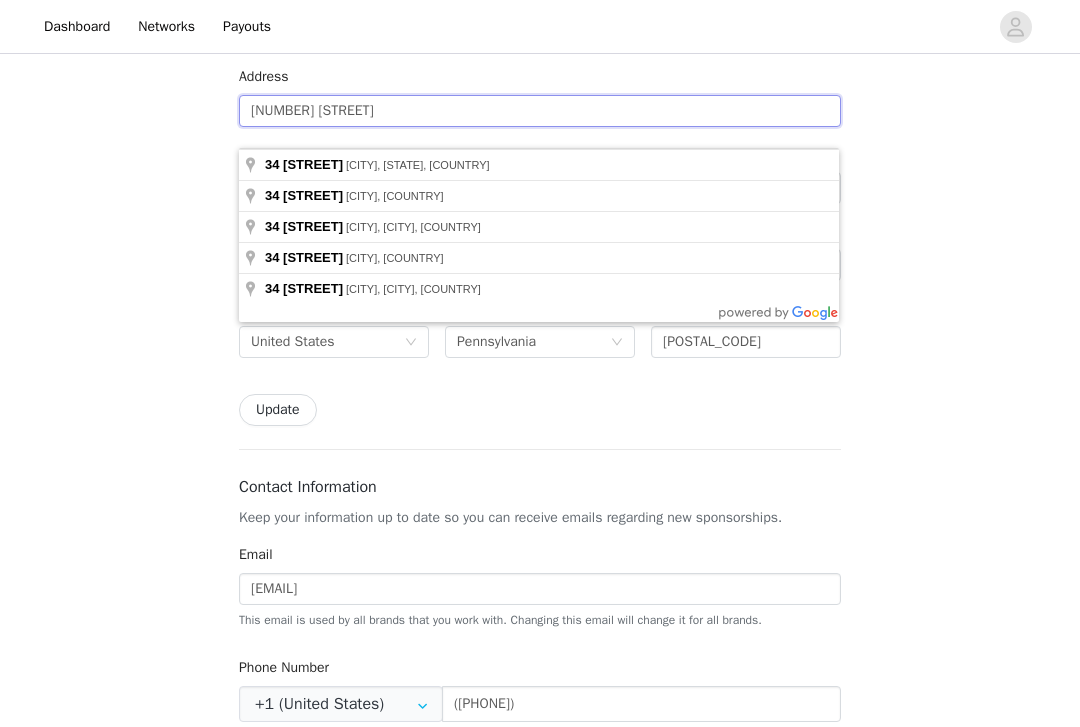 type 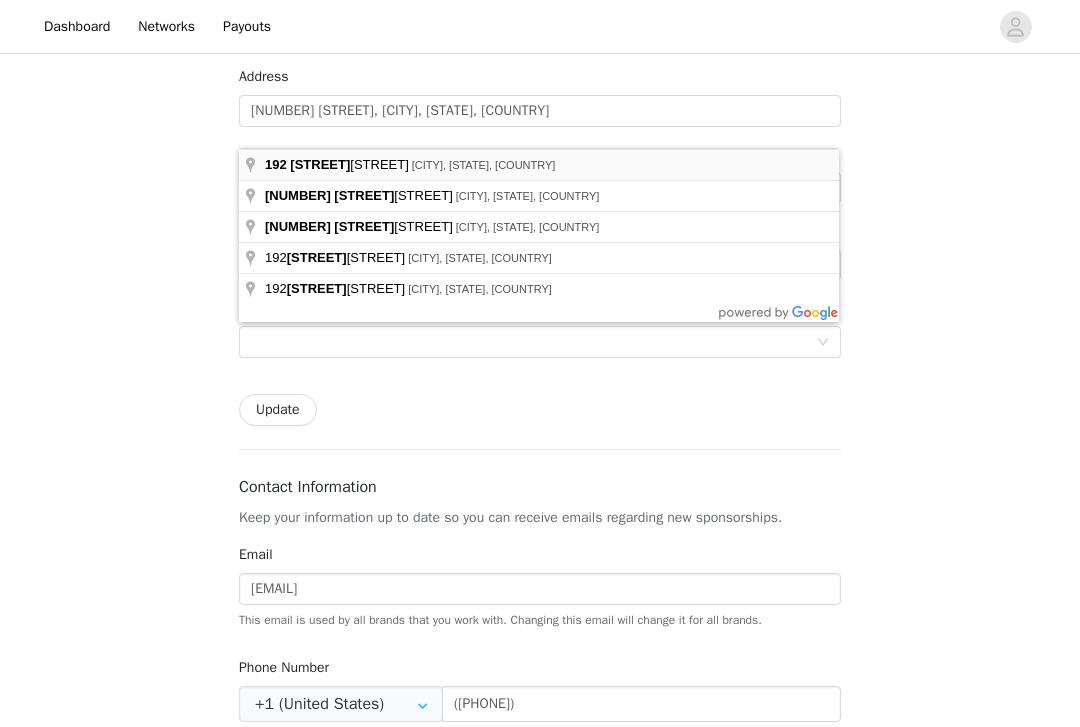 type on "[NUMBER] [STREET]" 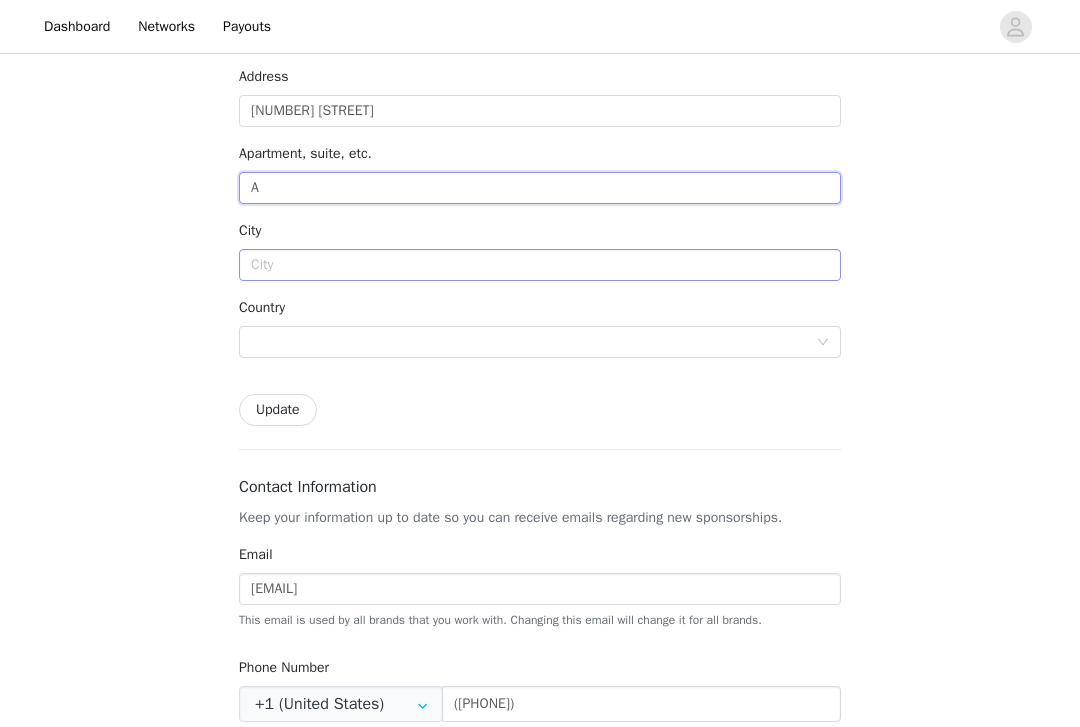 type on "A" 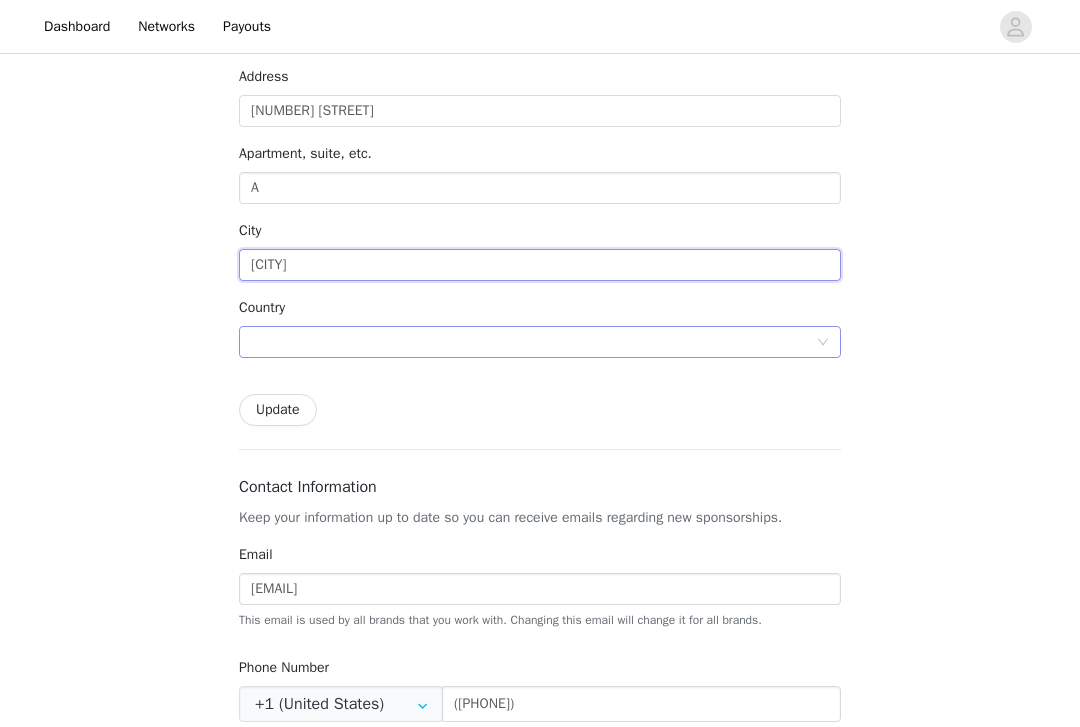 type on "[CITY]" 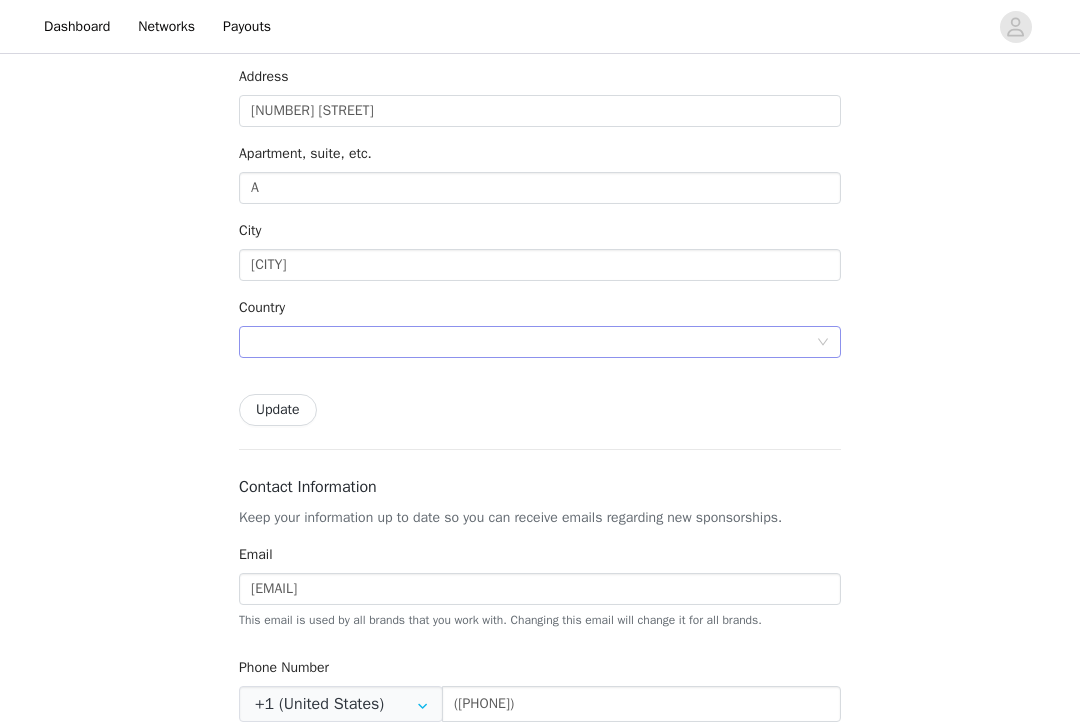 click at bounding box center [533, 342] 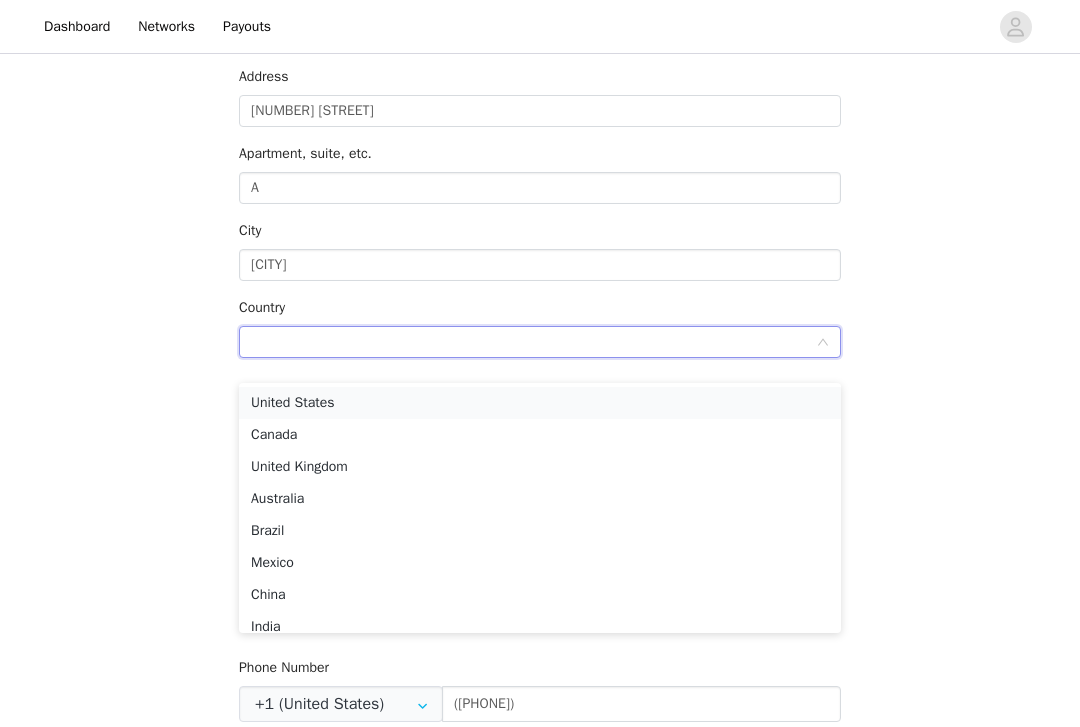 click on "United States" at bounding box center (540, 403) 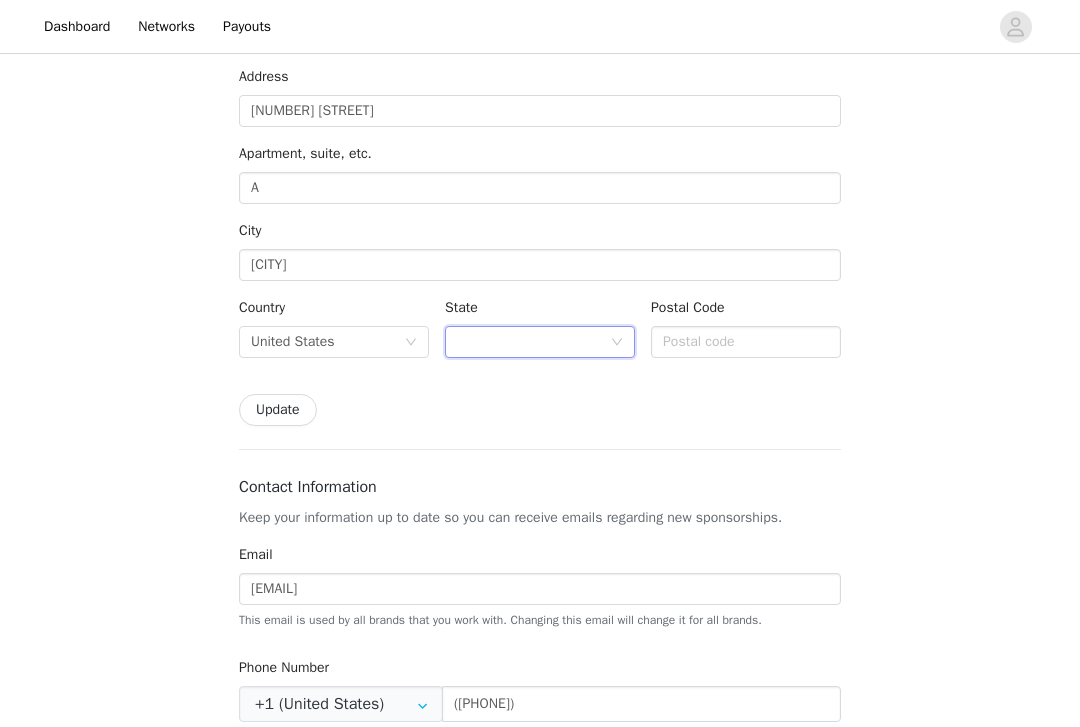 click at bounding box center (533, 342) 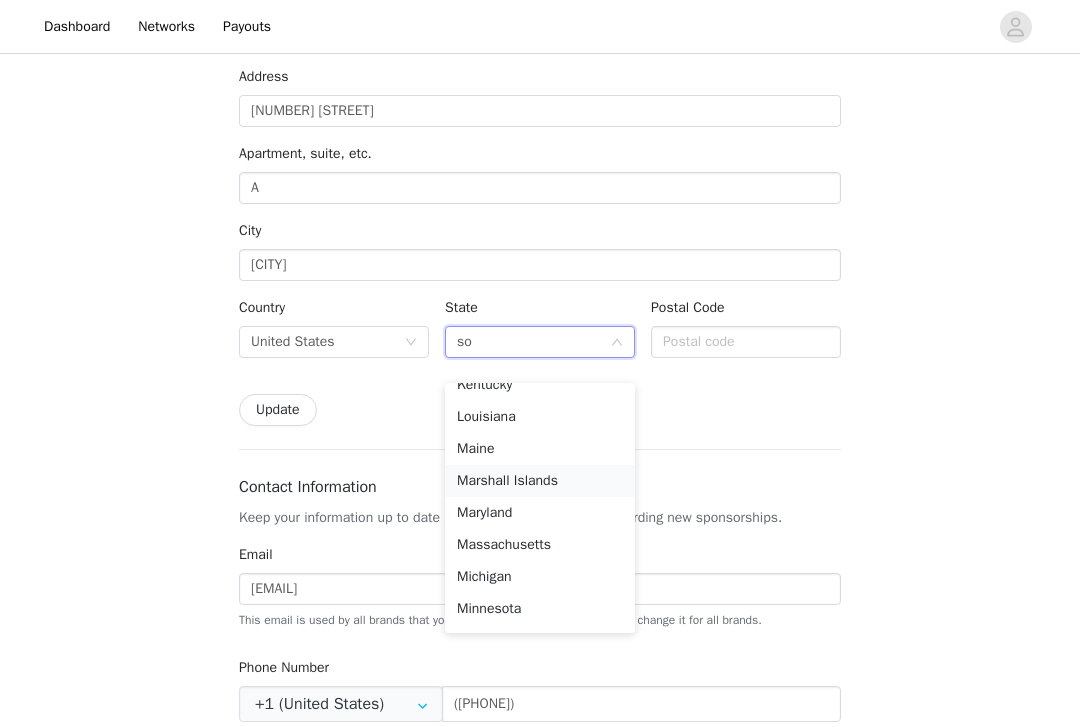 scroll, scrollTop: 0, scrollLeft: 0, axis: both 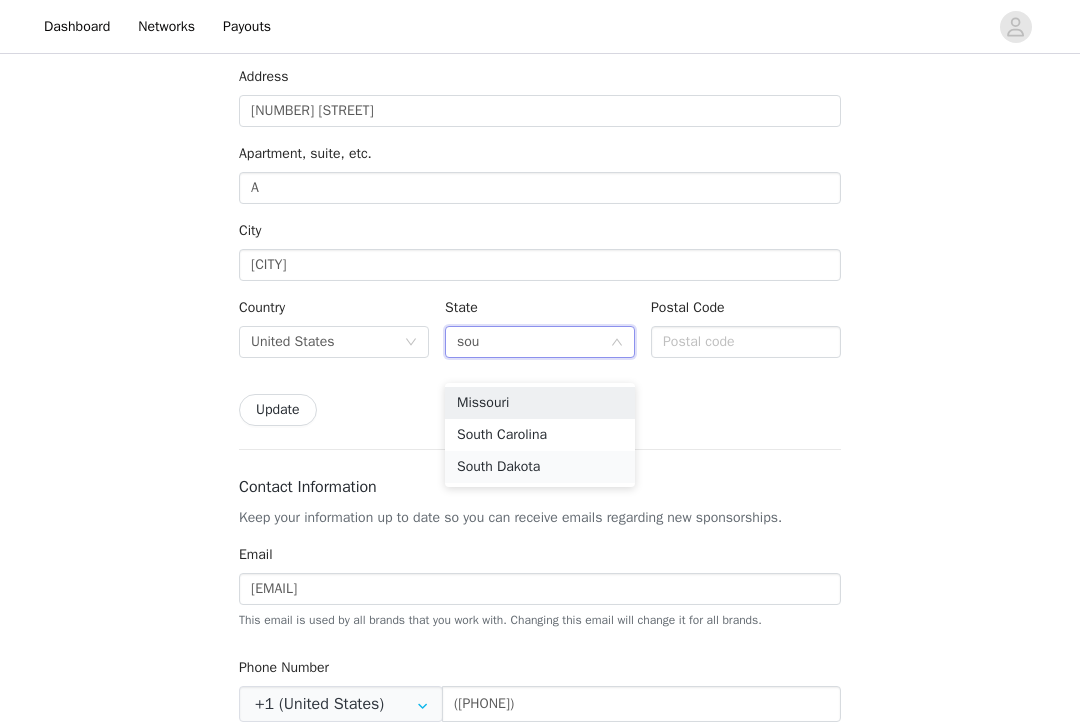 type on "[STREET]" 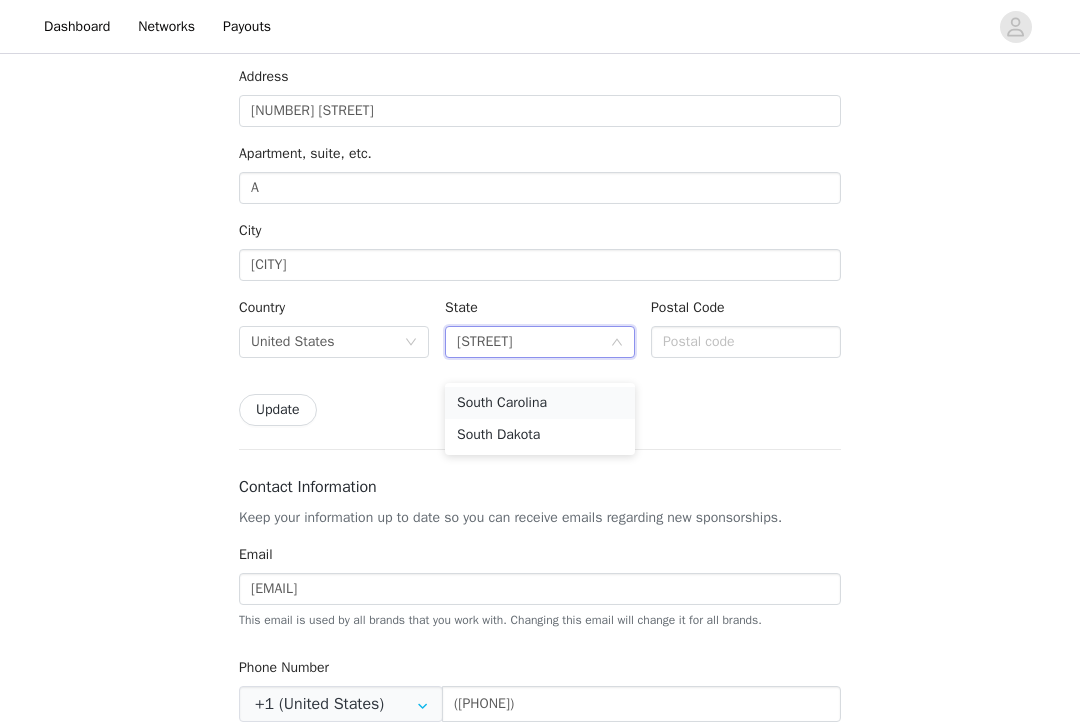click on "South Carolina" at bounding box center [540, 403] 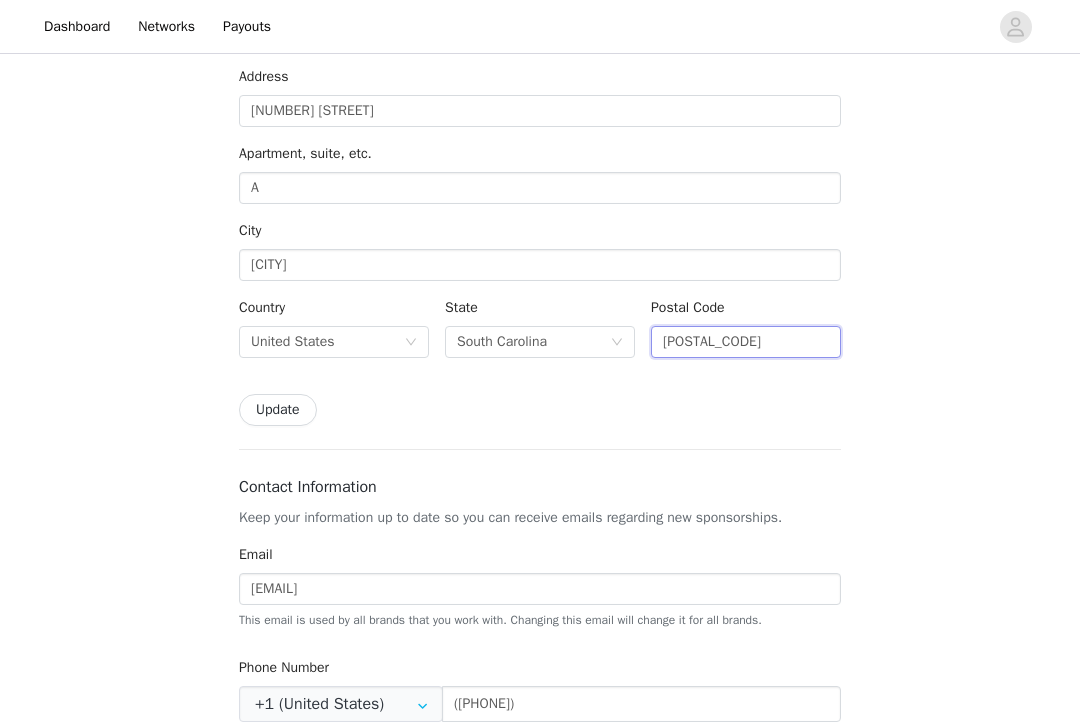 type on "[POSTAL_CODE]" 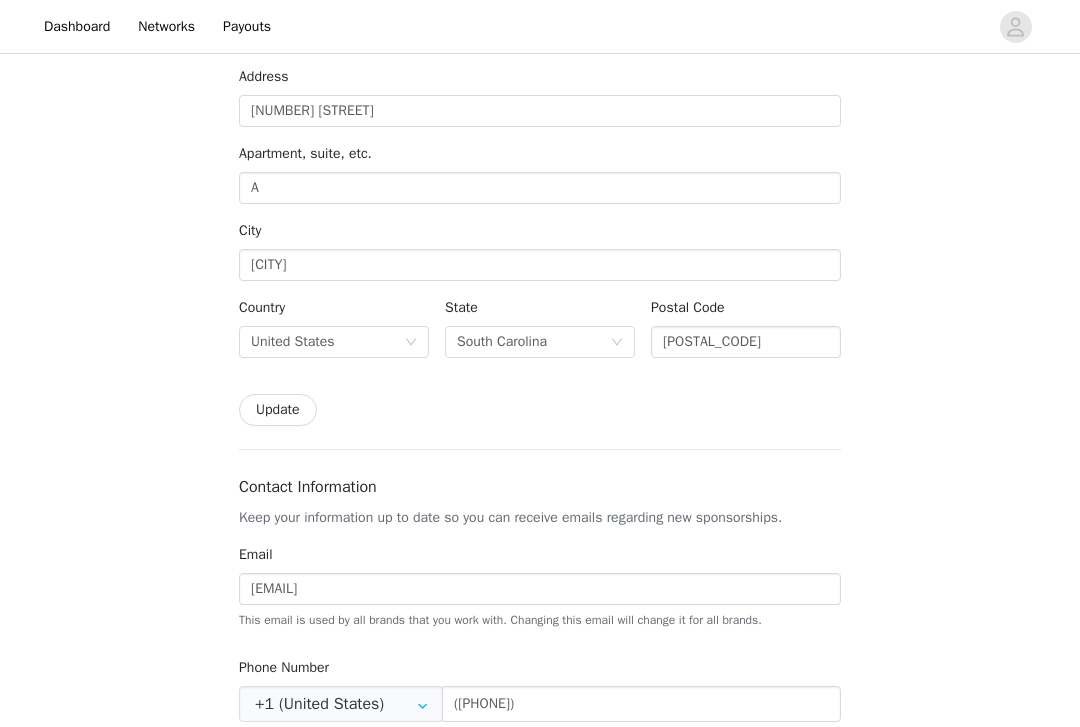 click on "Update" at bounding box center (540, 410) 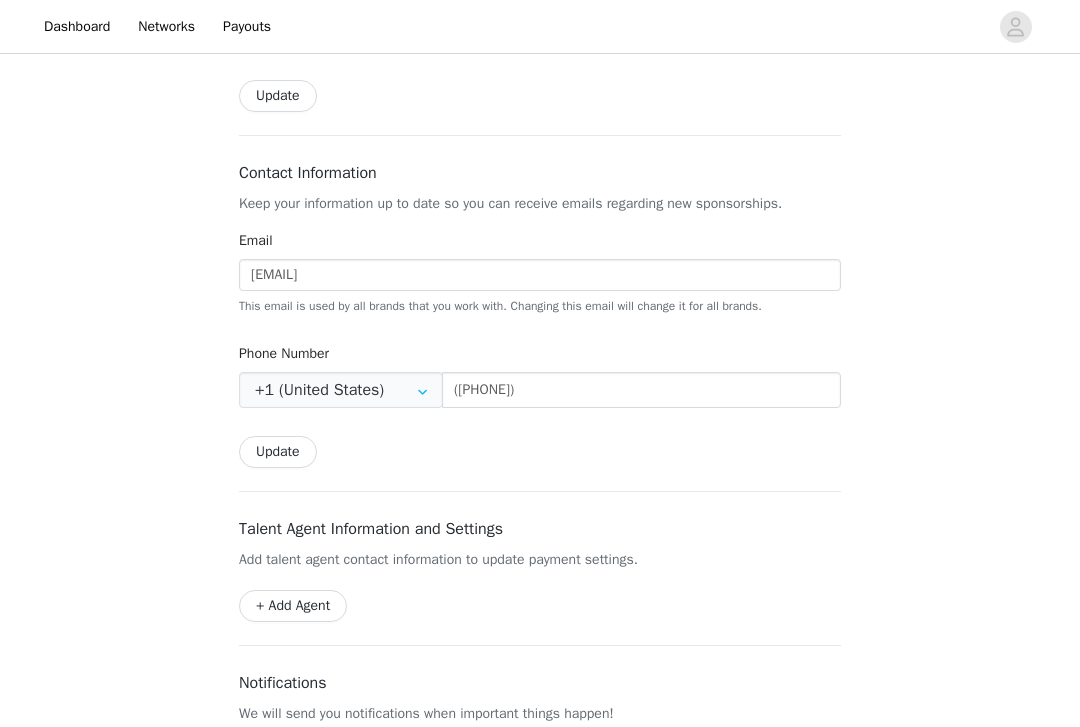 scroll, scrollTop: 612, scrollLeft: 1, axis: both 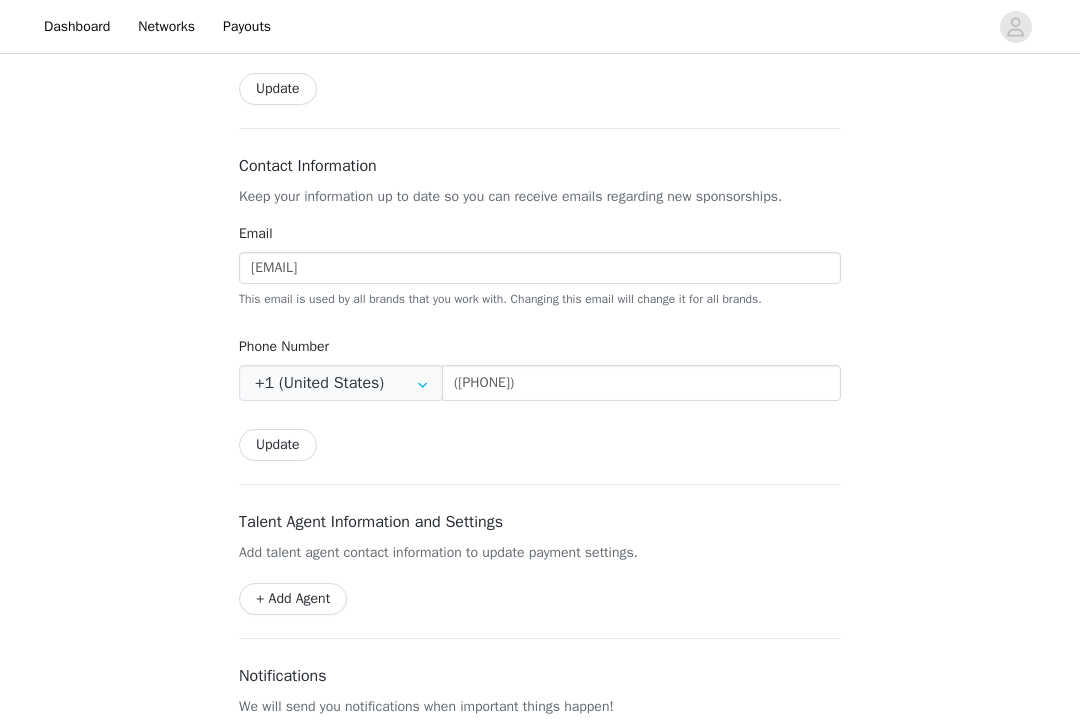 click on "Update" at bounding box center [278, 445] 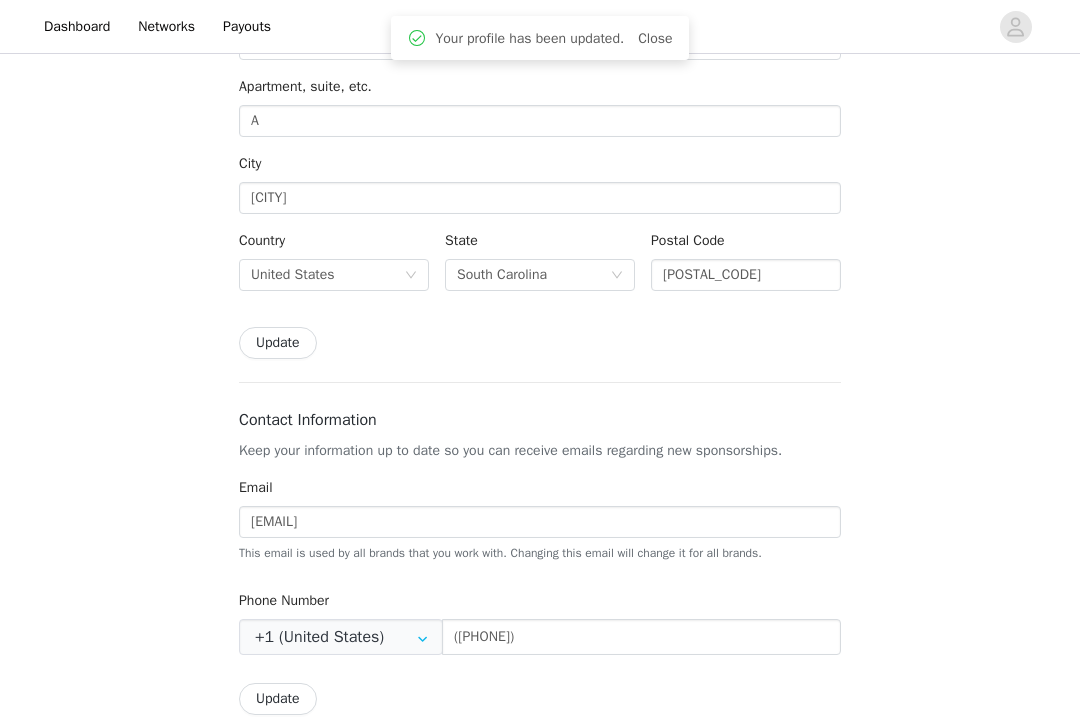 scroll, scrollTop: 362, scrollLeft: 0, axis: vertical 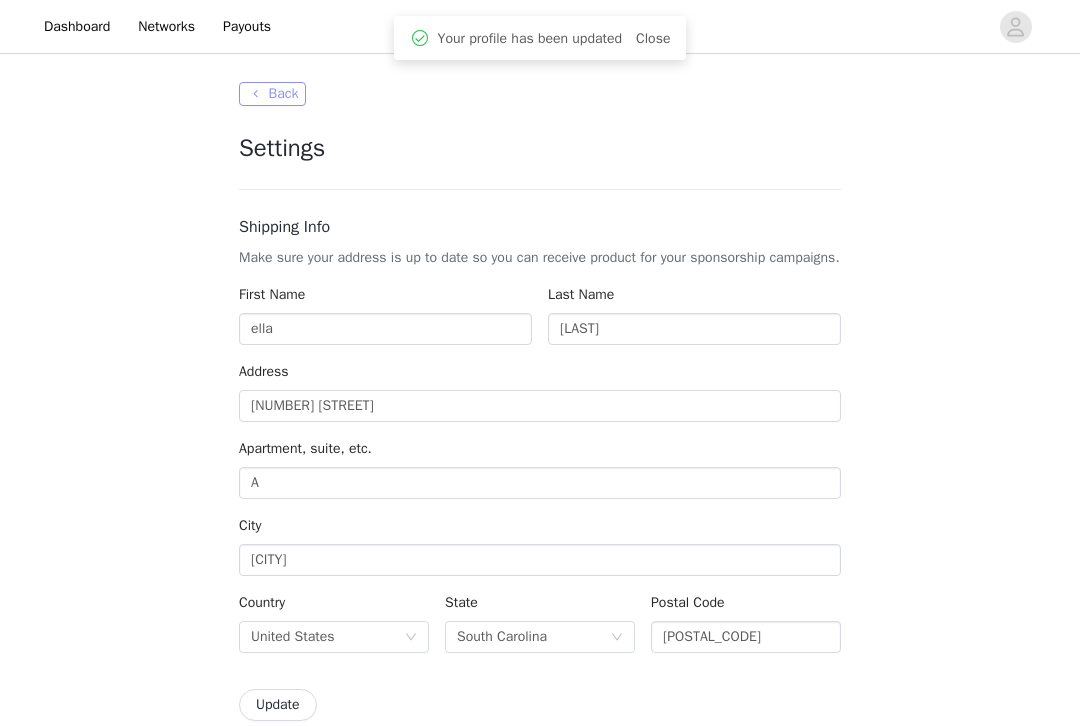 click on "Back" at bounding box center (272, 94) 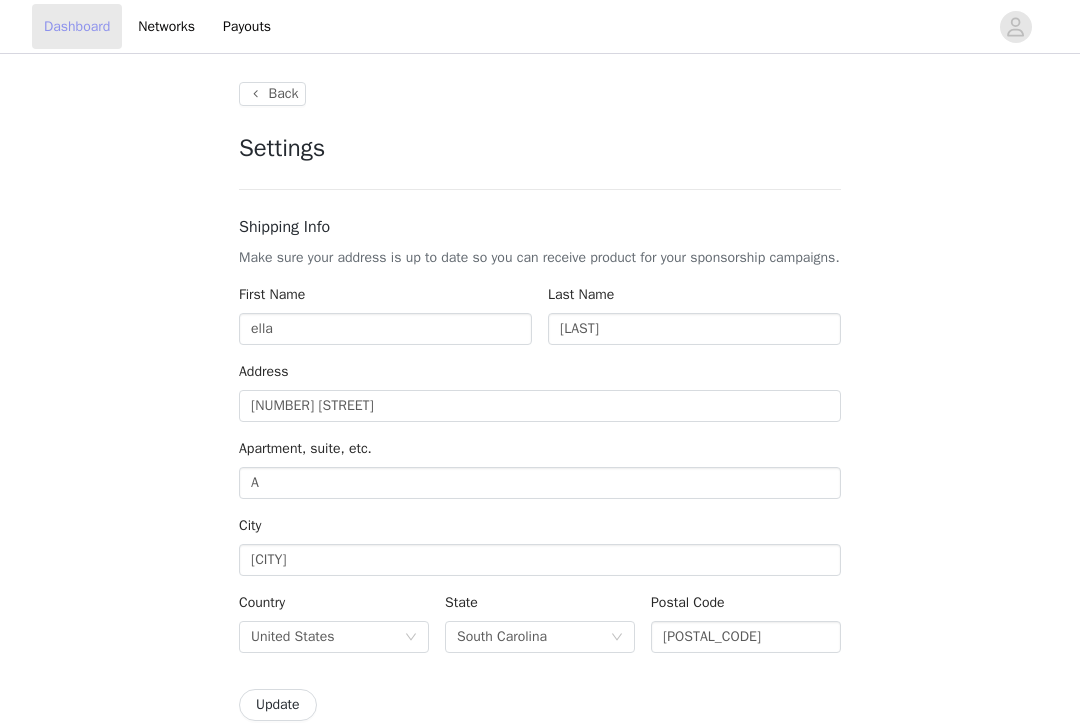click on "Dashboard" at bounding box center [77, 26] 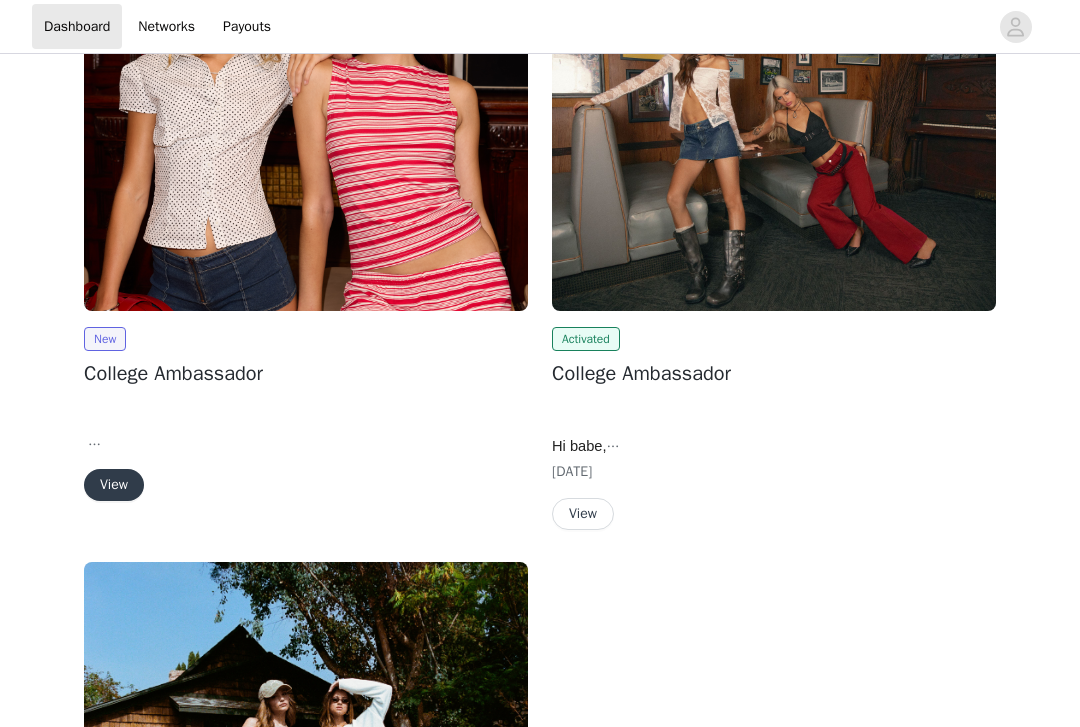 scroll, scrollTop: 199, scrollLeft: 0, axis: vertical 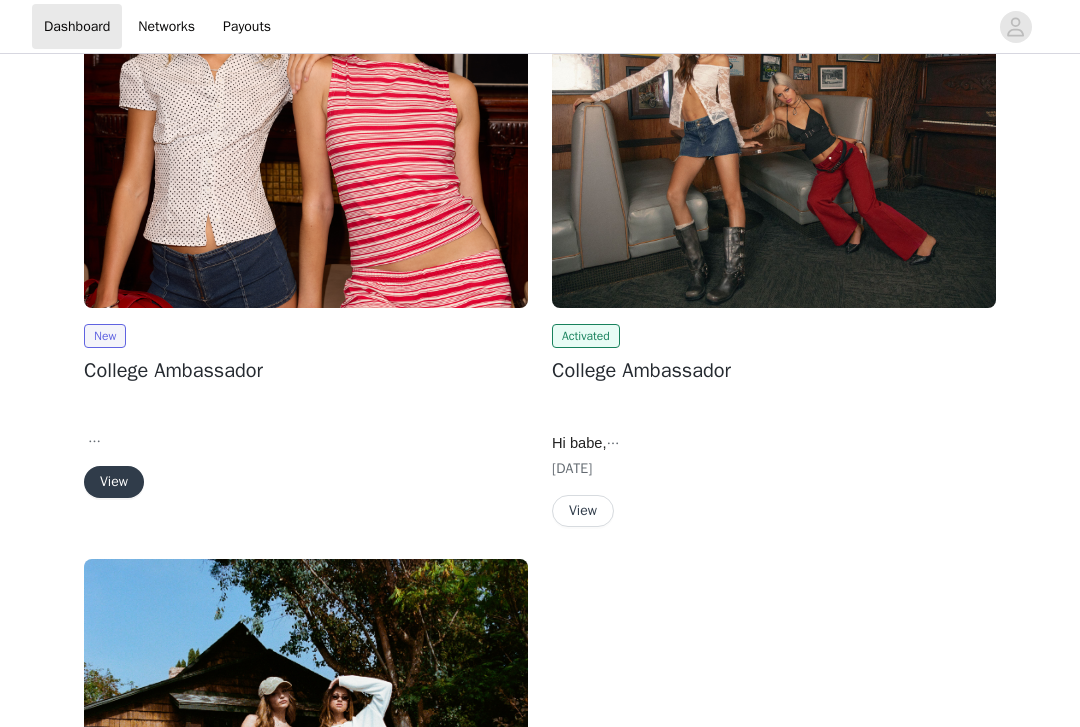 click on "View" at bounding box center (114, 482) 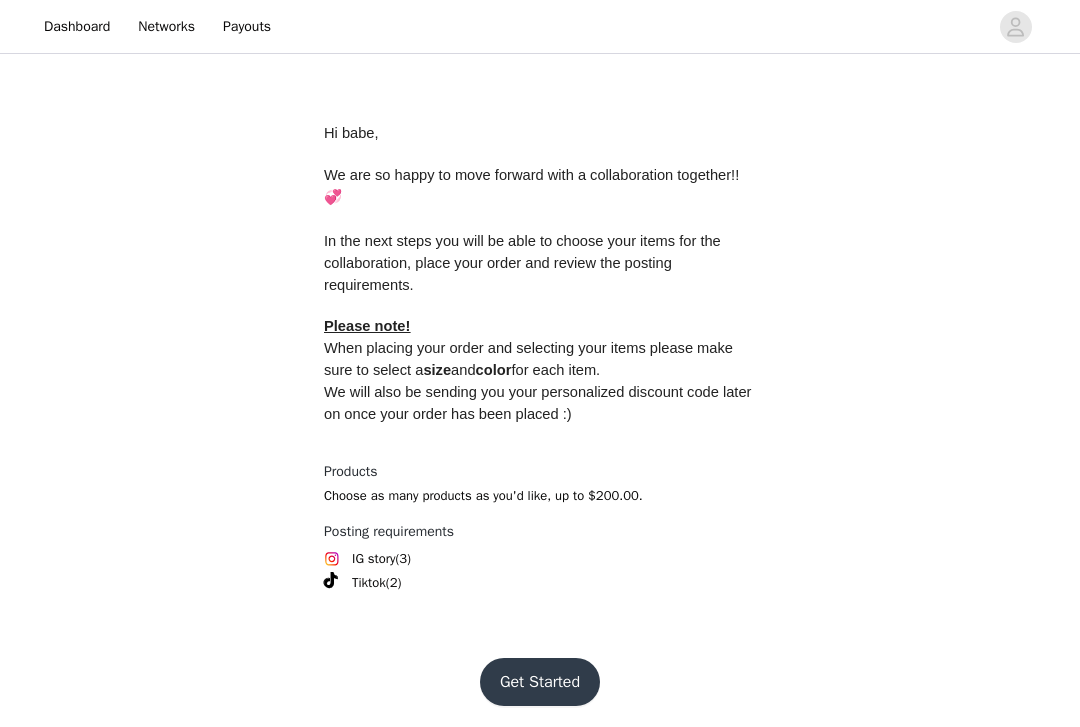 scroll, scrollTop: 906, scrollLeft: 0, axis: vertical 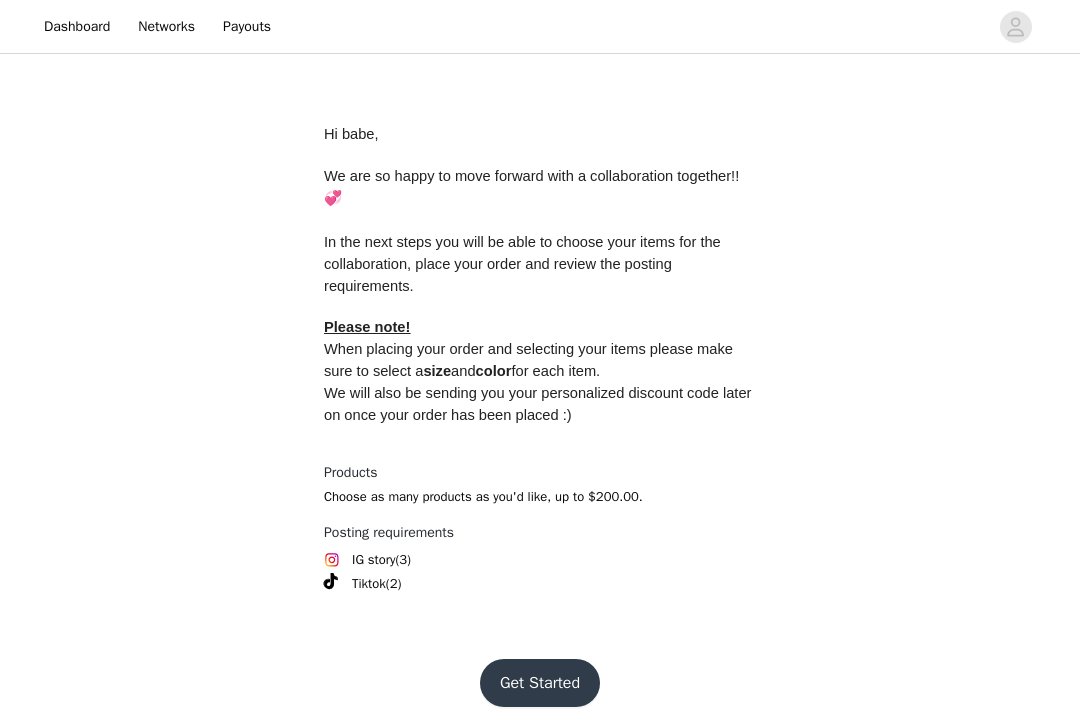 click on "Get Started" at bounding box center [540, 683] 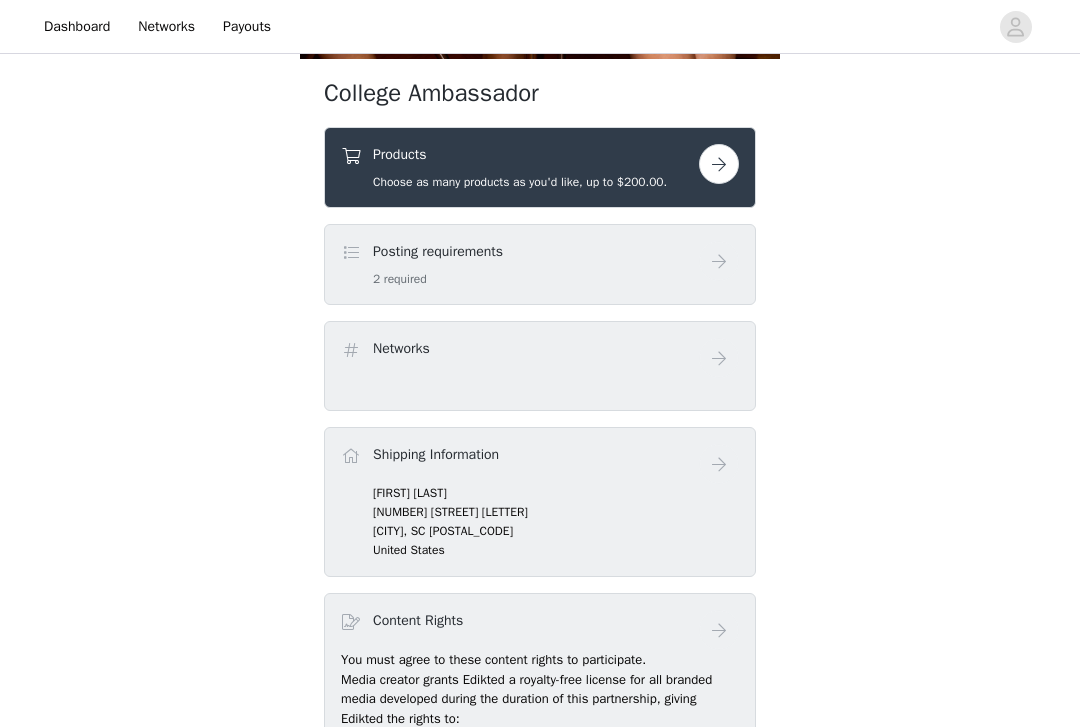 scroll, scrollTop: 720, scrollLeft: 0, axis: vertical 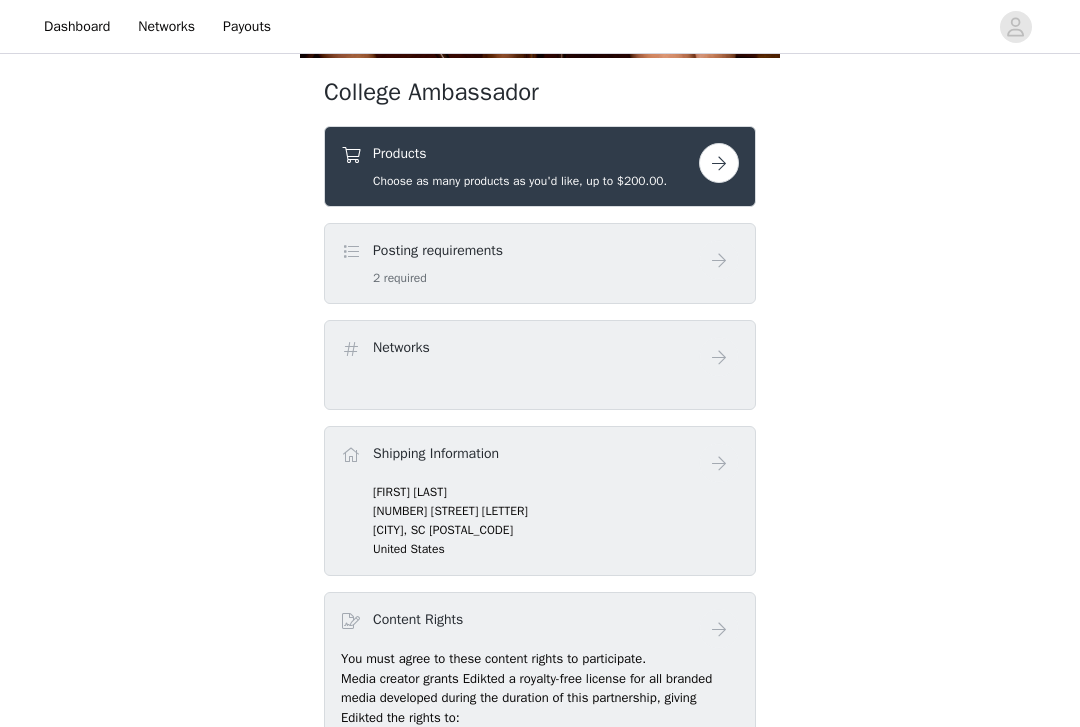click at bounding box center [719, 163] 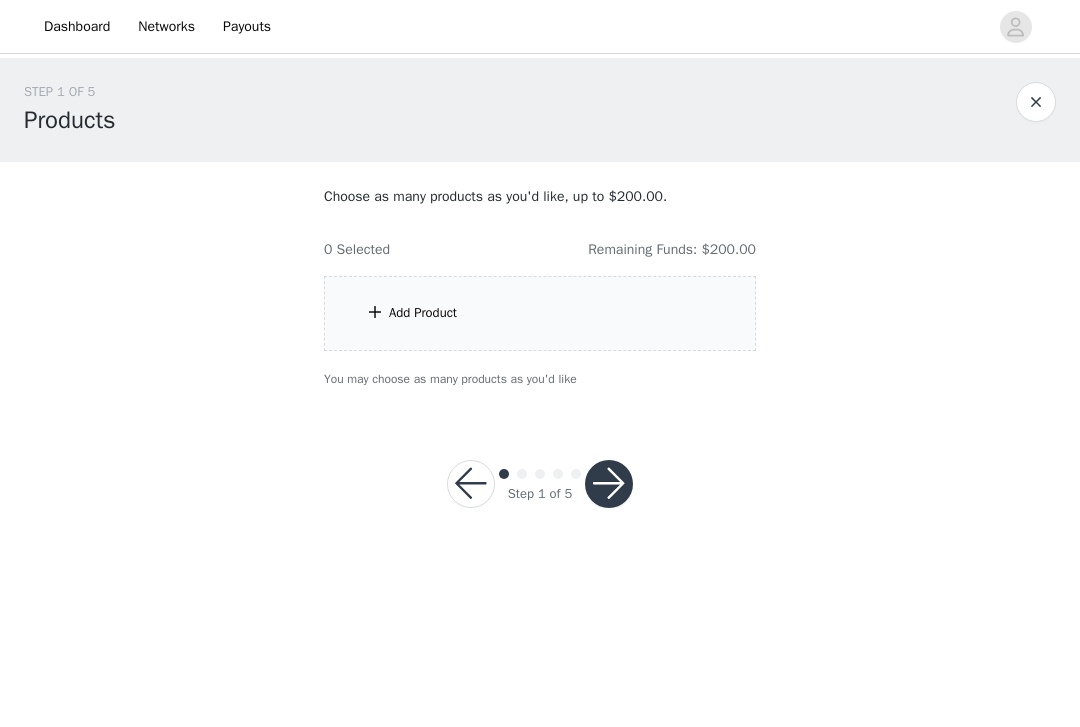 click on "Add Product" at bounding box center (540, 313) 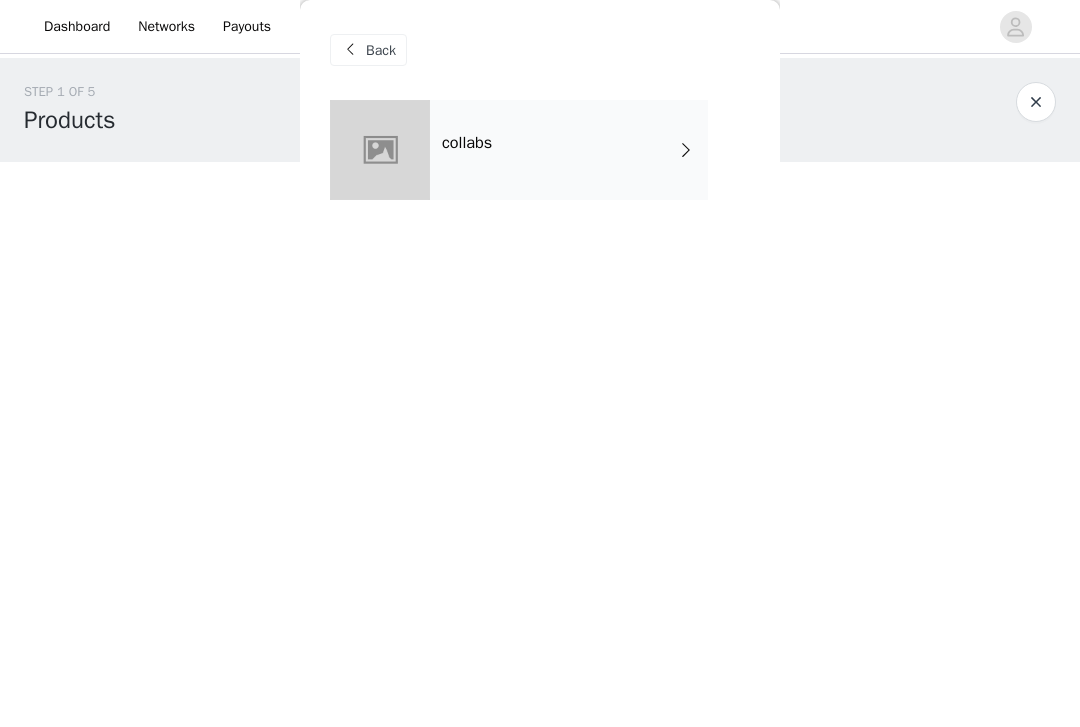 click on "collabs" at bounding box center (569, 150) 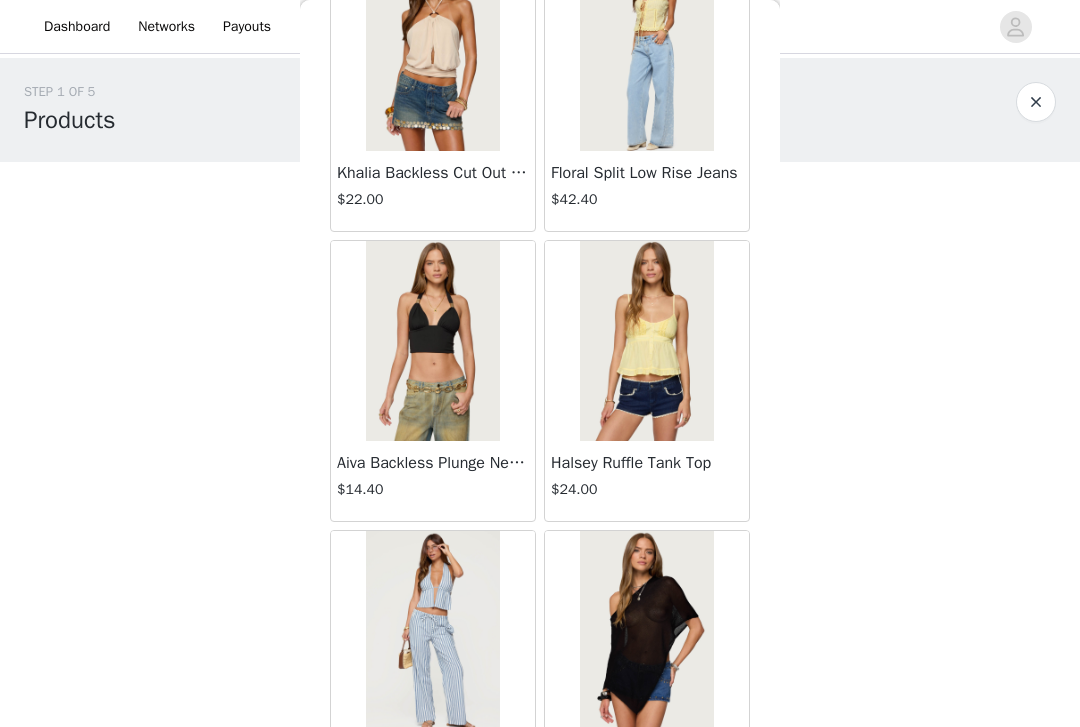 scroll, scrollTop: 1893, scrollLeft: 0, axis: vertical 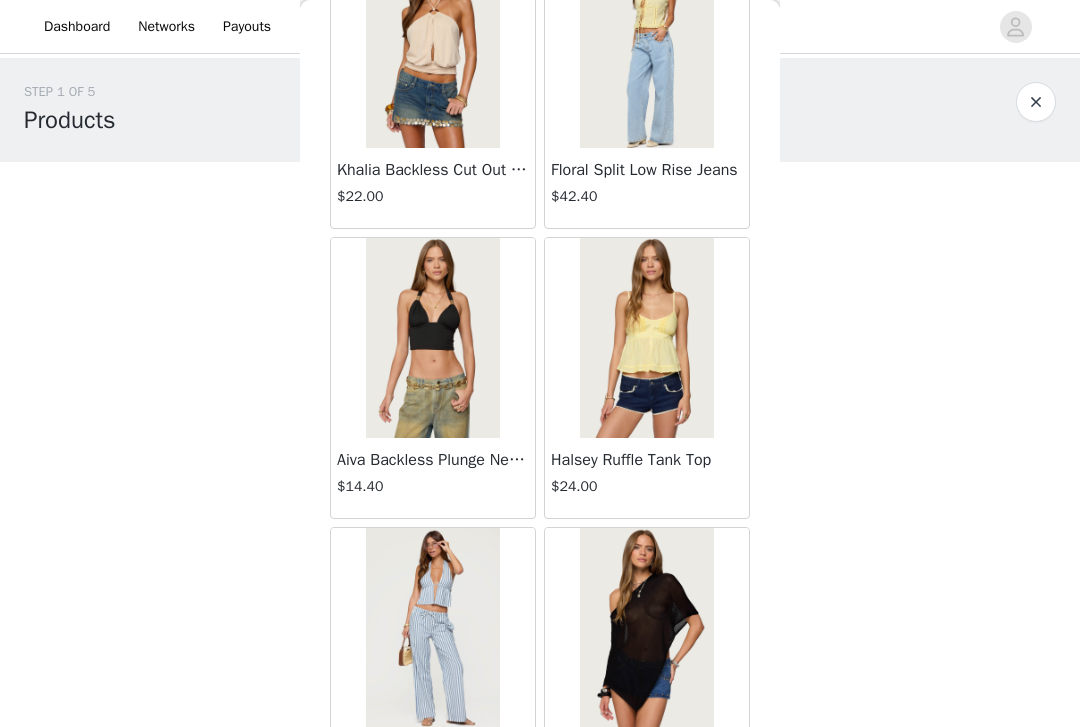 click at bounding box center [432, 338] 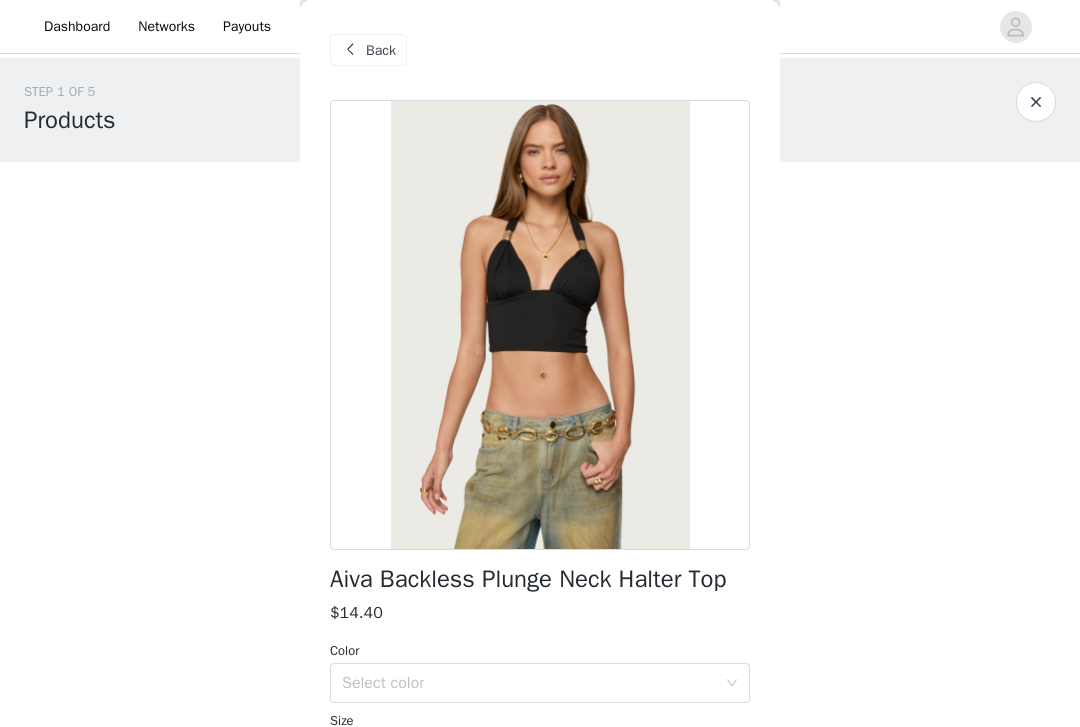 scroll, scrollTop: 0, scrollLeft: 0, axis: both 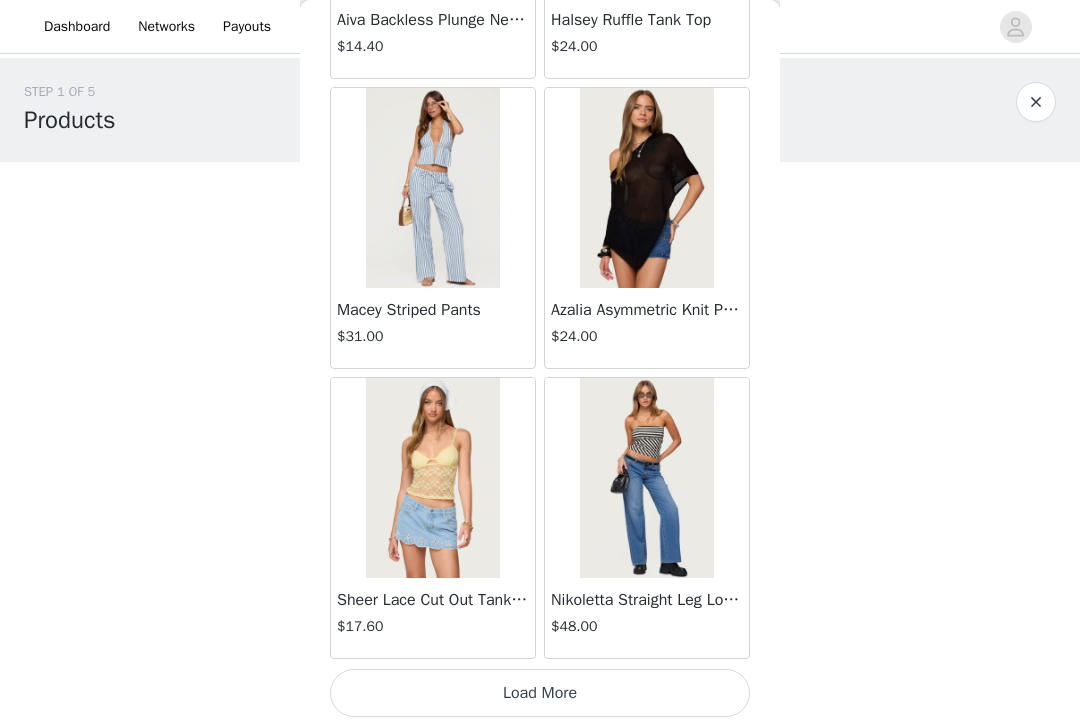 click on "Load More" at bounding box center (540, 693) 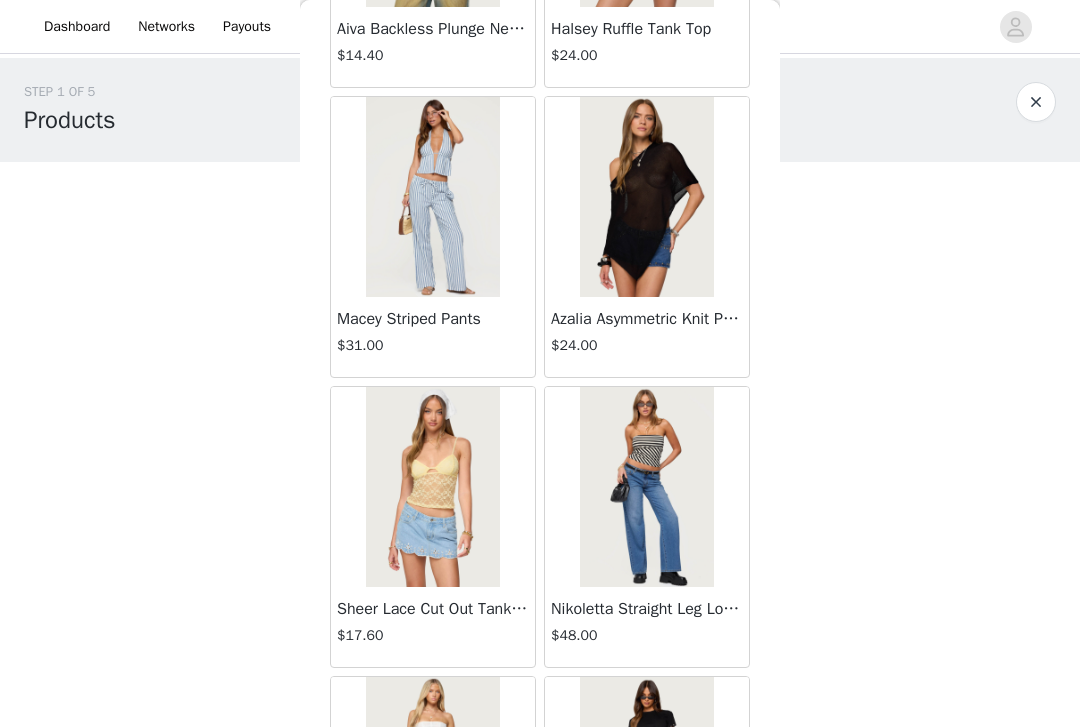 scroll, scrollTop: 0, scrollLeft: 0, axis: both 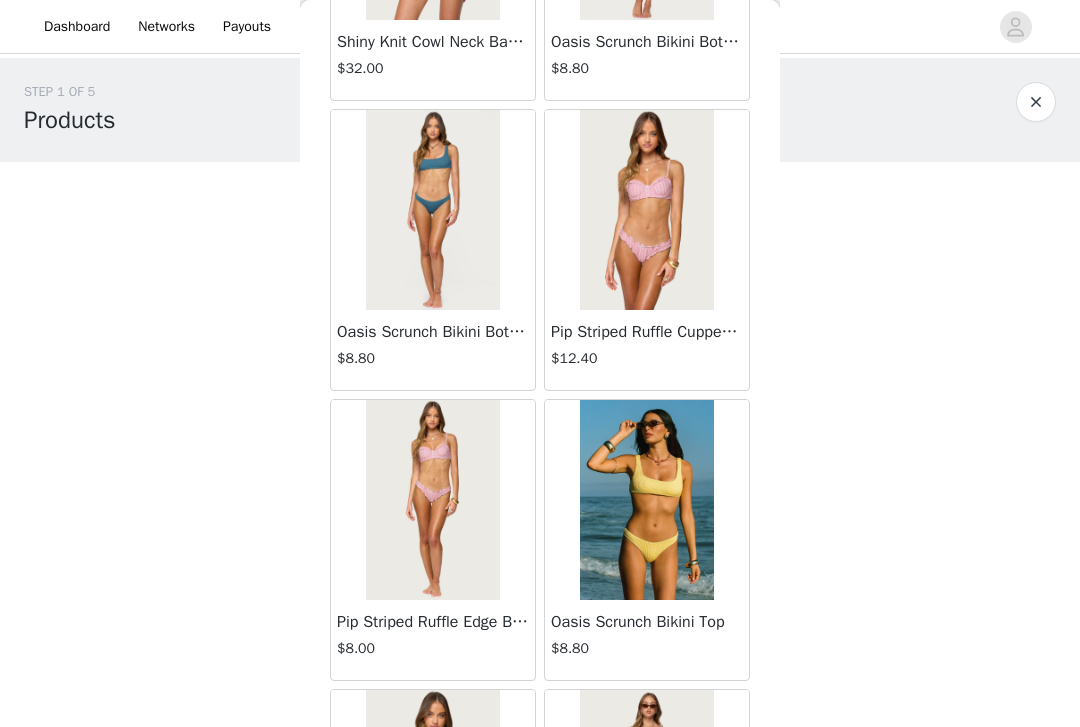 click at bounding box center [646, 210] 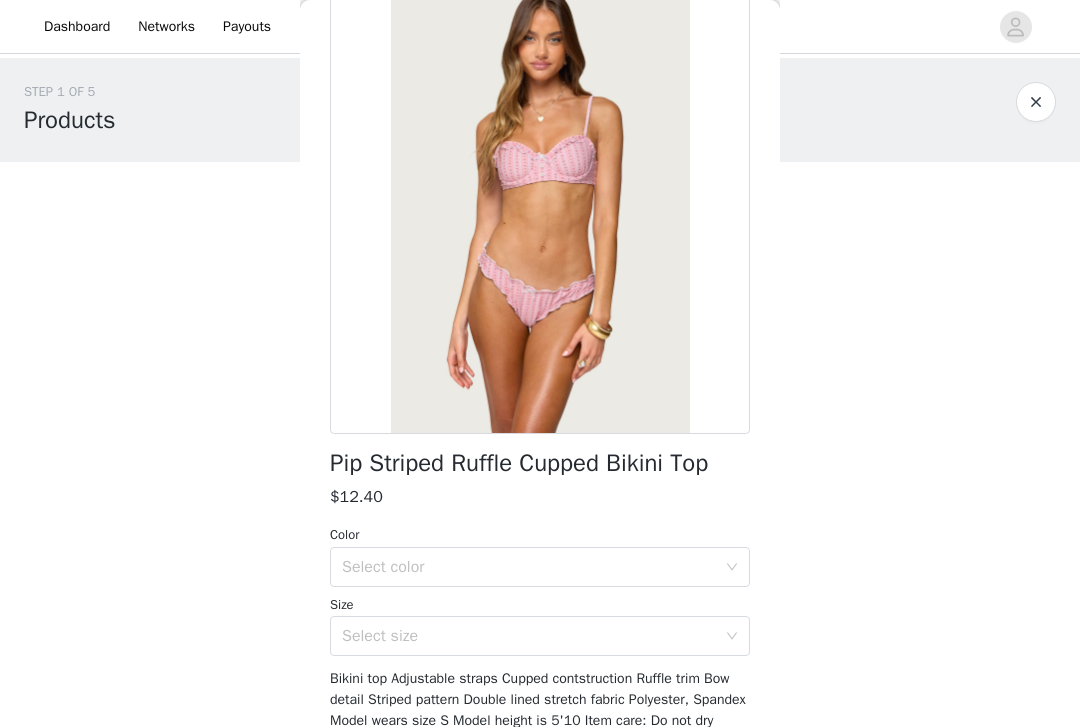 scroll, scrollTop: 127, scrollLeft: 0, axis: vertical 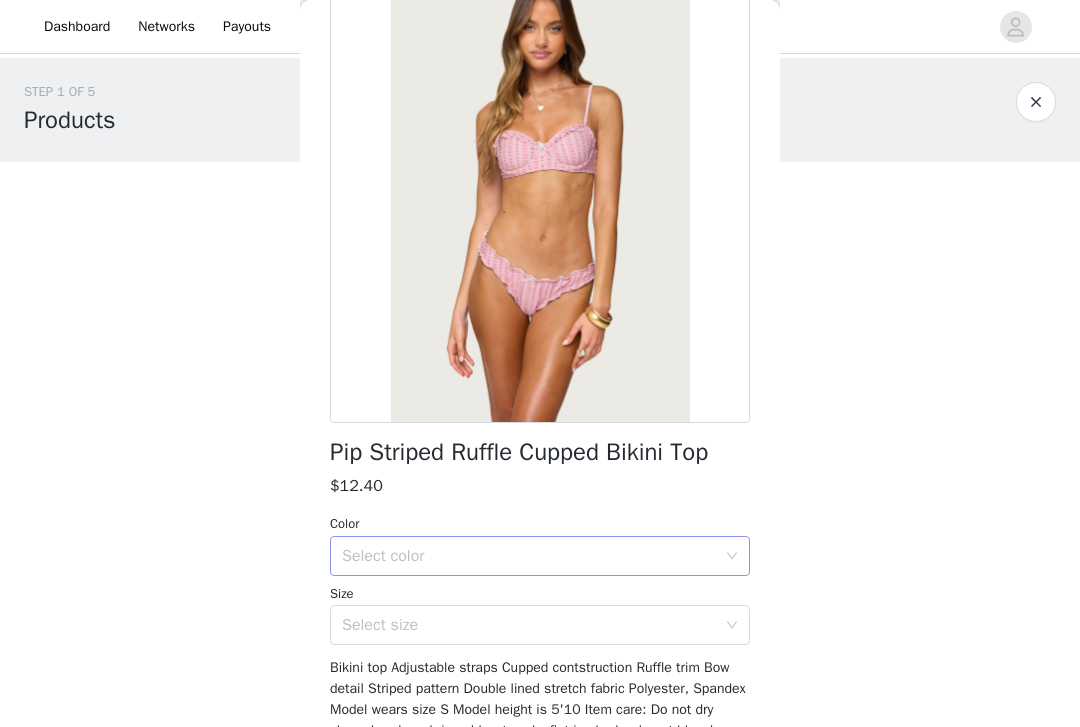 click on "Select color" at bounding box center (529, 556) 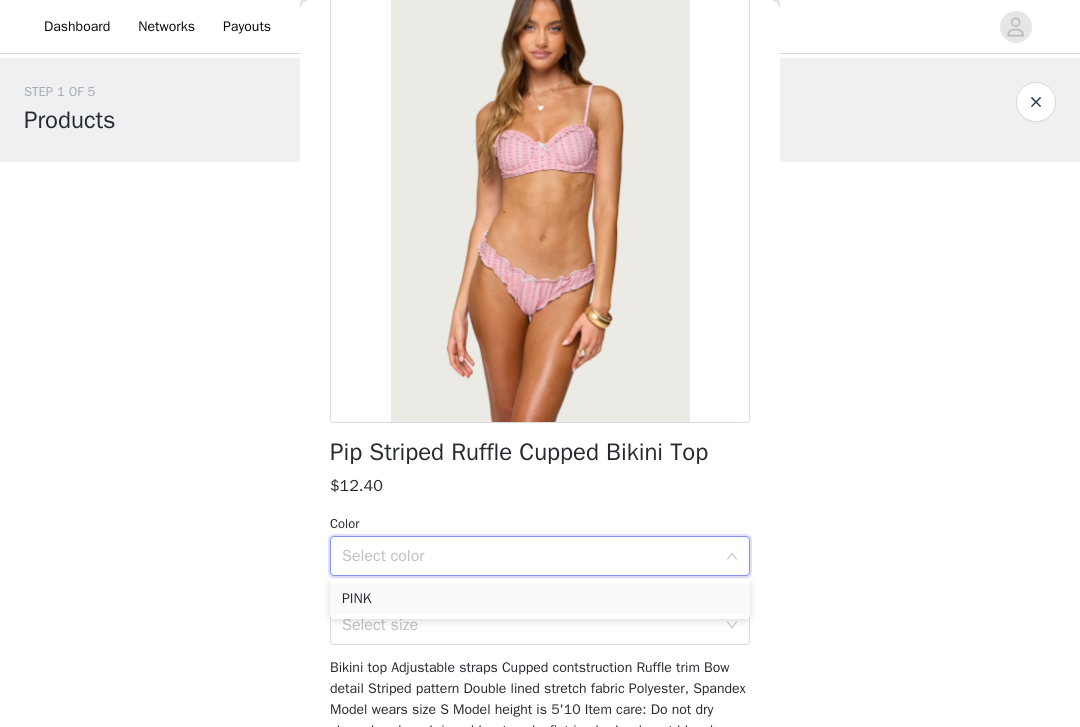 click on "PINK" at bounding box center [540, 599] 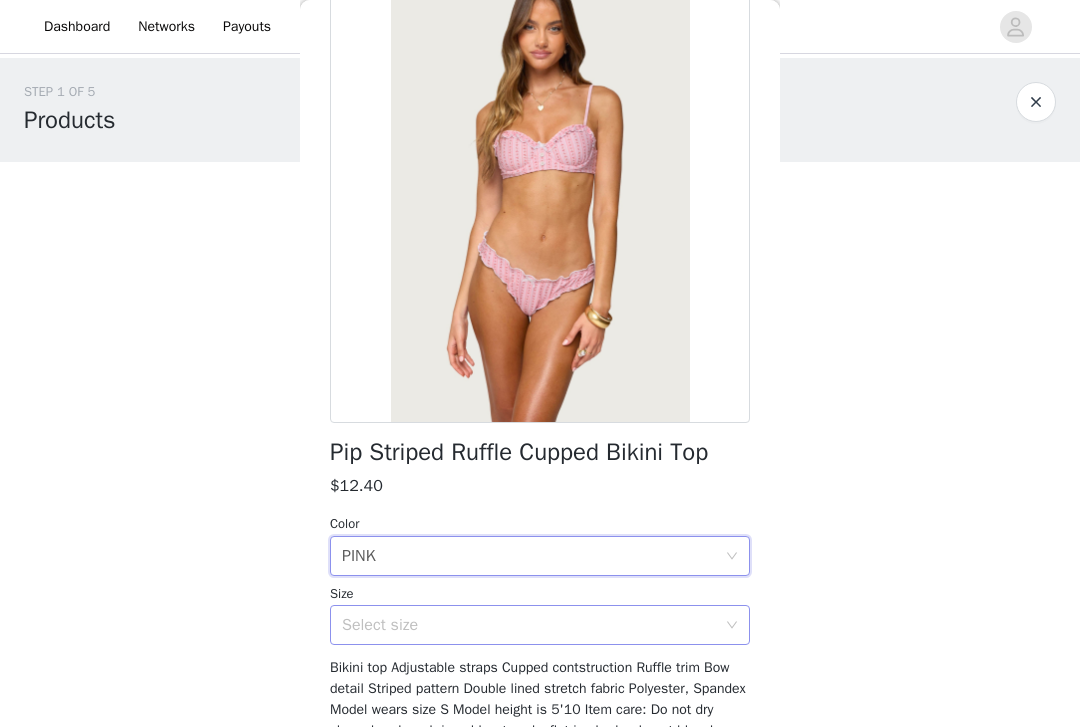 click on "Select size" at bounding box center (533, 625) 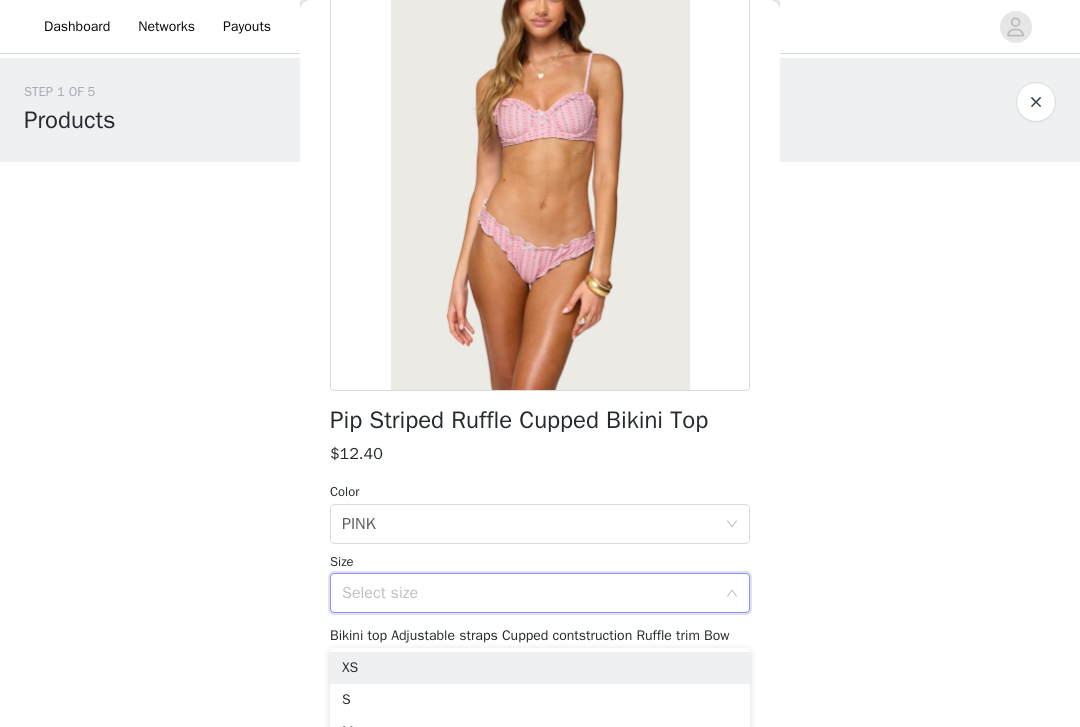 scroll, scrollTop: 171, scrollLeft: 0, axis: vertical 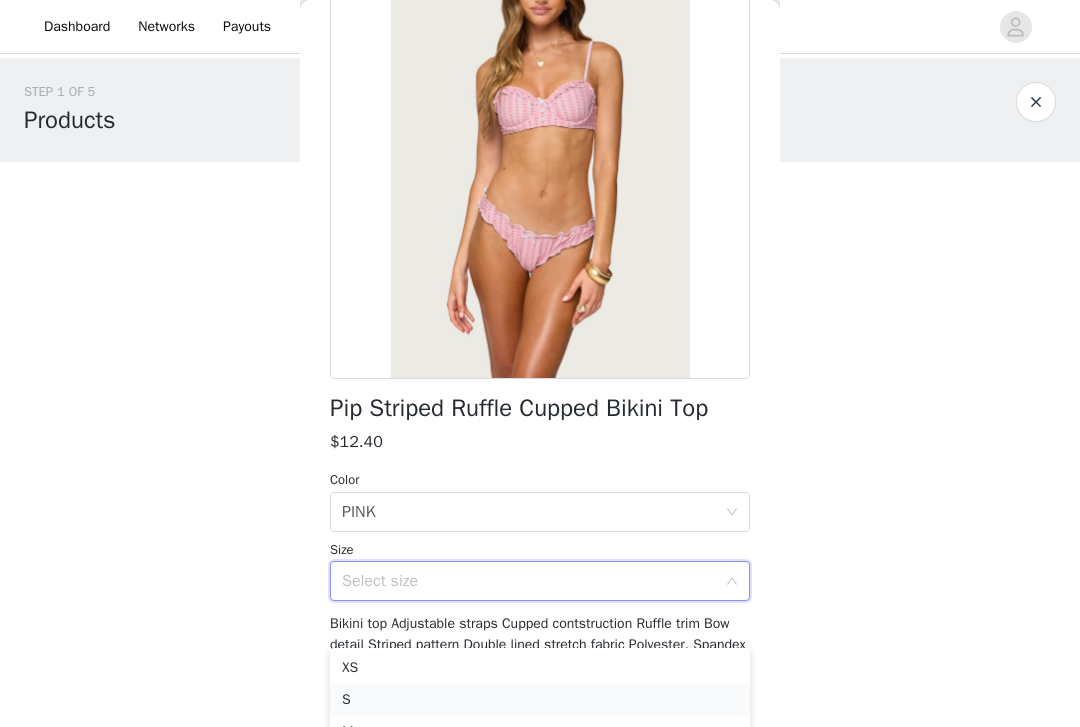 click on "S" at bounding box center [540, 700] 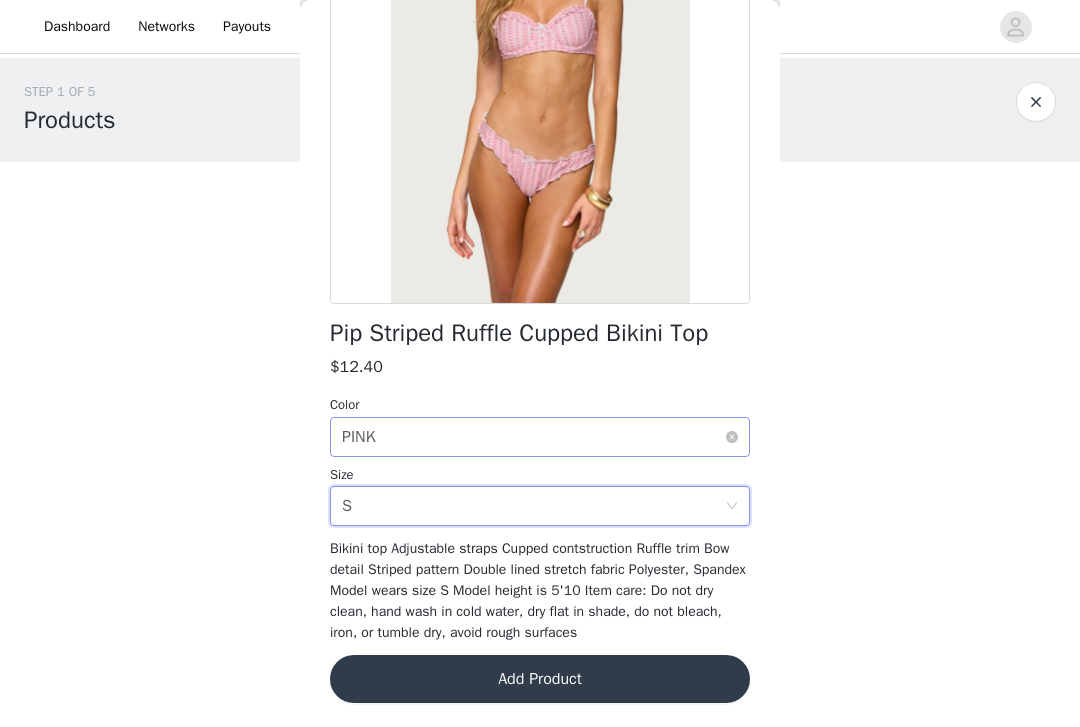 scroll, scrollTop: 245, scrollLeft: 0, axis: vertical 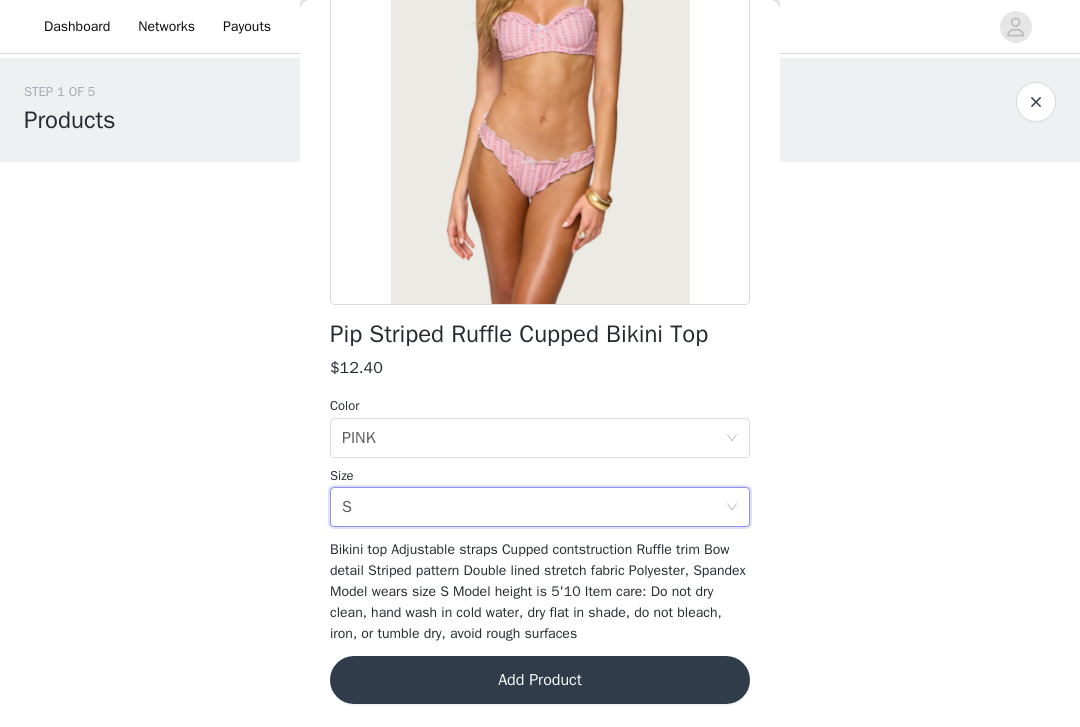 click on "Add Product" at bounding box center (540, 680) 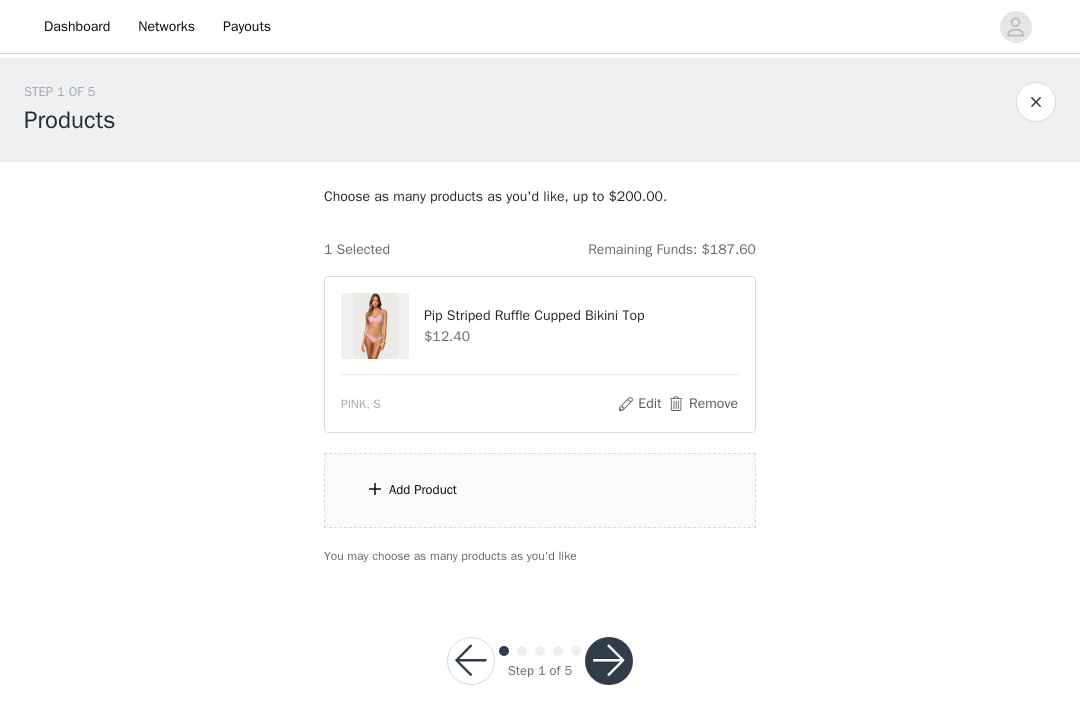 click on "Add Product" at bounding box center (540, 490) 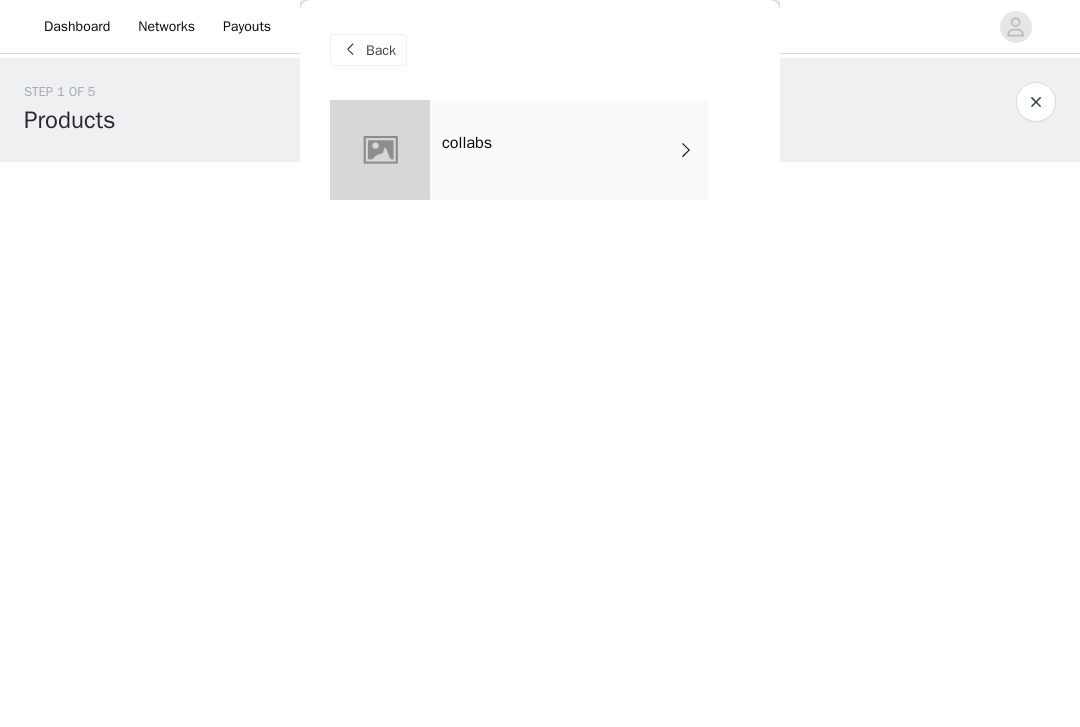 click on "collabs" at bounding box center [569, 150] 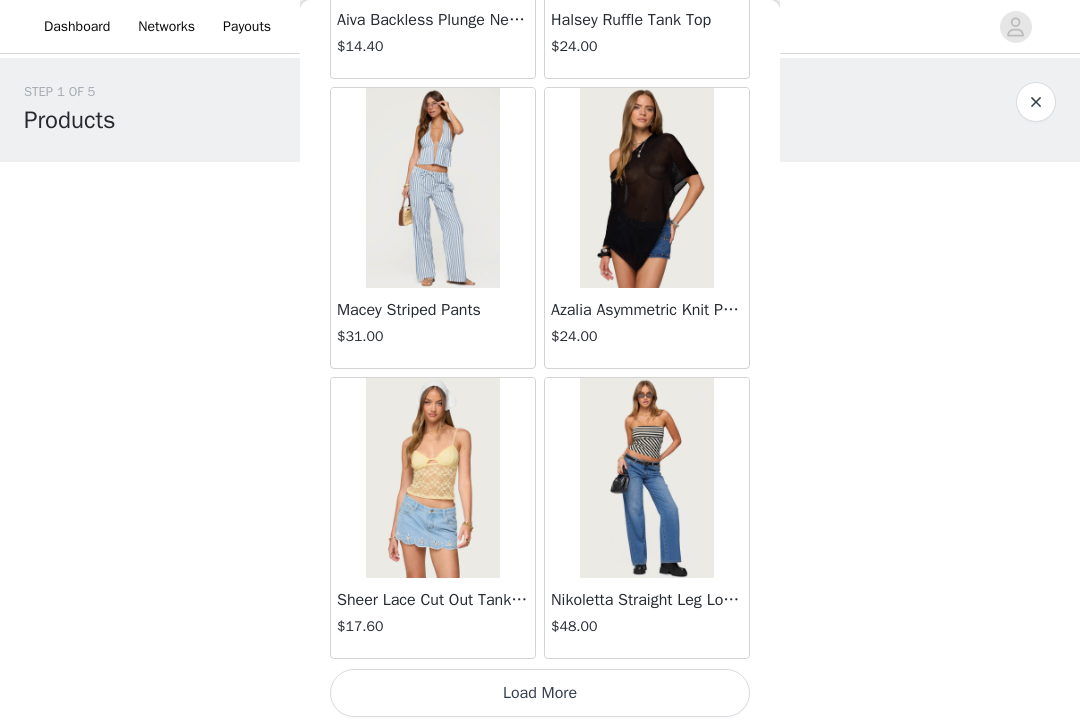 click on "Load More" at bounding box center [540, 693] 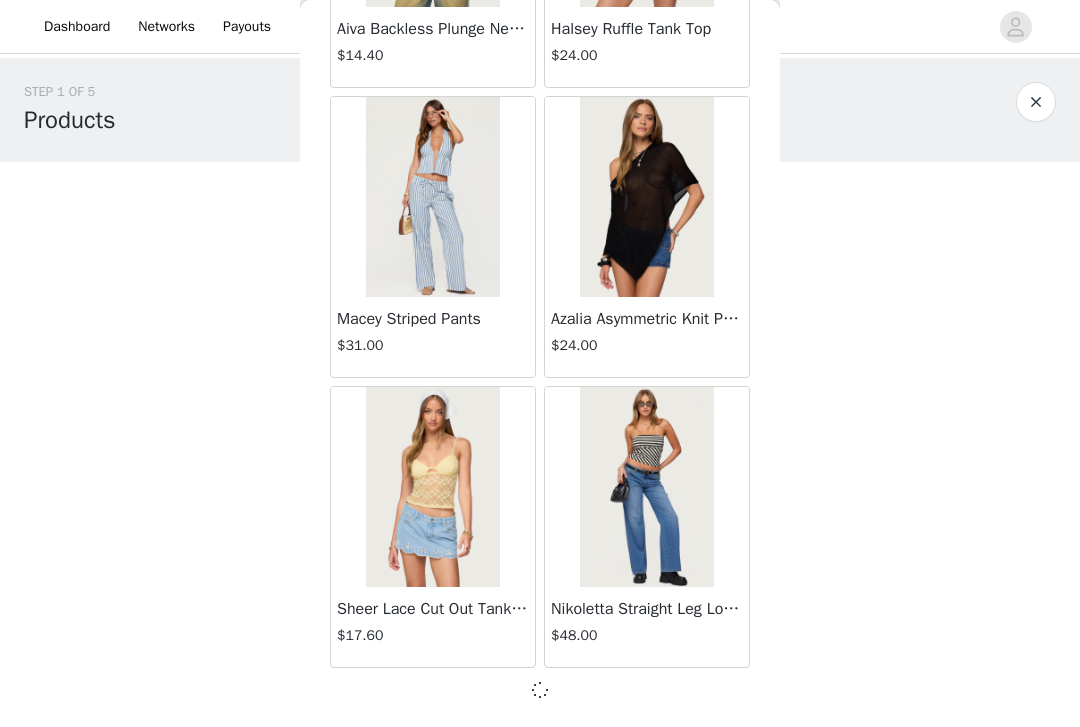 scroll, scrollTop: 2324, scrollLeft: 0, axis: vertical 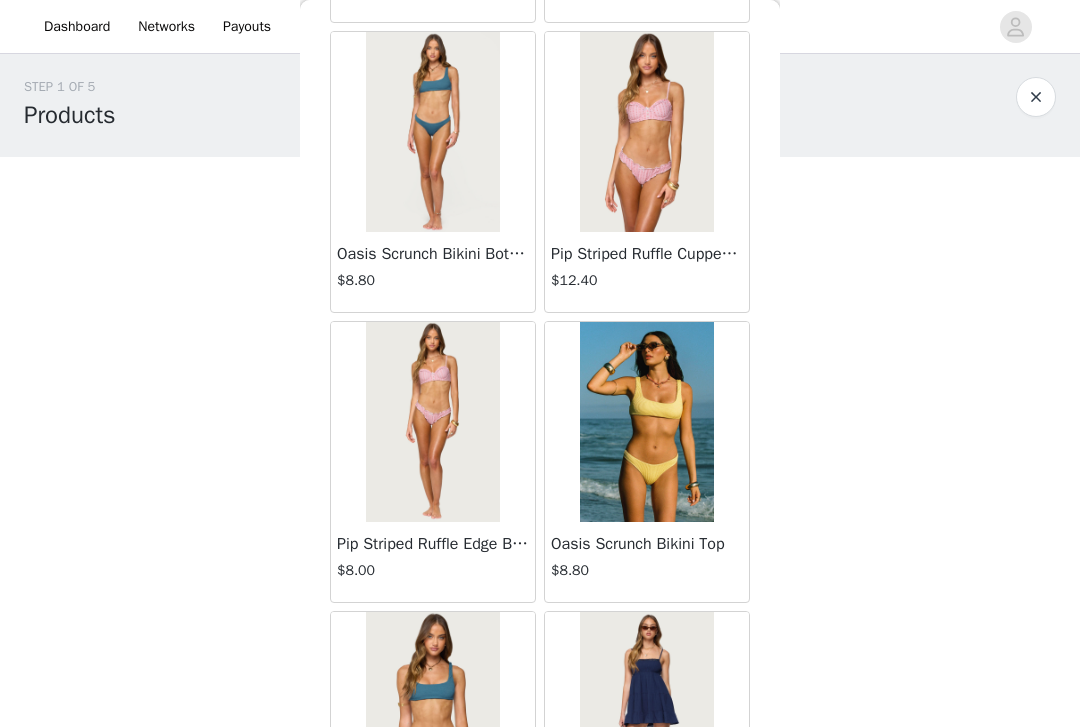 click at bounding box center (432, 422) 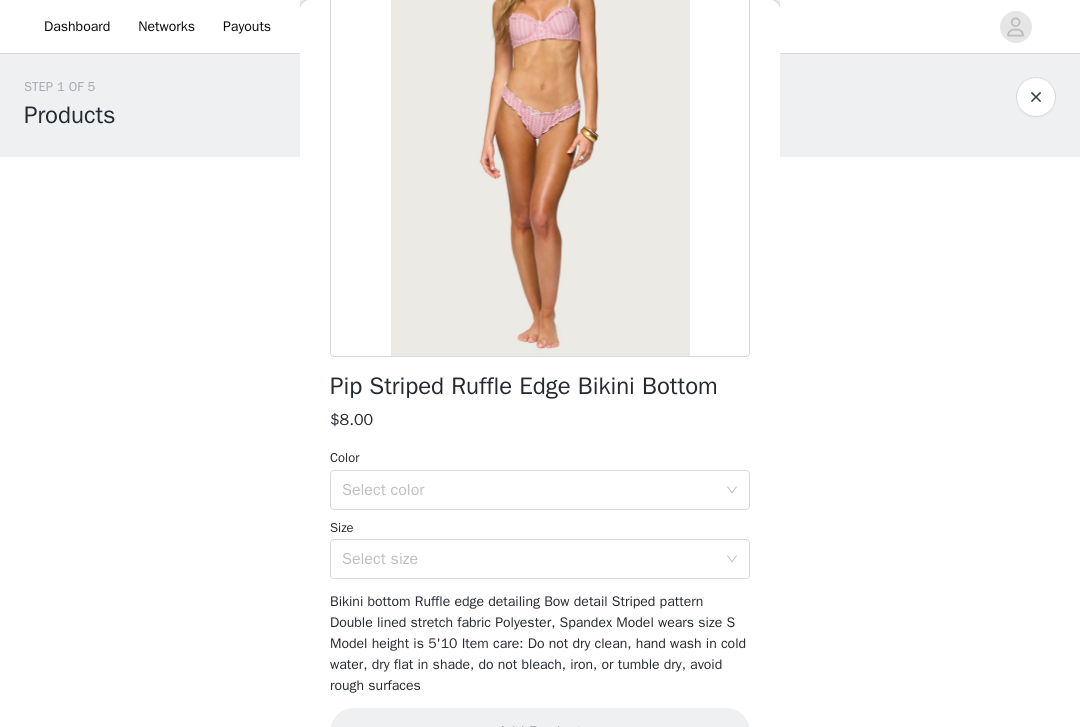 scroll, scrollTop: 219, scrollLeft: 0, axis: vertical 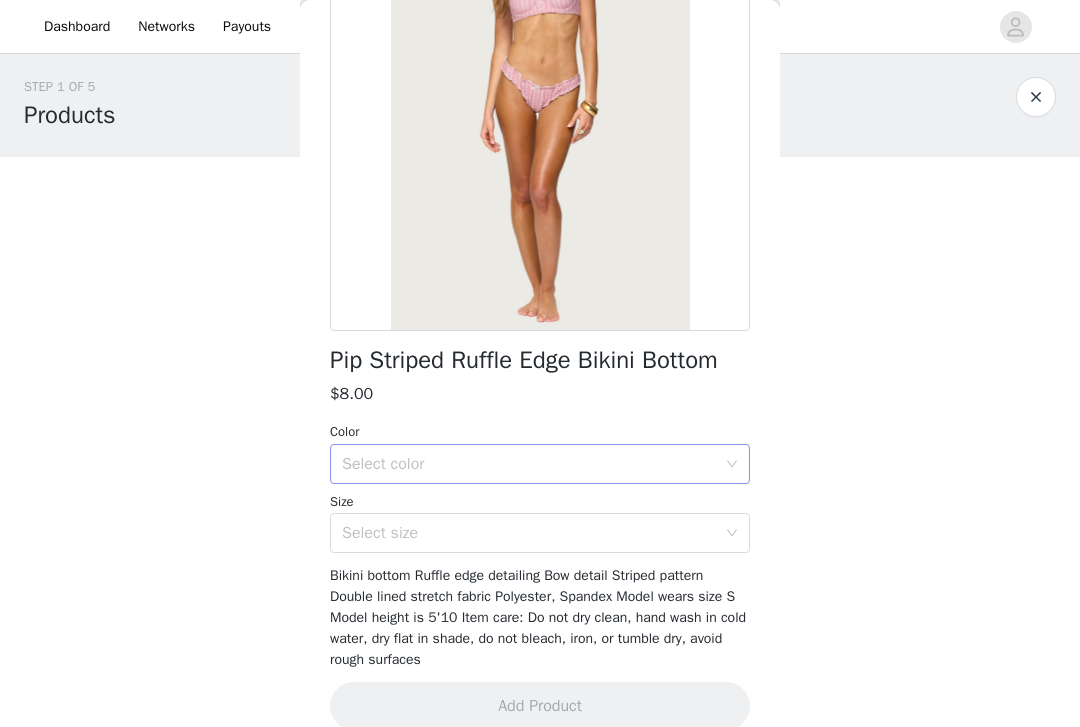 click on "Select color" at bounding box center (529, 464) 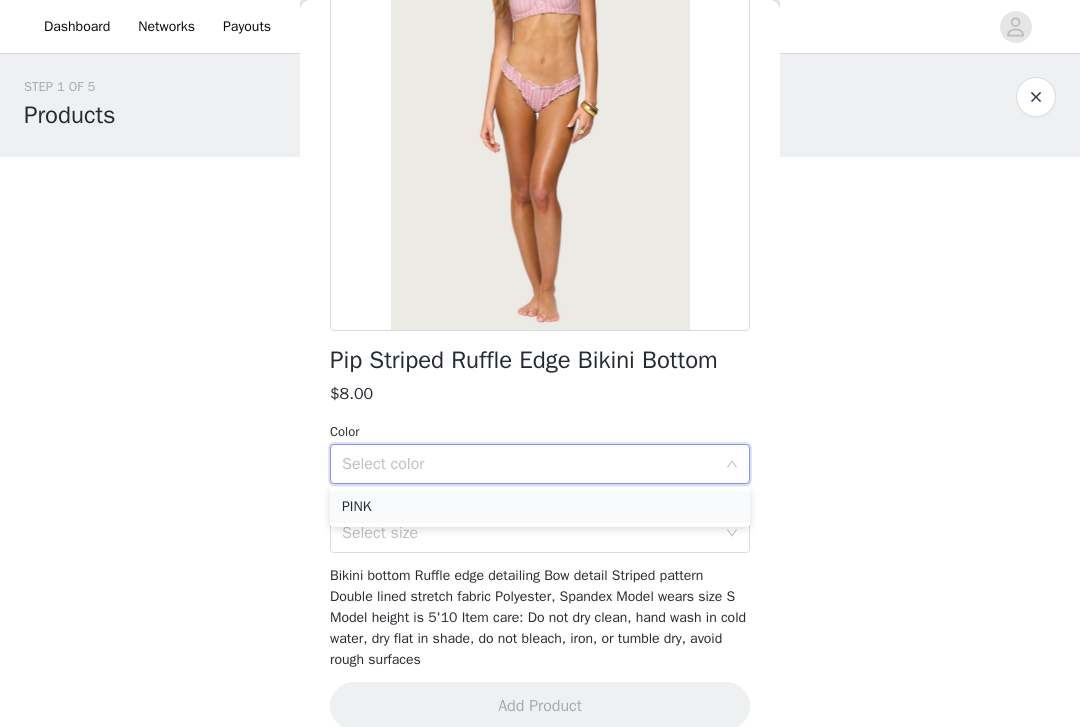 click on "PINK" at bounding box center (540, 507) 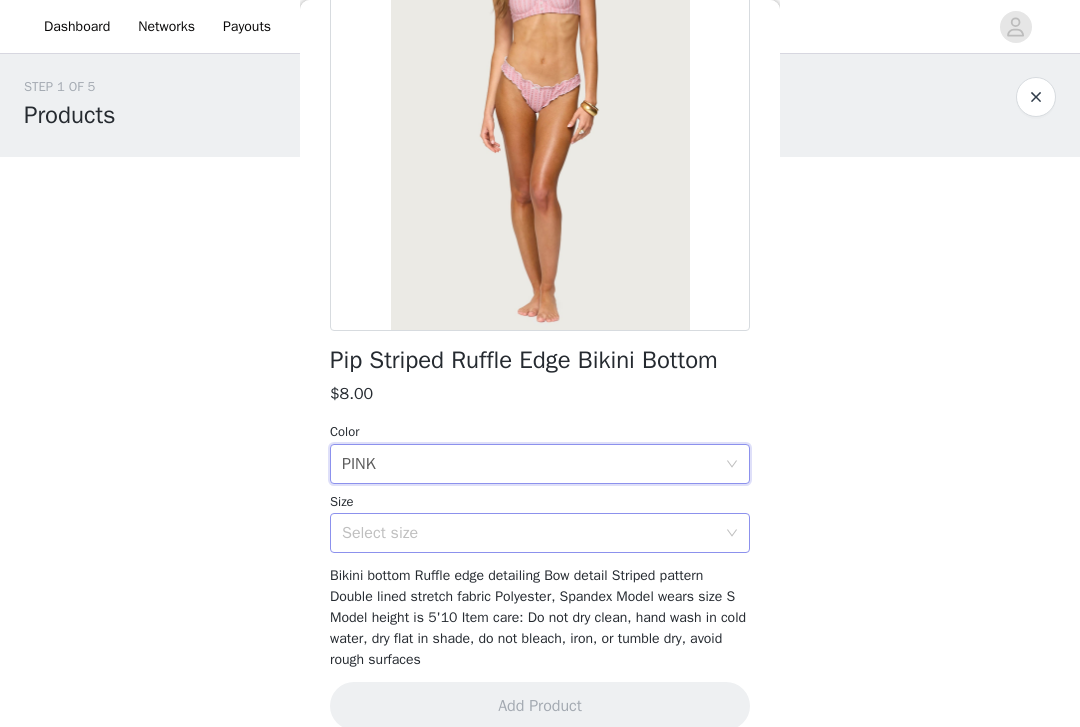 click on "Select size" at bounding box center [529, 533] 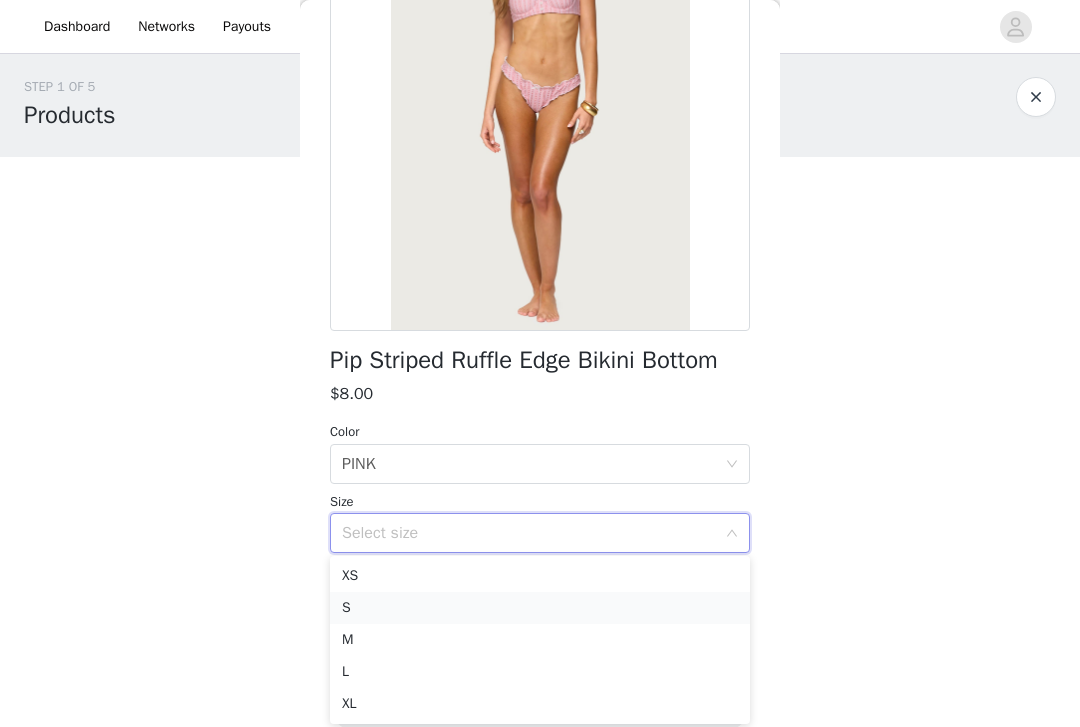 click on "S" at bounding box center [540, 608] 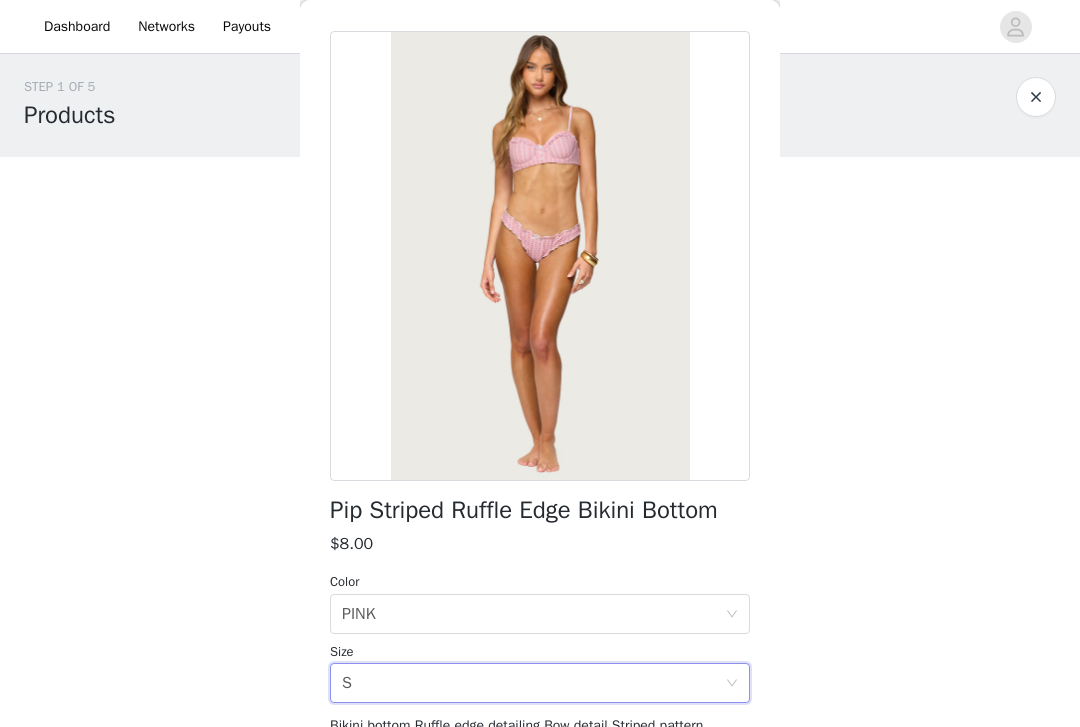 scroll, scrollTop: 63, scrollLeft: 0, axis: vertical 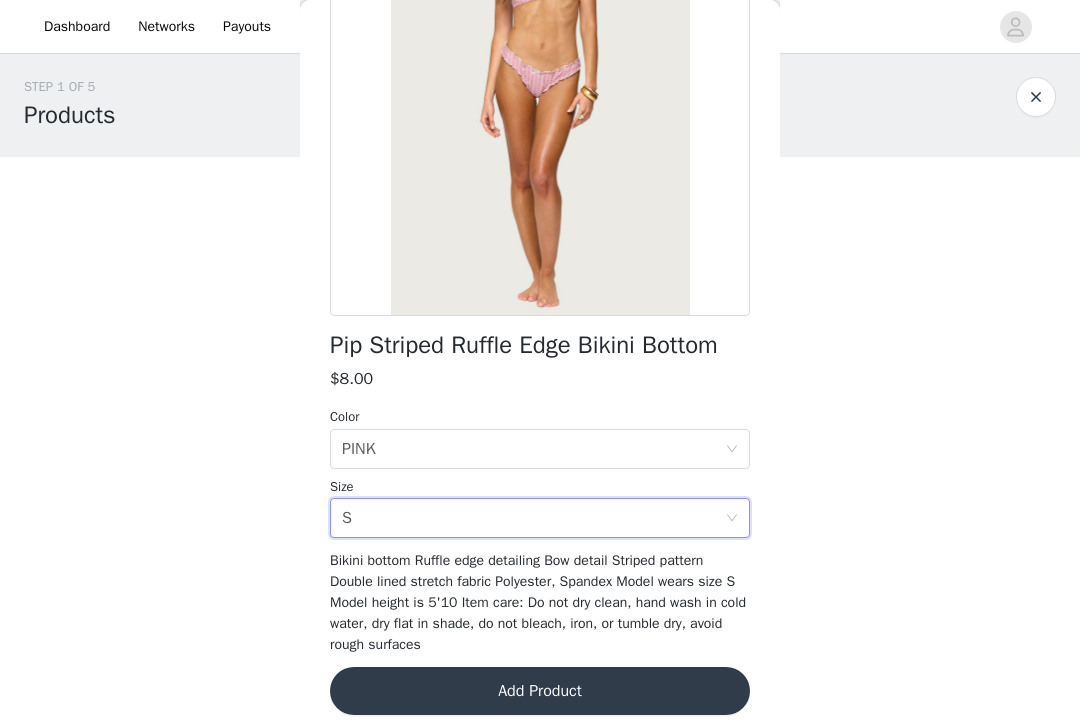 click on "Add Product" at bounding box center (540, 691) 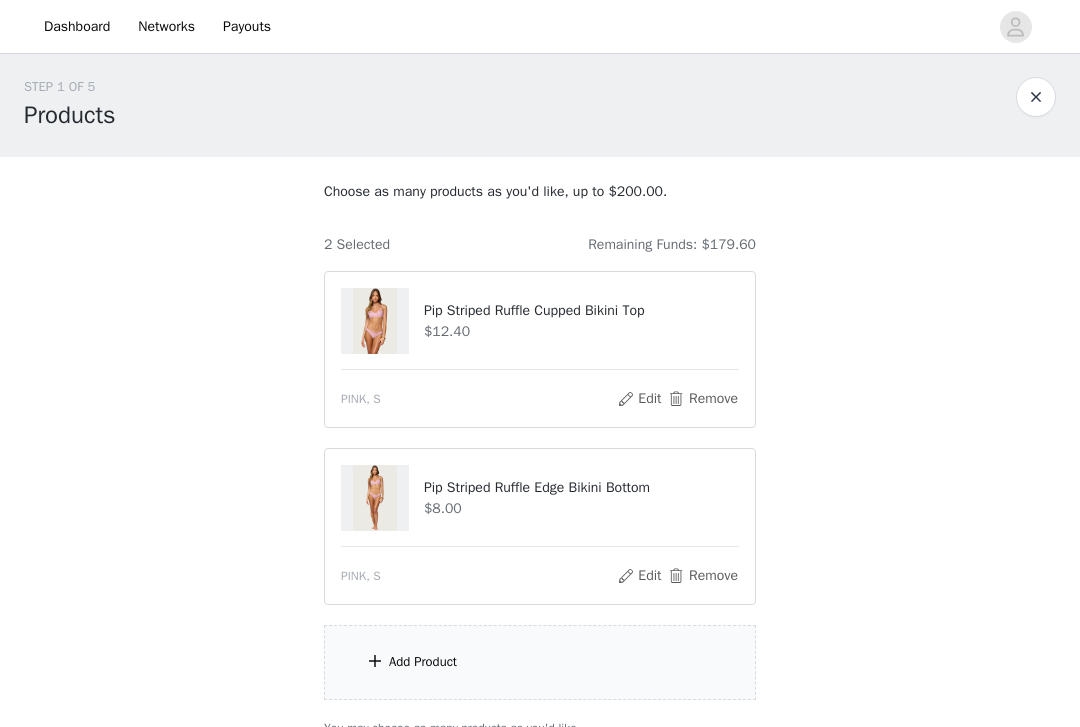 click on "Add Product" at bounding box center [540, 662] 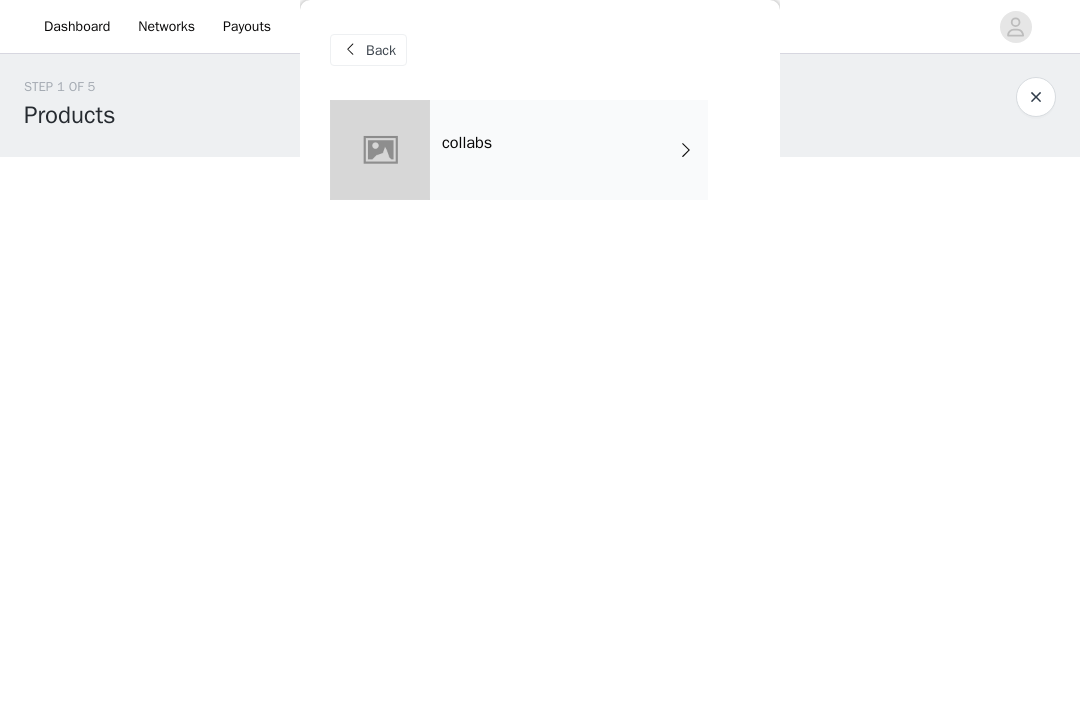 click on "collabs" at bounding box center (569, 150) 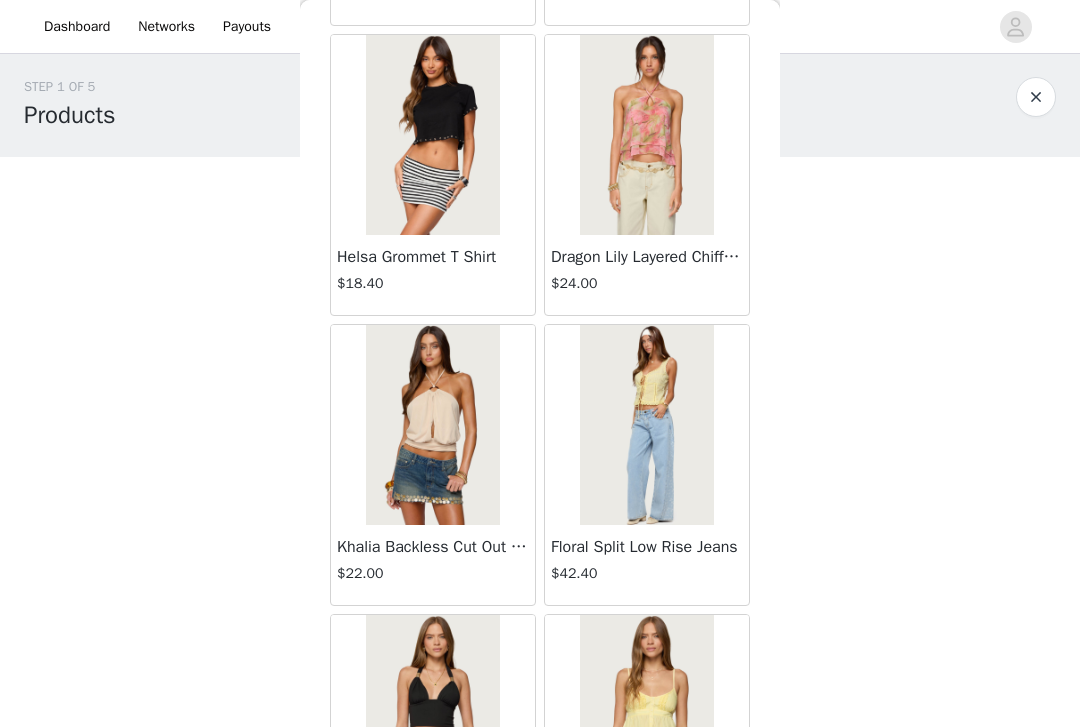 scroll, scrollTop: 2333, scrollLeft: 0, axis: vertical 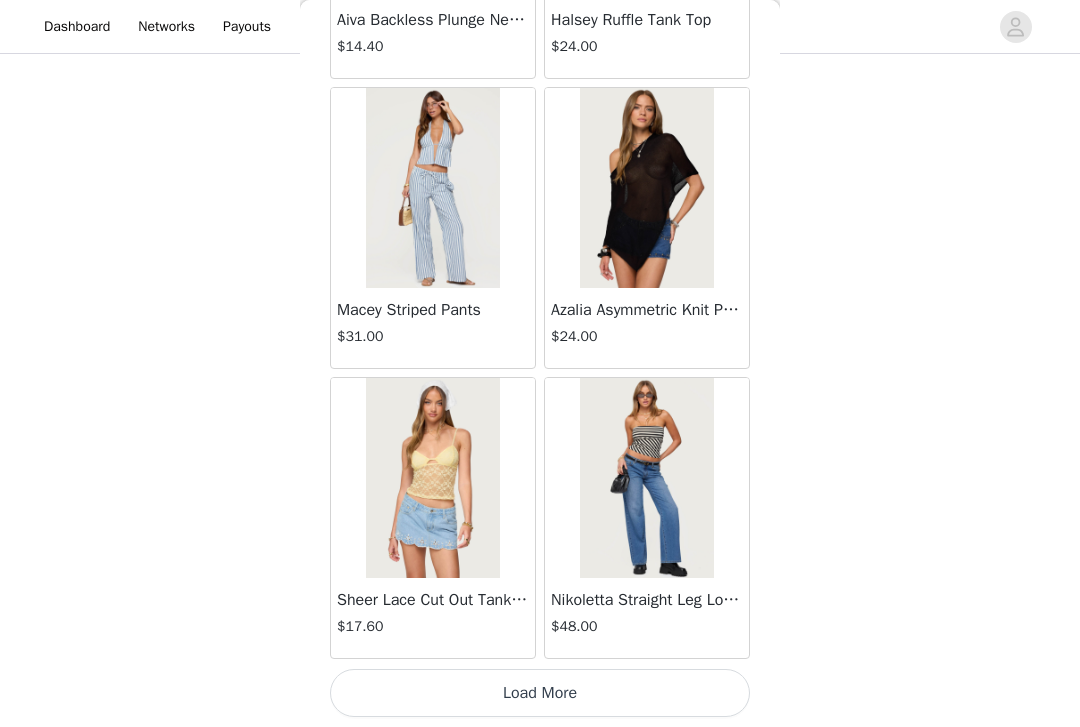 click on "Load More" at bounding box center [540, 693] 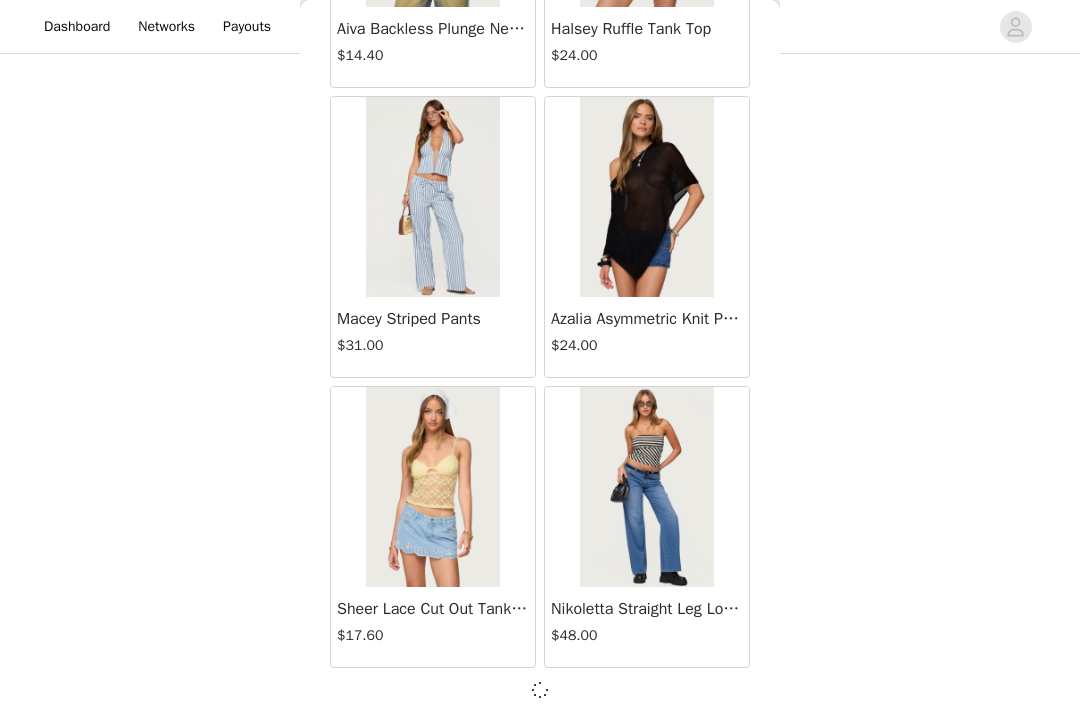 scroll, scrollTop: 2324, scrollLeft: 0, axis: vertical 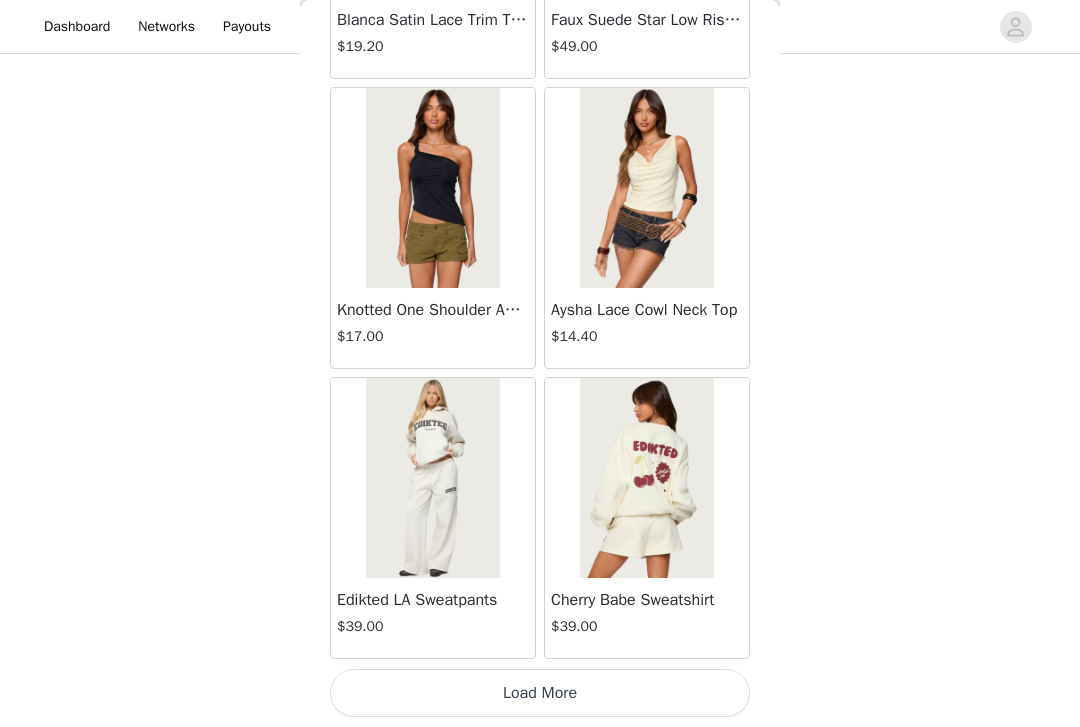 click on "Load More" at bounding box center (540, 693) 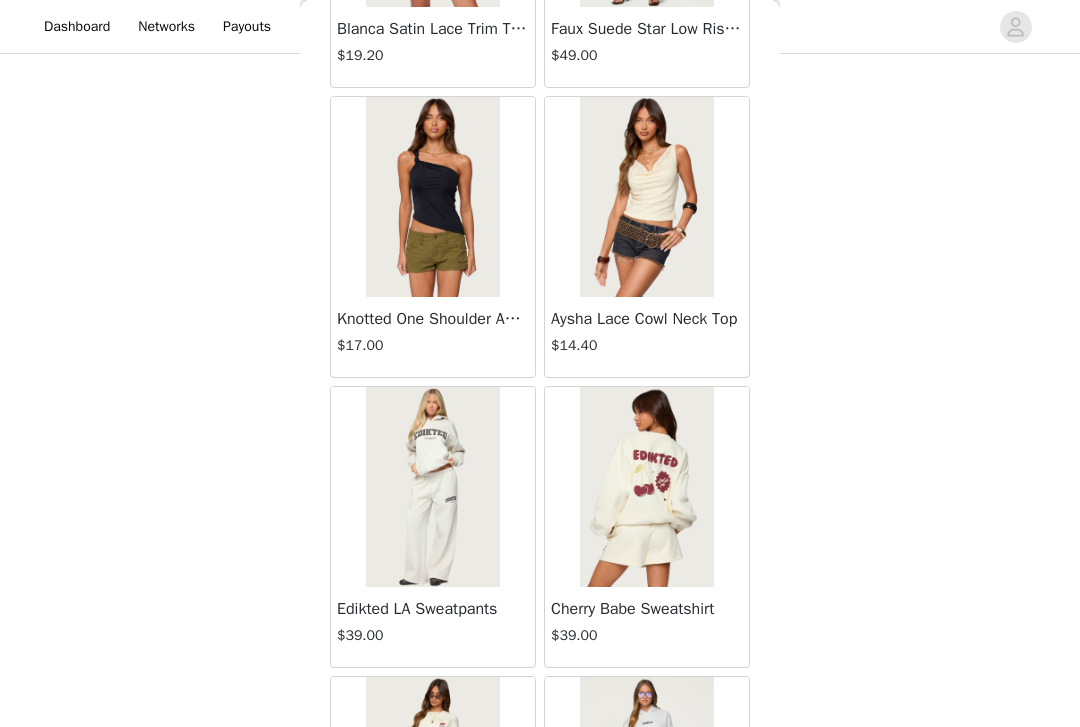 scroll, scrollTop: 182, scrollLeft: 0, axis: vertical 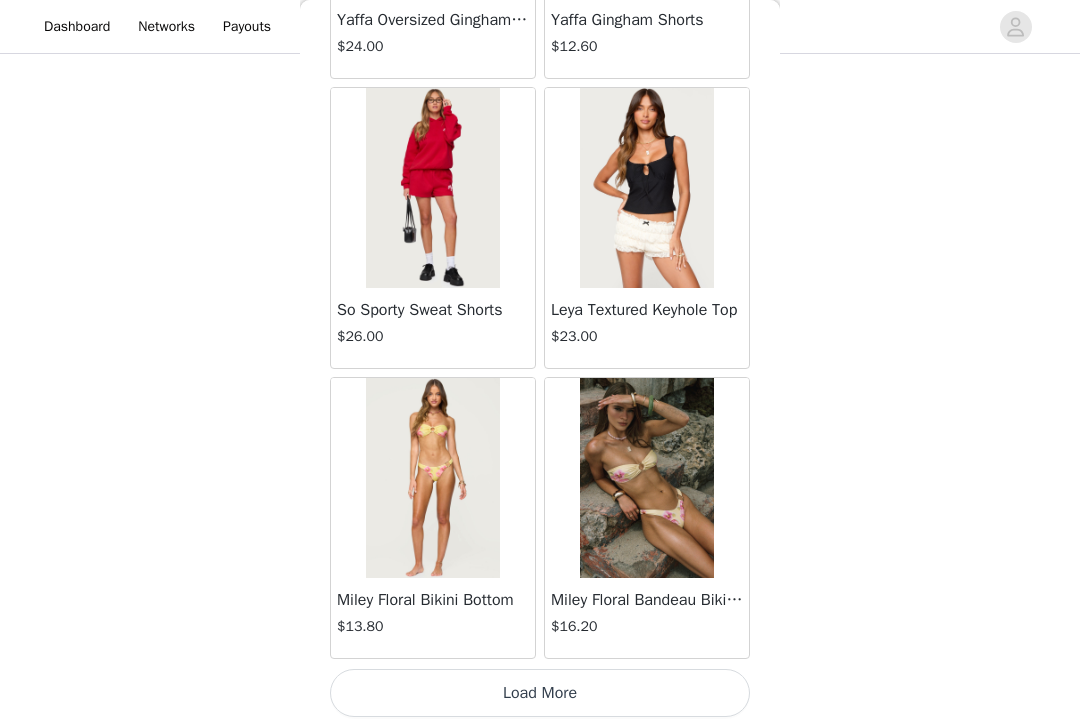 click on "Load More" at bounding box center [540, 693] 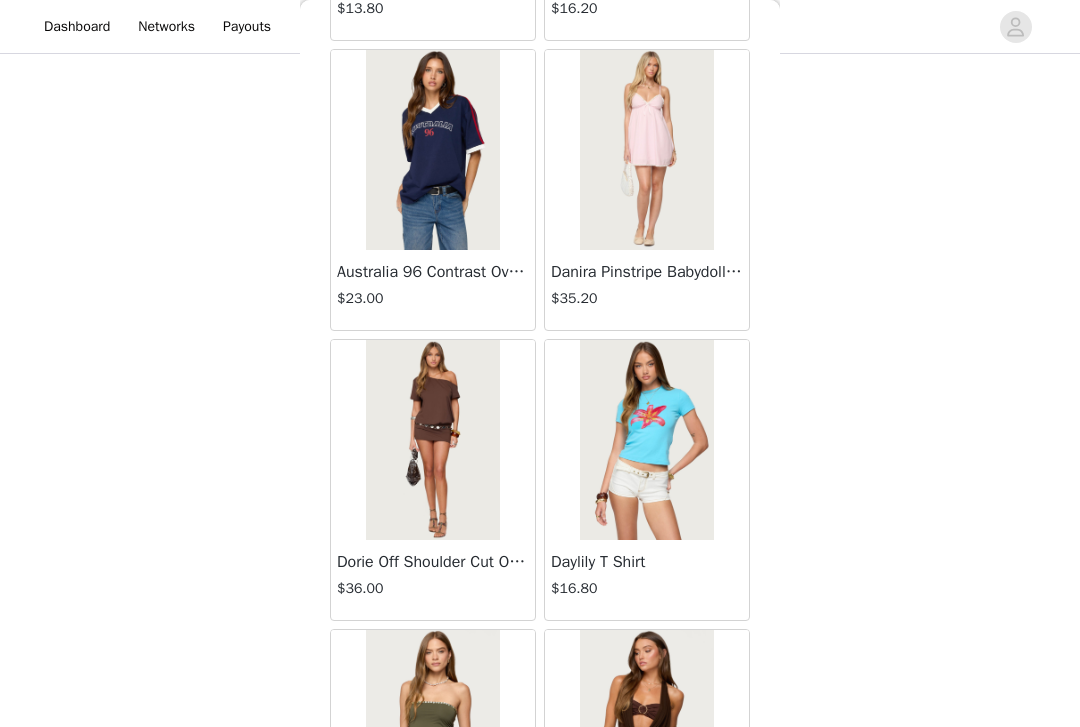 scroll, scrollTop: 8782, scrollLeft: 0, axis: vertical 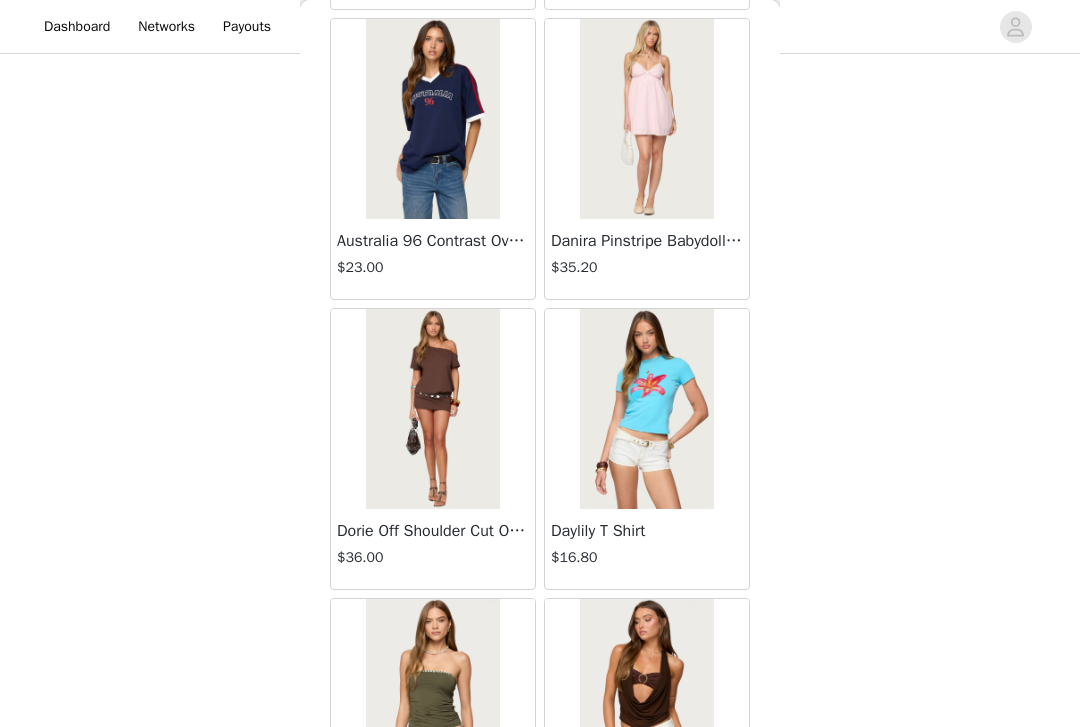 click at bounding box center (432, 409) 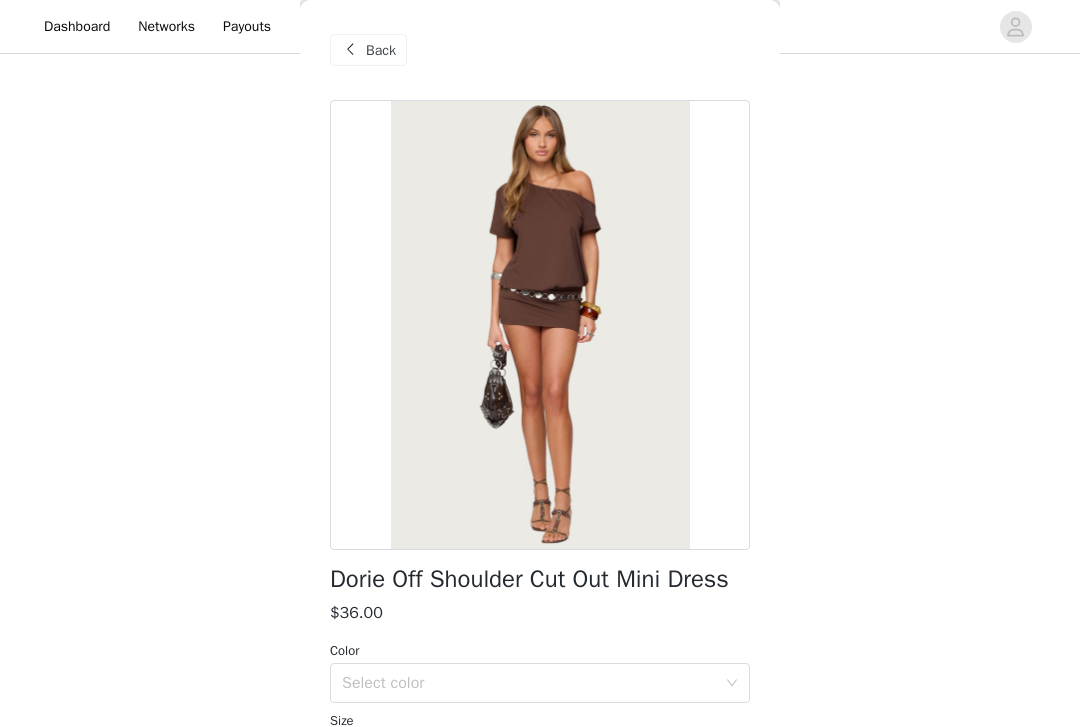 scroll, scrollTop: 0, scrollLeft: 0, axis: both 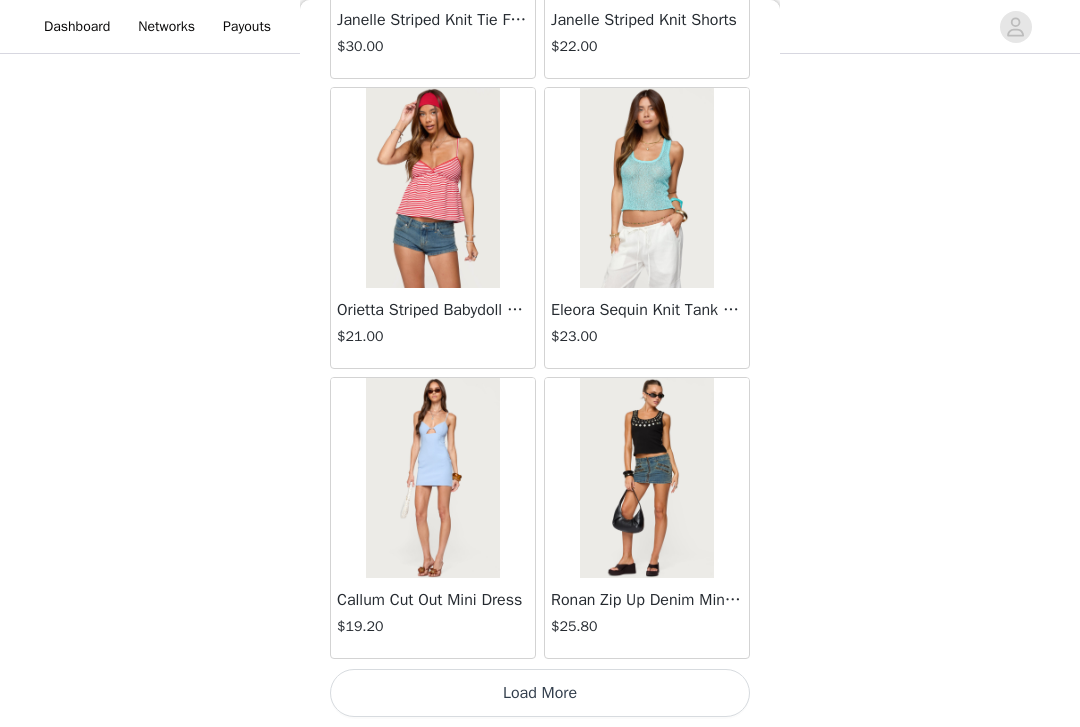 click on "Load More" at bounding box center (540, 693) 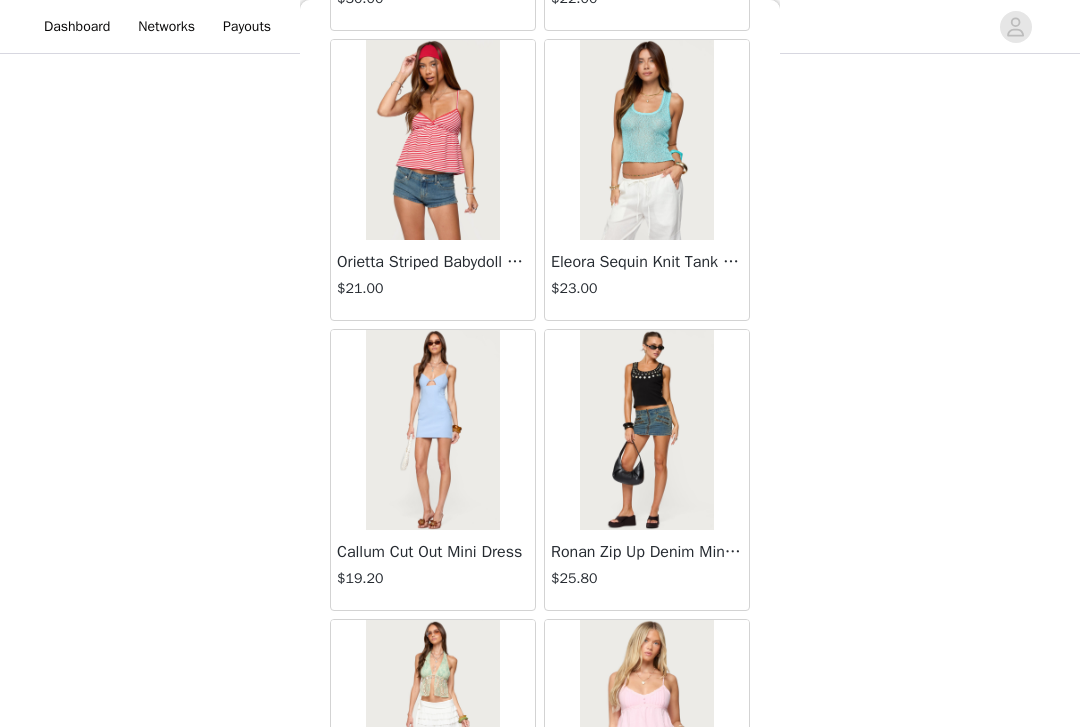 scroll, scrollTop: 11077, scrollLeft: 0, axis: vertical 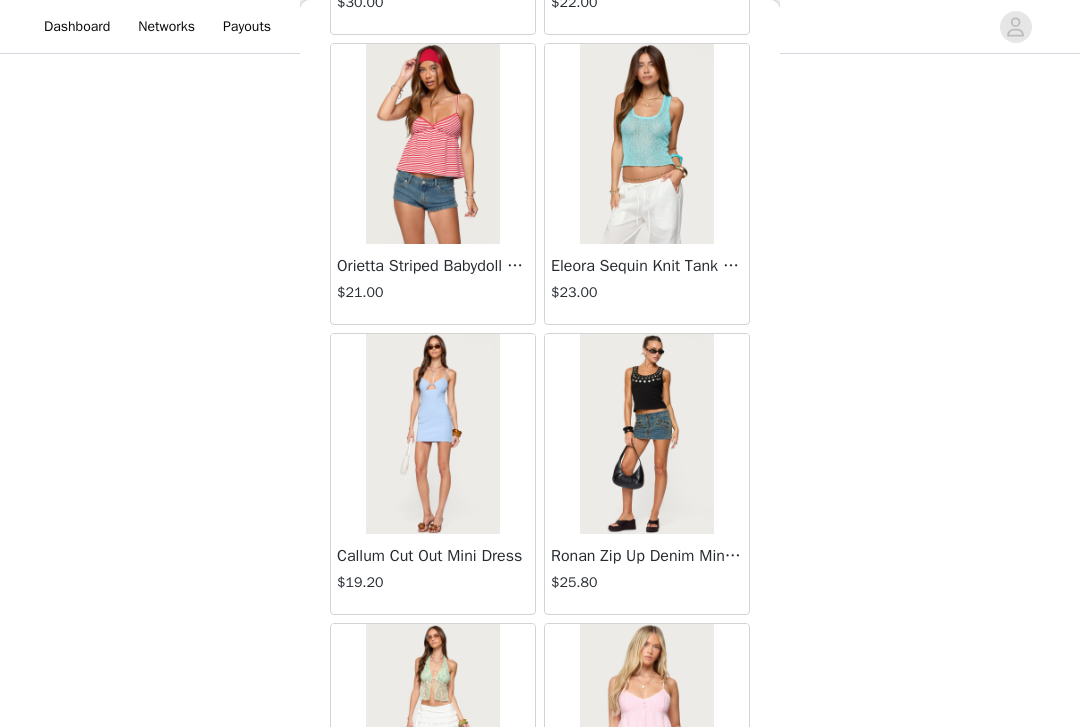 click at bounding box center [646, 144] 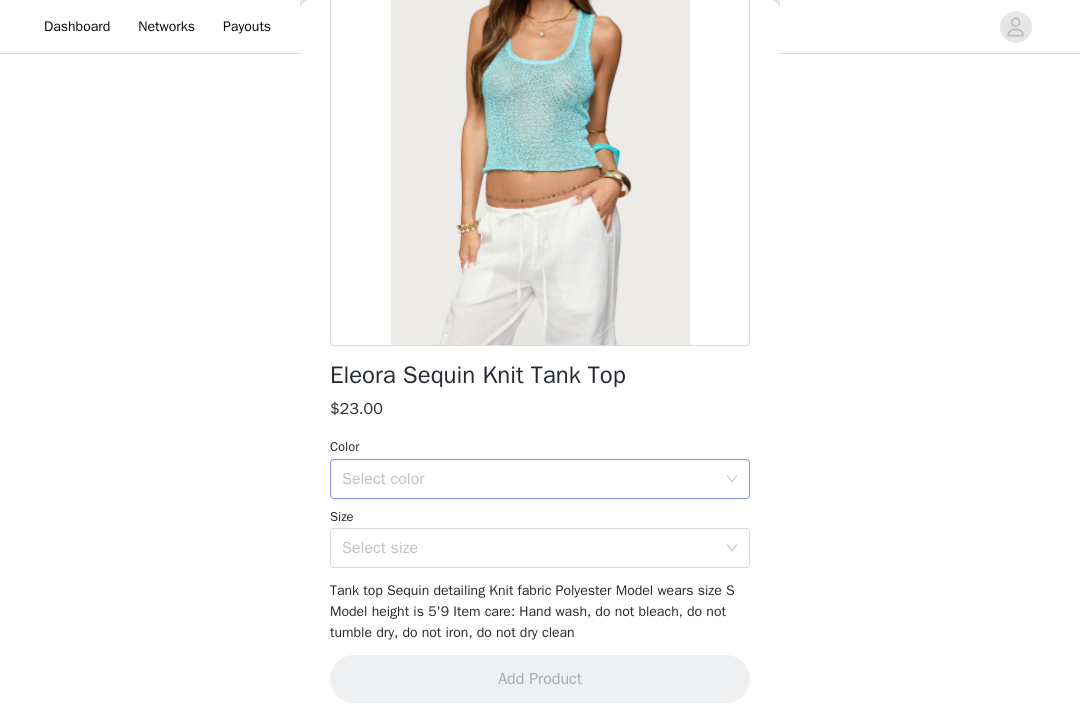scroll, scrollTop: 203, scrollLeft: 0, axis: vertical 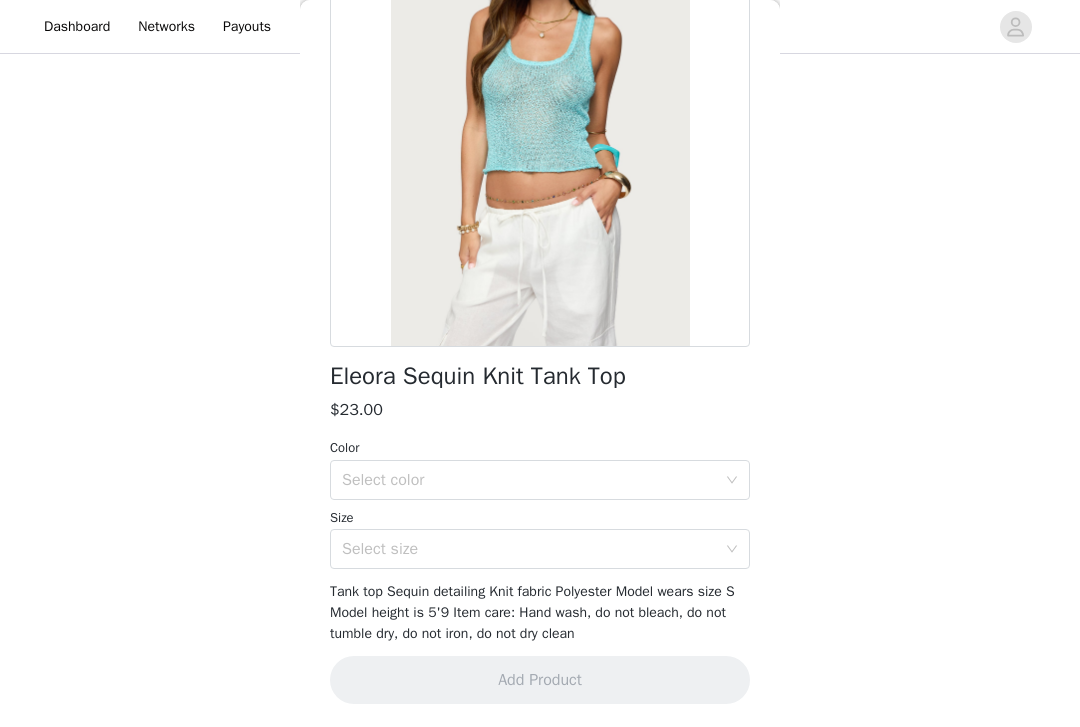 click on "Color   Select color" at bounding box center [540, 469] 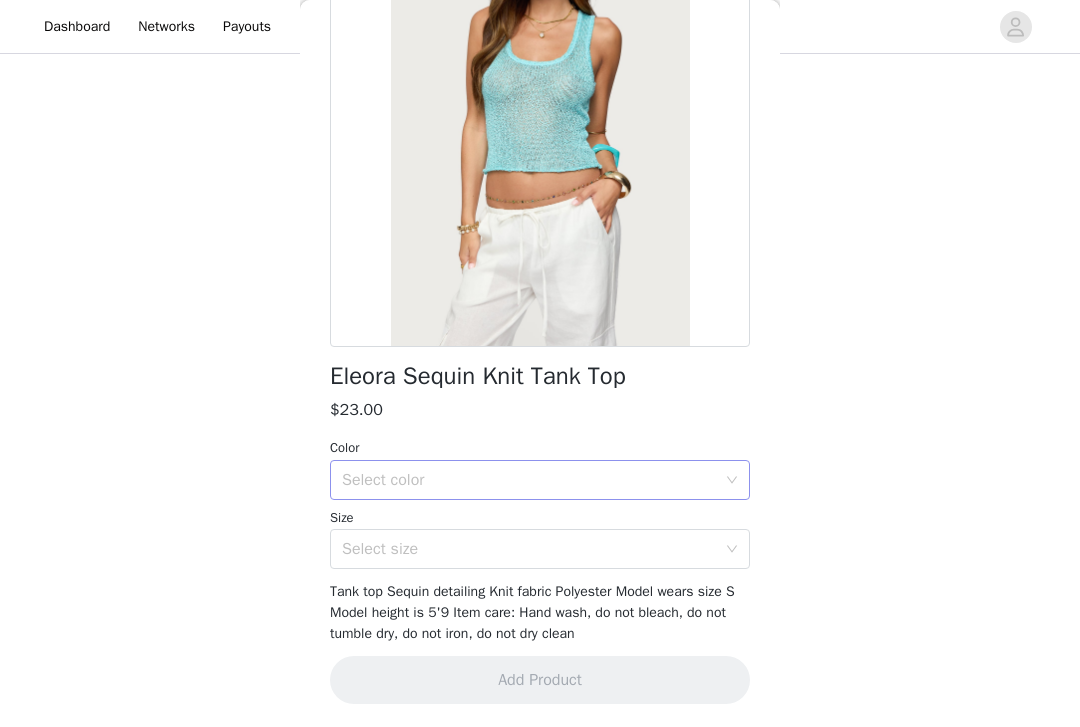 click on "Select color" at bounding box center (529, 480) 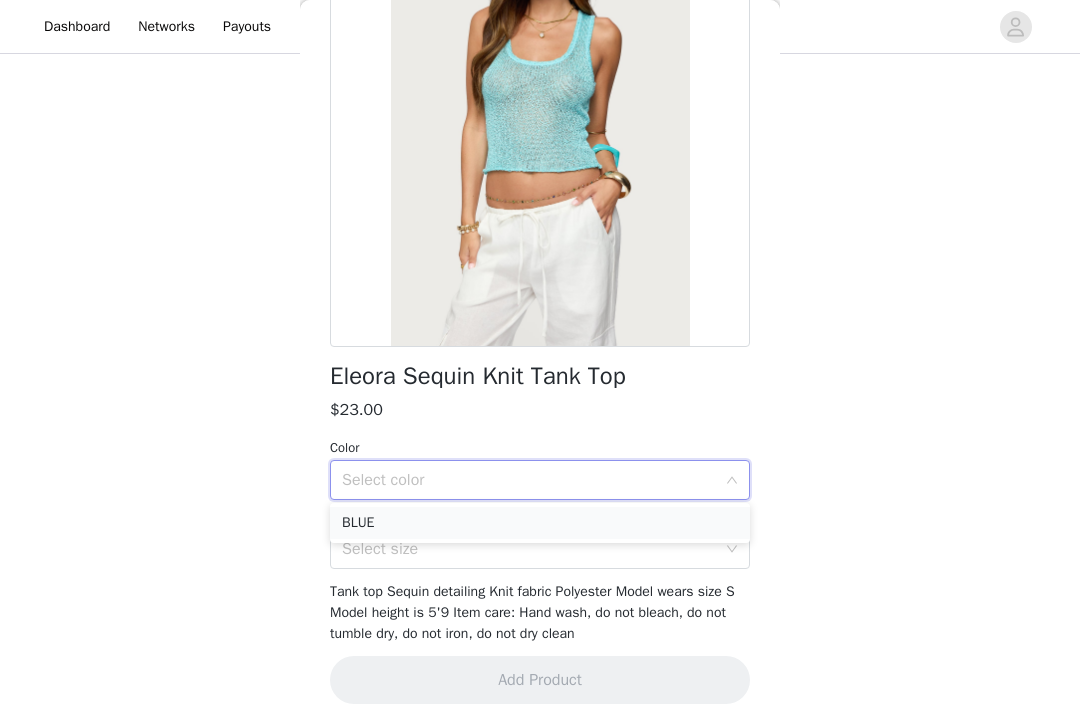 click on "BLUE" at bounding box center [540, 523] 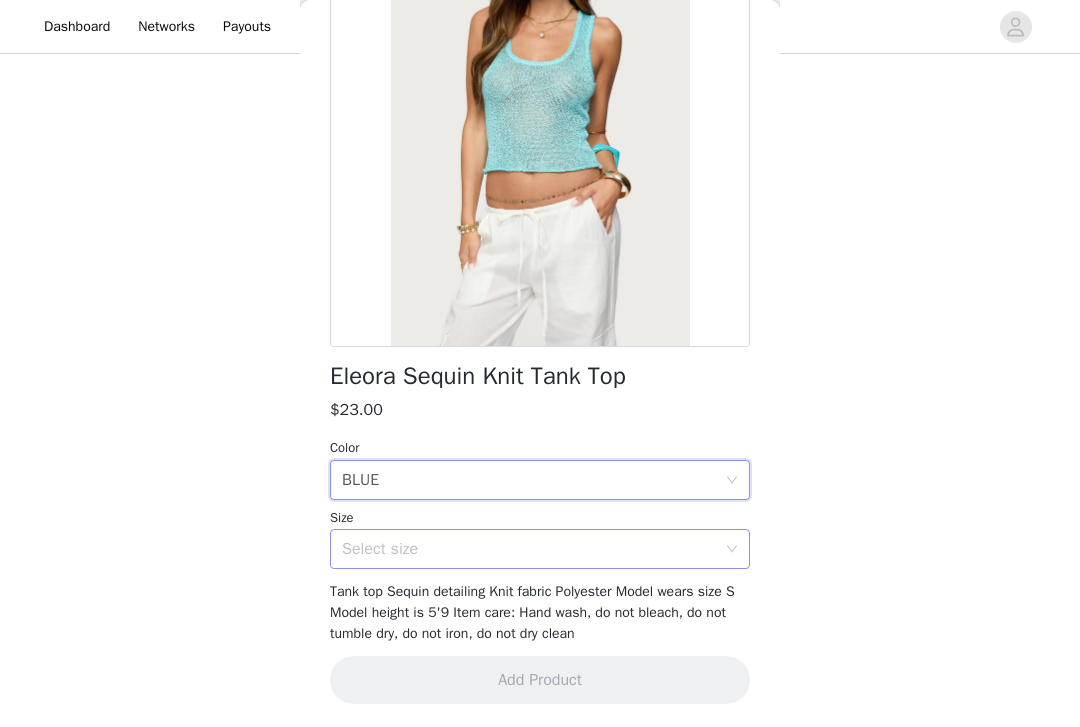 click on "Select size" at bounding box center [529, 549] 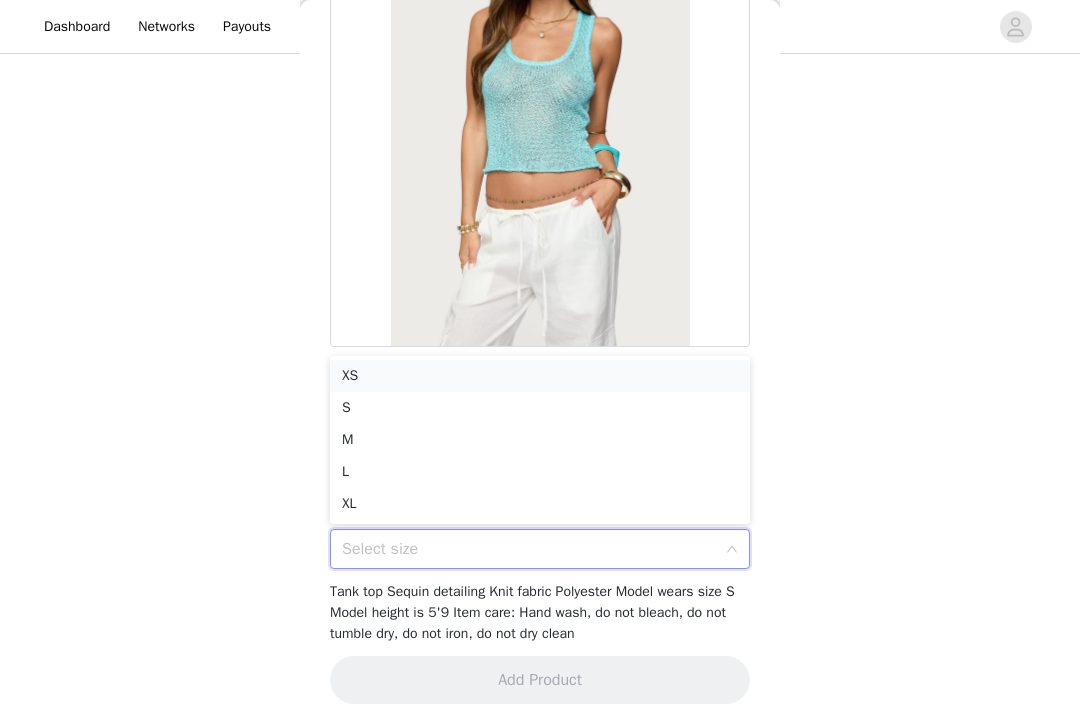 click on "XS" at bounding box center (540, 376) 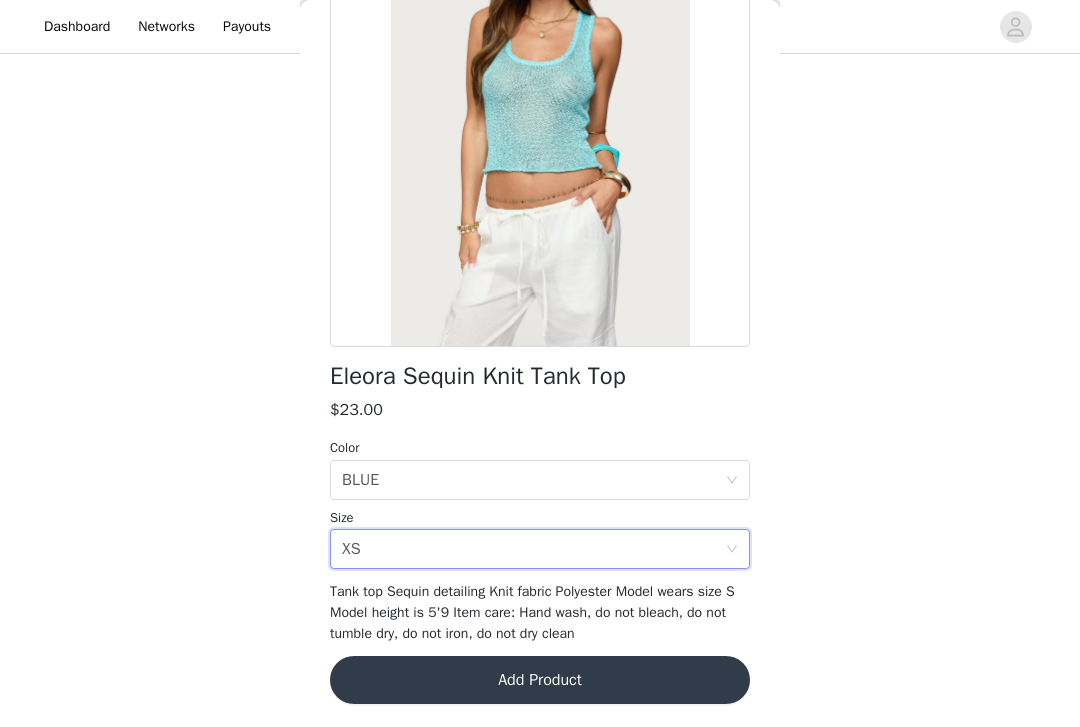 click on "Add Product" at bounding box center (540, 680) 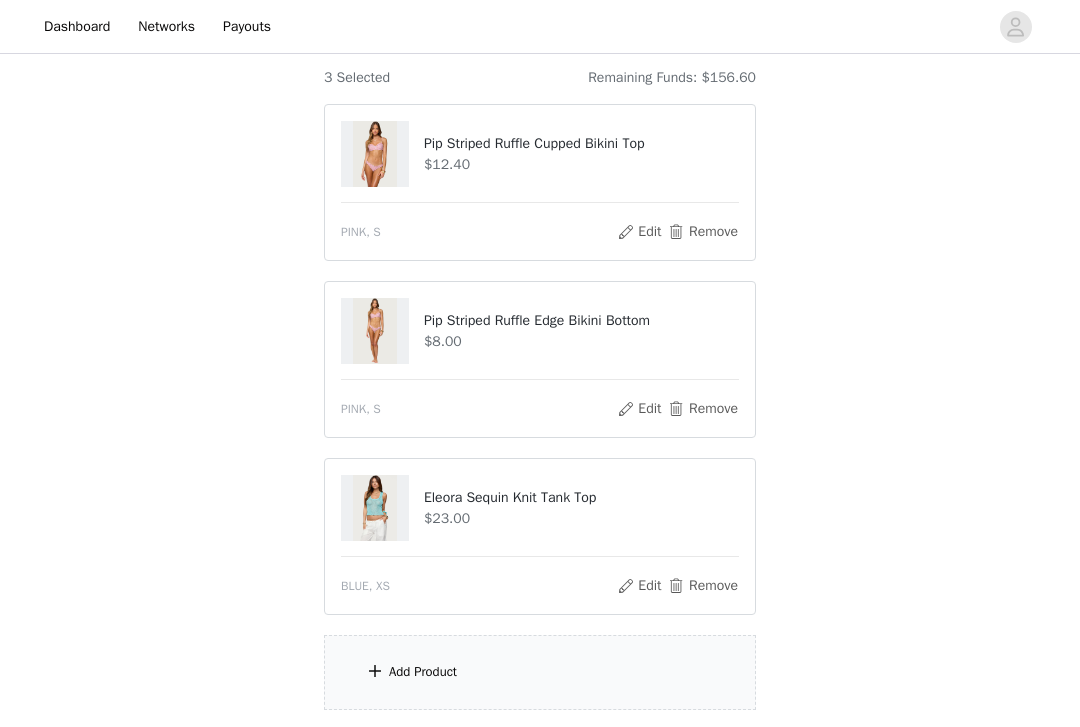 scroll, scrollTop: 196, scrollLeft: 0, axis: vertical 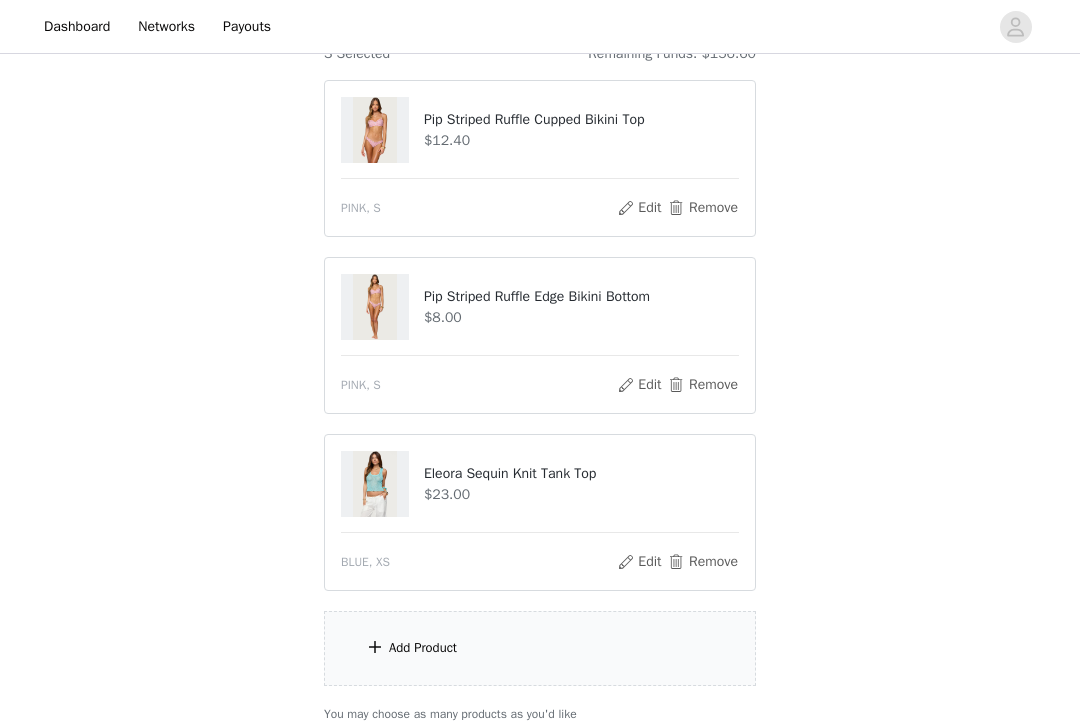 click on "Add Product" at bounding box center [540, 648] 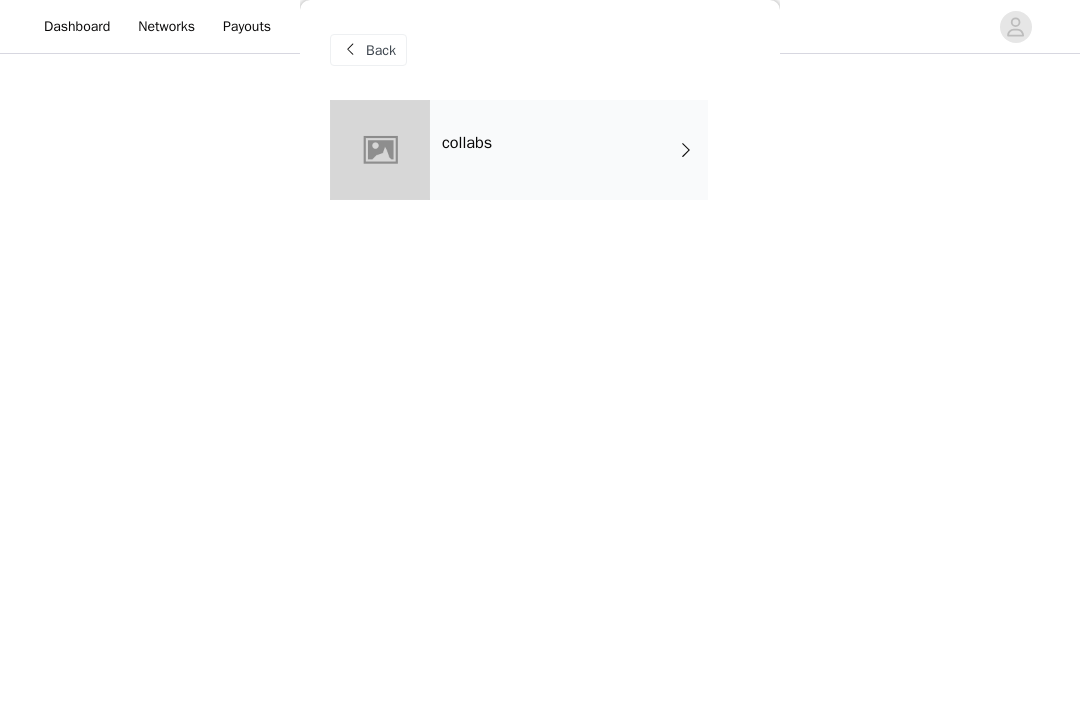 click on "collabs" at bounding box center [467, 143] 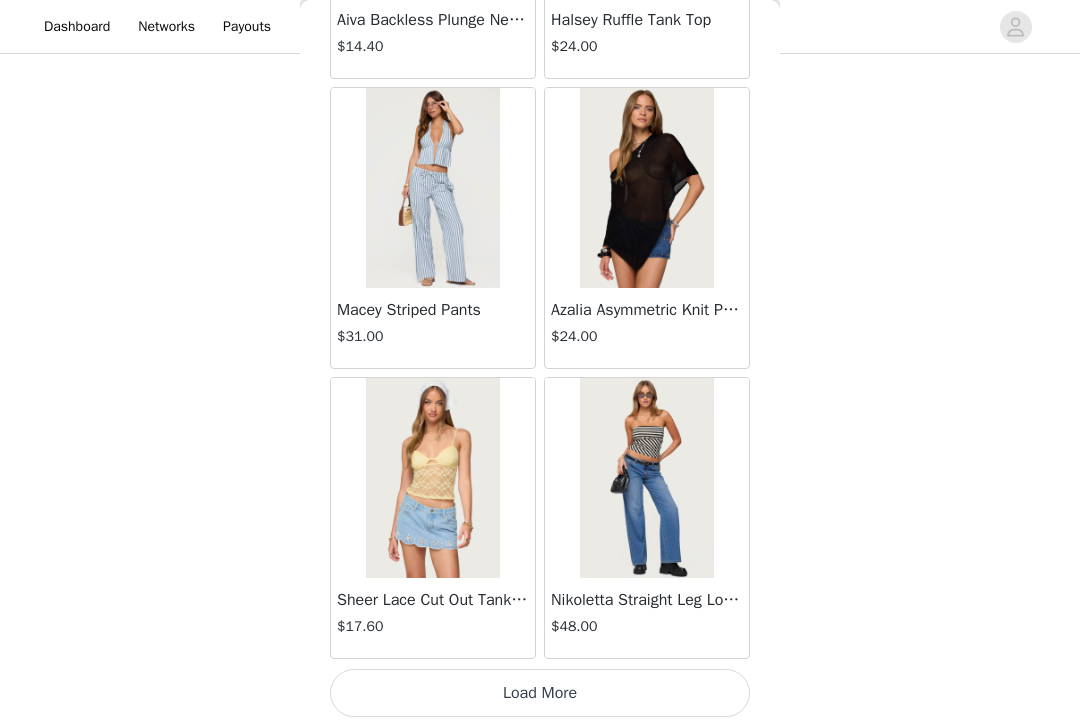 scroll, scrollTop: 2333, scrollLeft: 0, axis: vertical 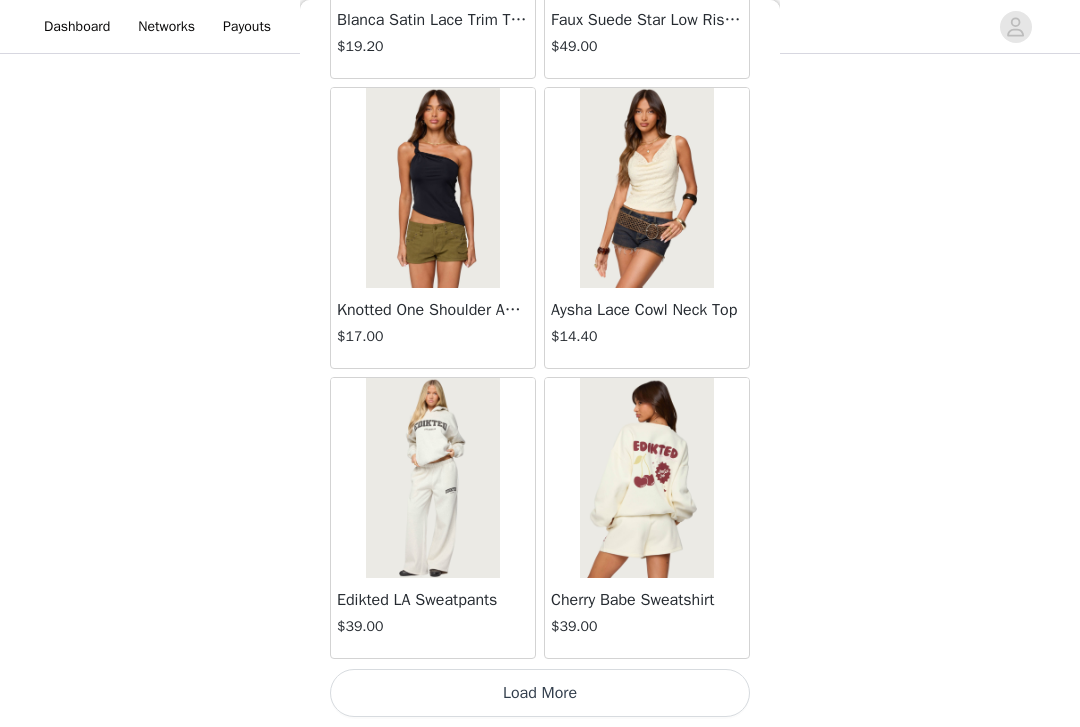 click on "Load More" at bounding box center [540, 693] 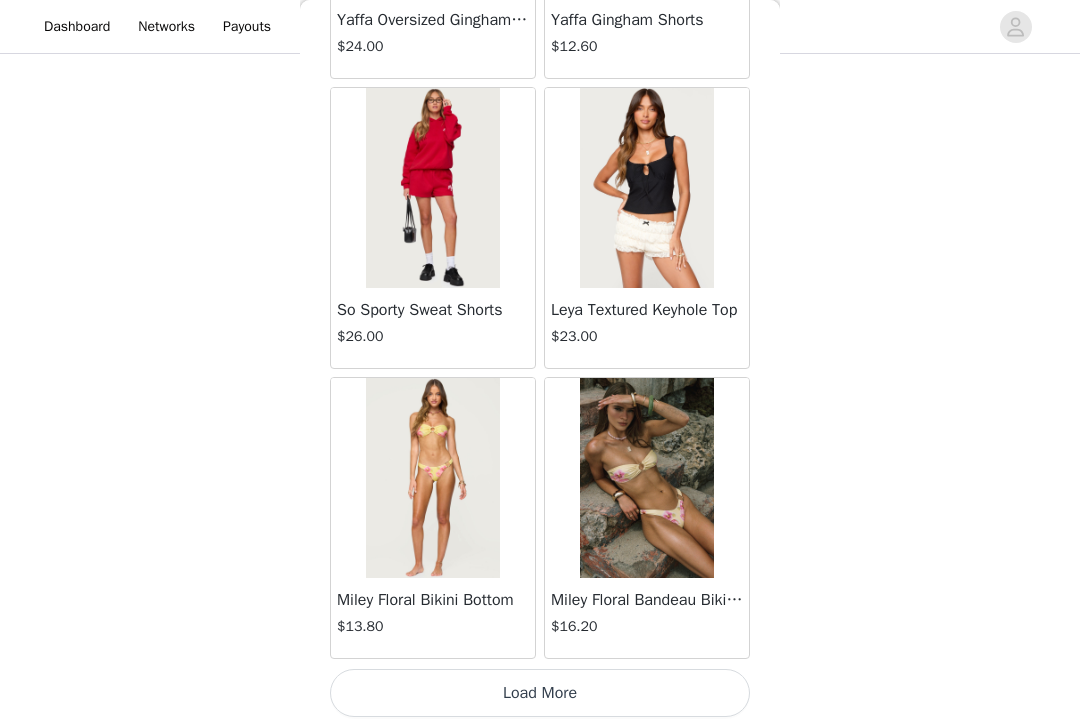 click on "Load More" at bounding box center (540, 693) 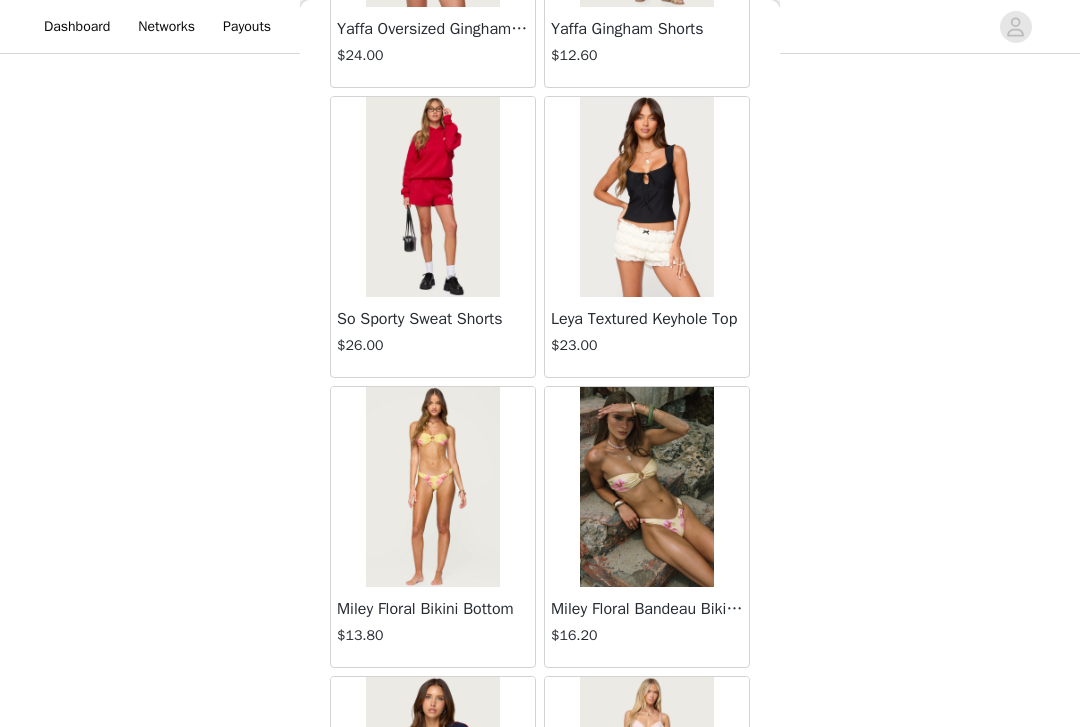 scroll, scrollTop: 360, scrollLeft: 0, axis: vertical 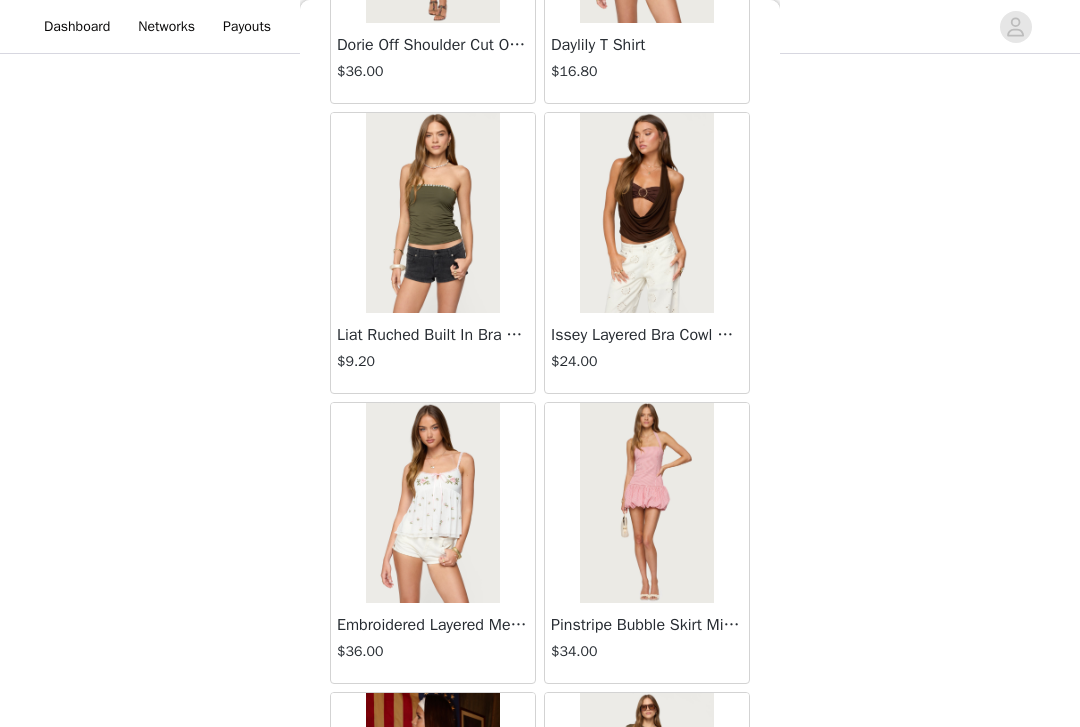 click at bounding box center [646, 213] 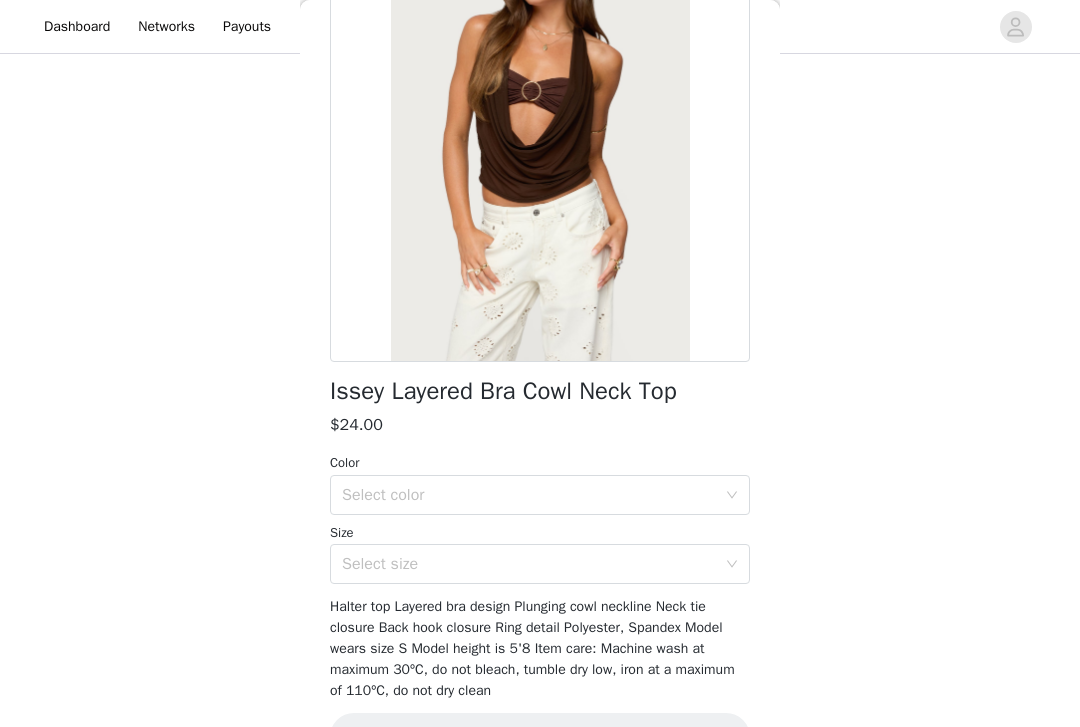 scroll, scrollTop: 192, scrollLeft: 0, axis: vertical 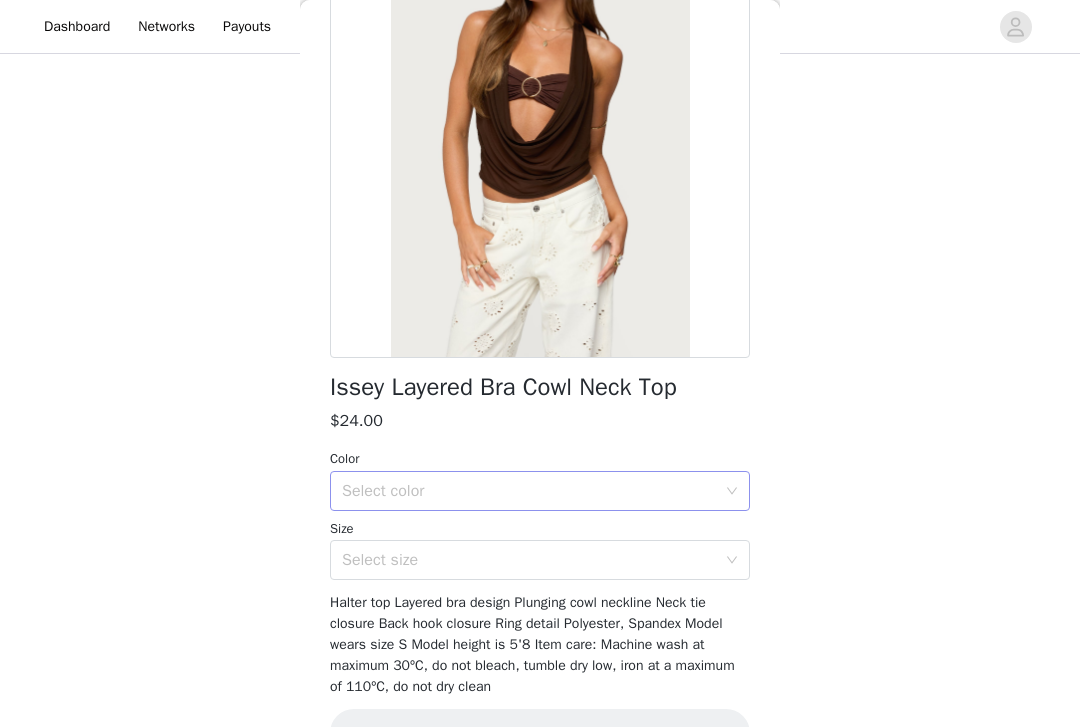 click on "Select color" at bounding box center [529, 491] 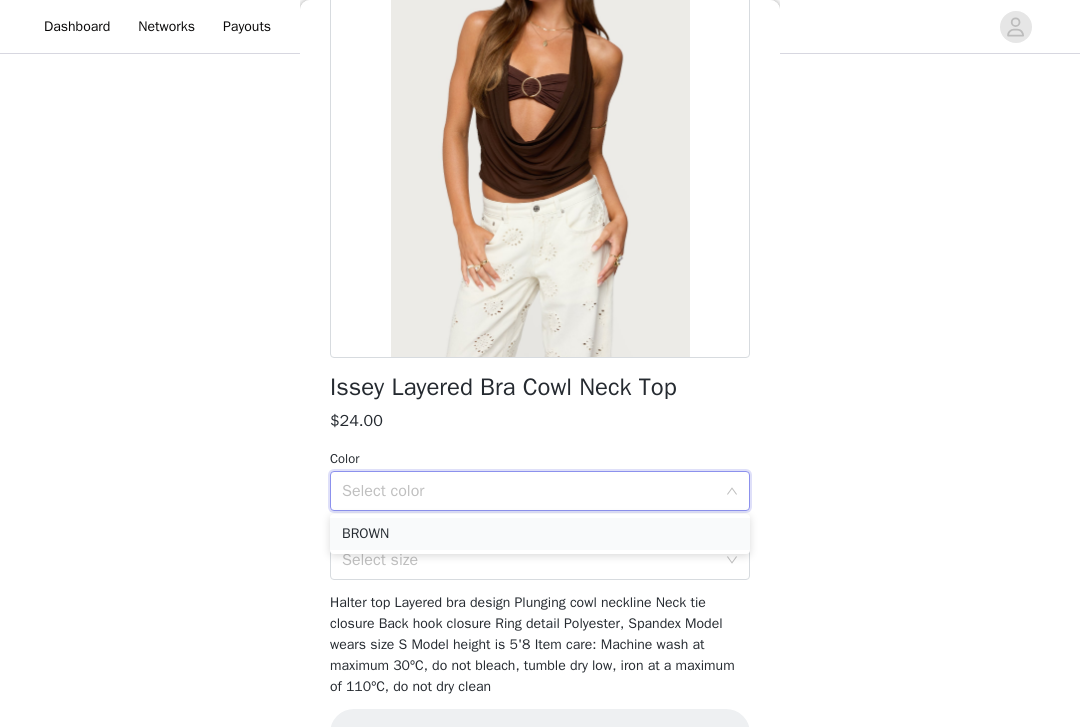 click on "BROWN" at bounding box center [540, 534] 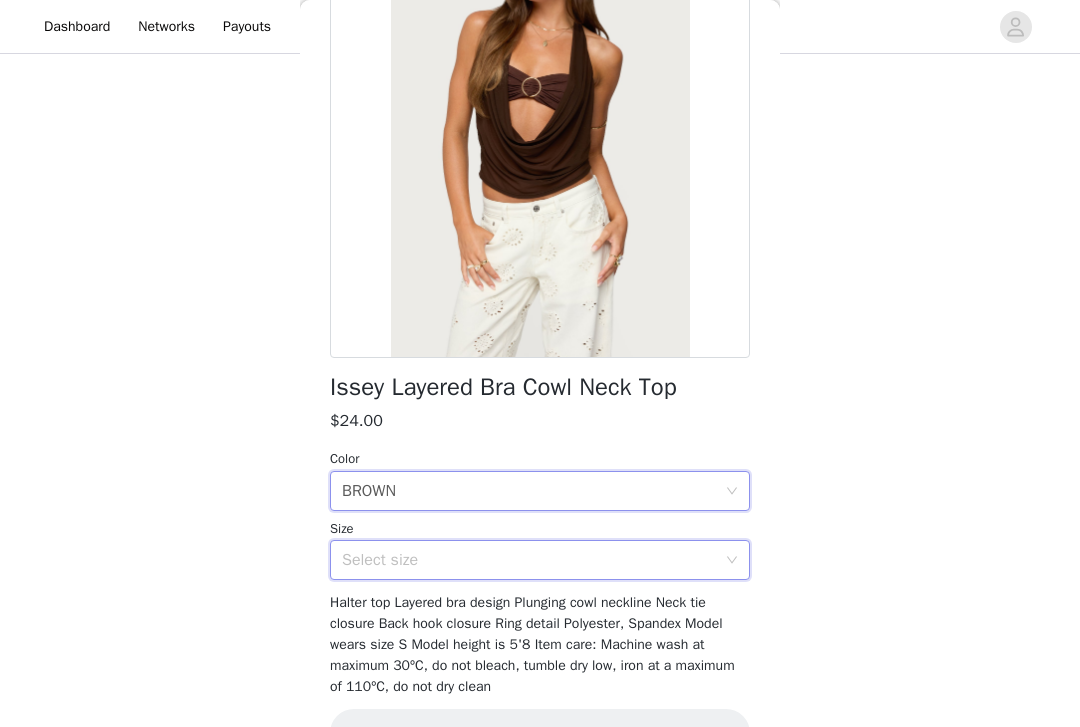 click on "Select size" at bounding box center [540, 560] 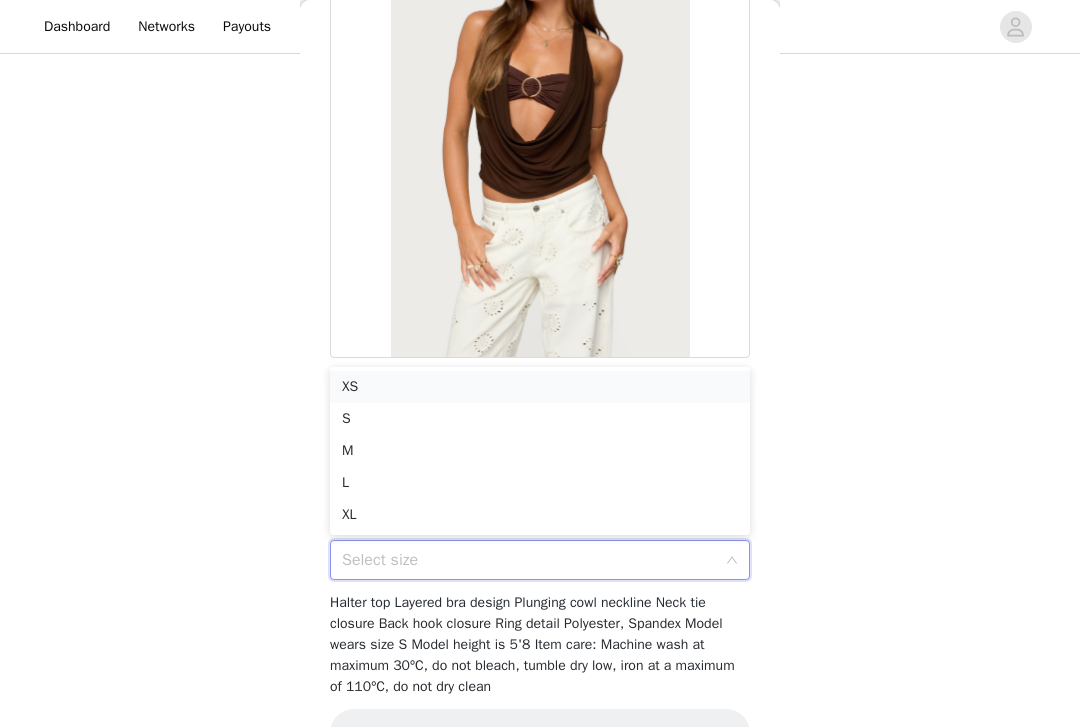 click on "XS S M L XL" at bounding box center [540, 451] 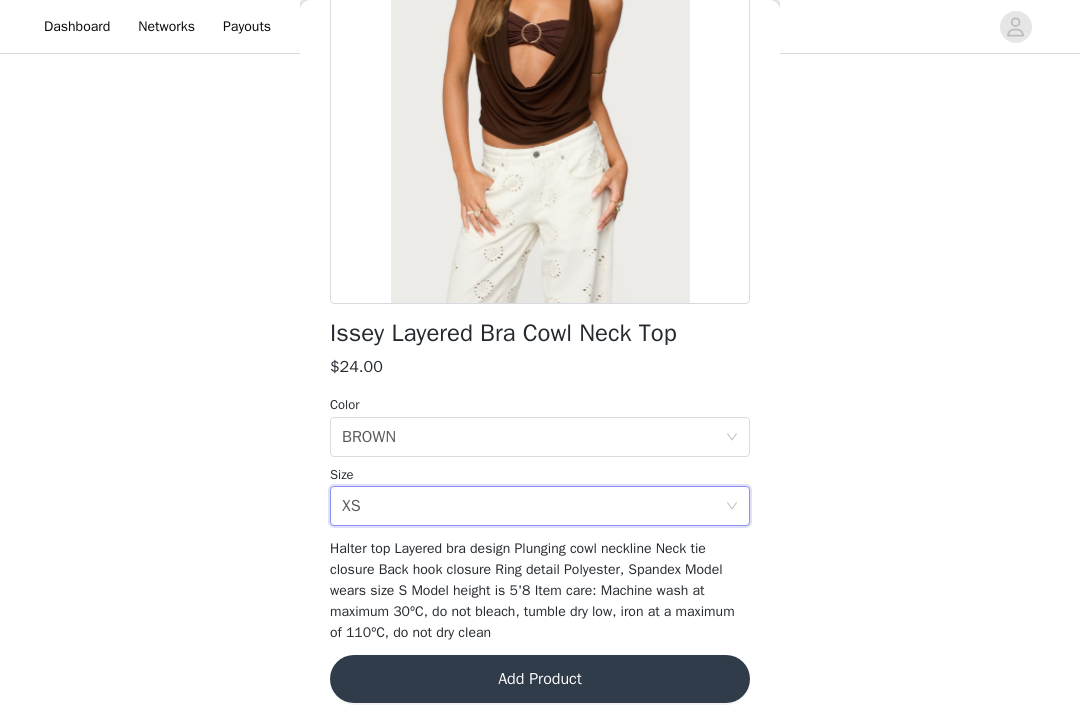 scroll, scrollTop: 245, scrollLeft: 0, axis: vertical 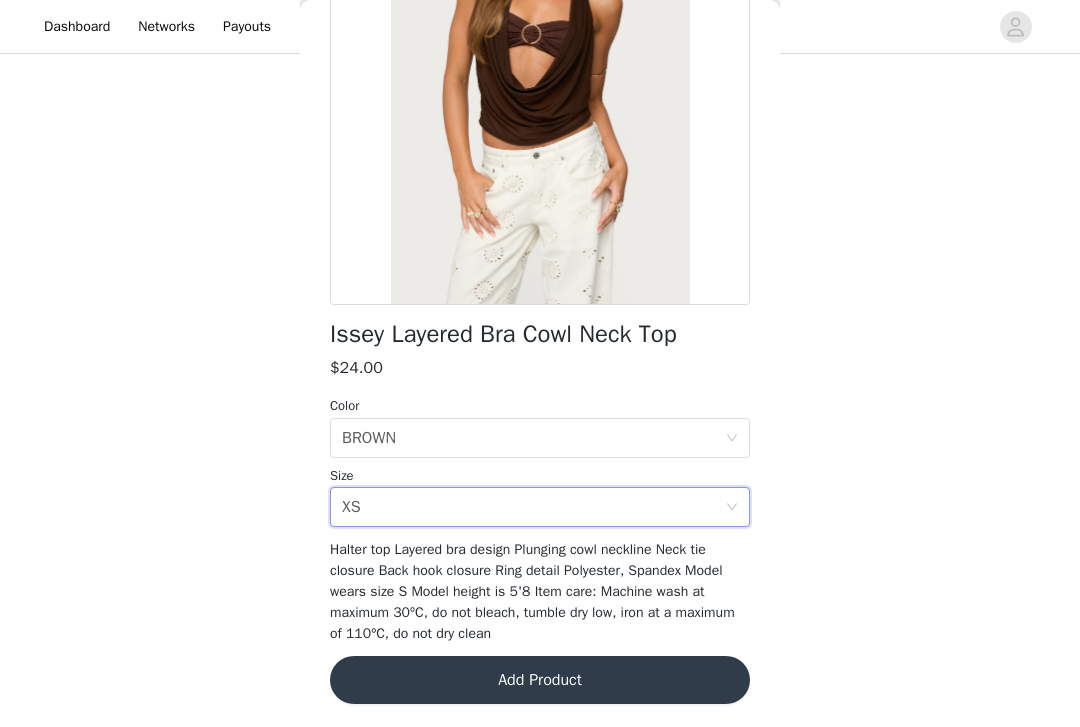 click on "Add Product" at bounding box center [540, 680] 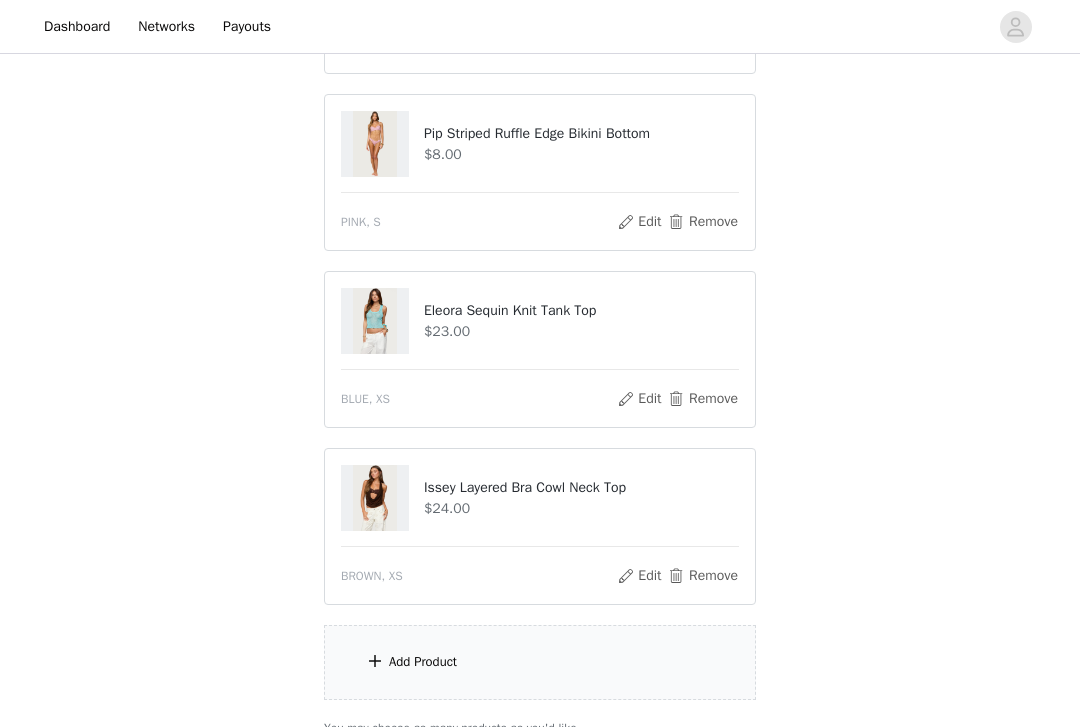 click on "Add Product" at bounding box center (540, 662) 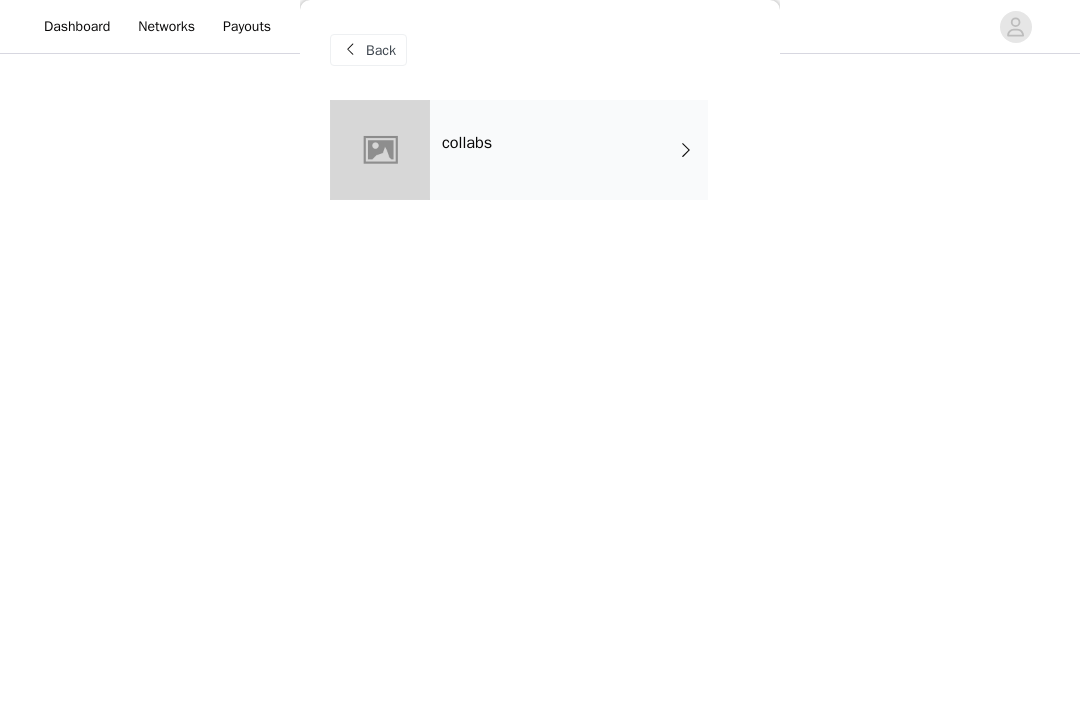 click on "collabs" at bounding box center [569, 150] 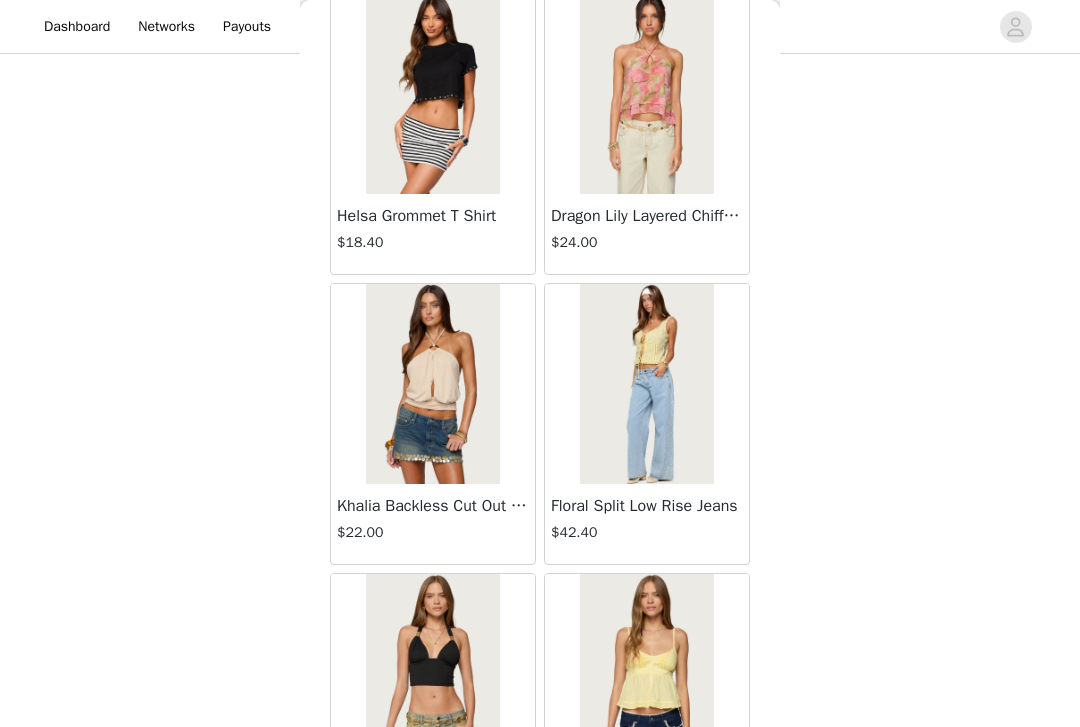 scroll, scrollTop: 2333, scrollLeft: 0, axis: vertical 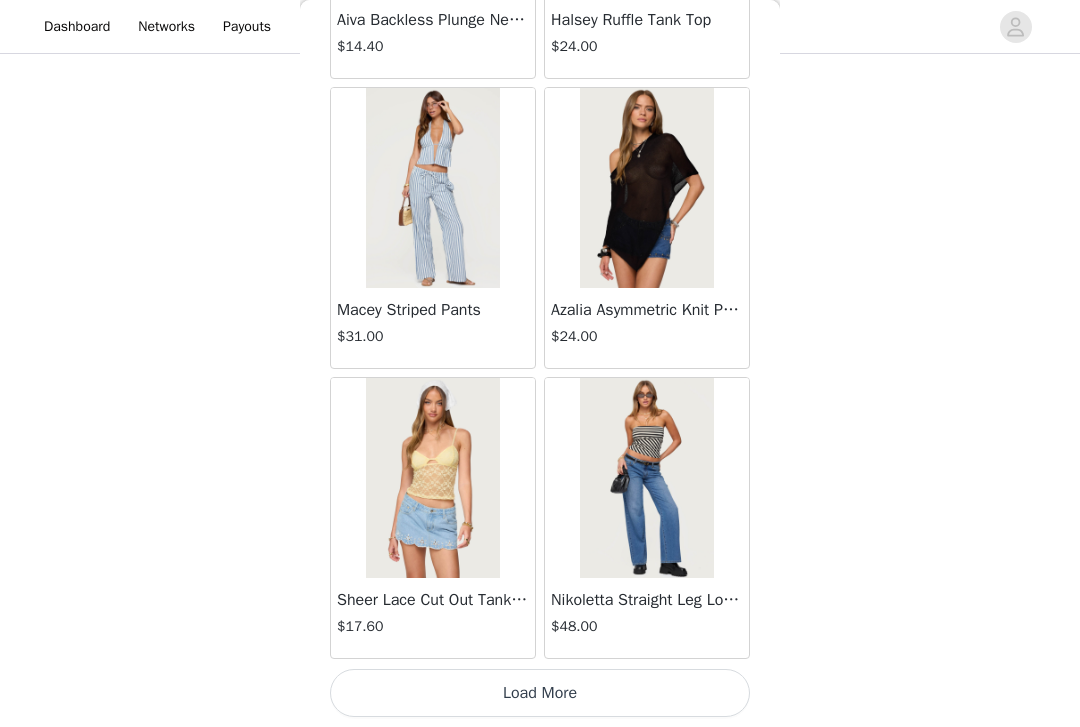 click on "Load More" at bounding box center (540, 693) 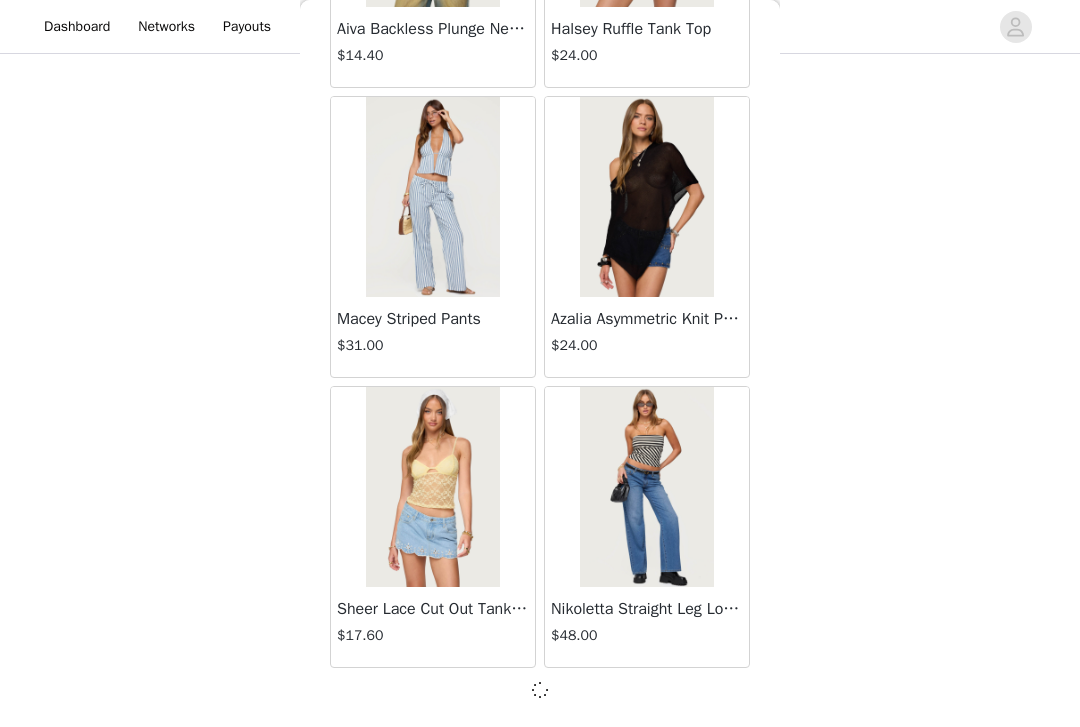 scroll, scrollTop: 557, scrollLeft: 0, axis: vertical 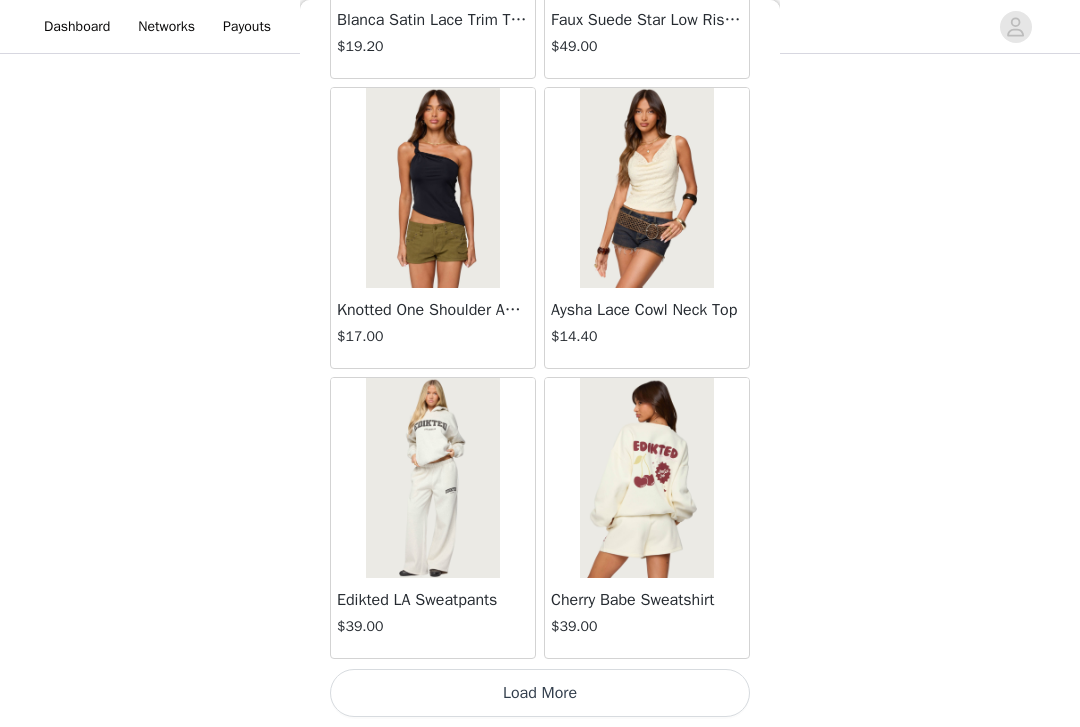 click on "Load More" at bounding box center [540, 693] 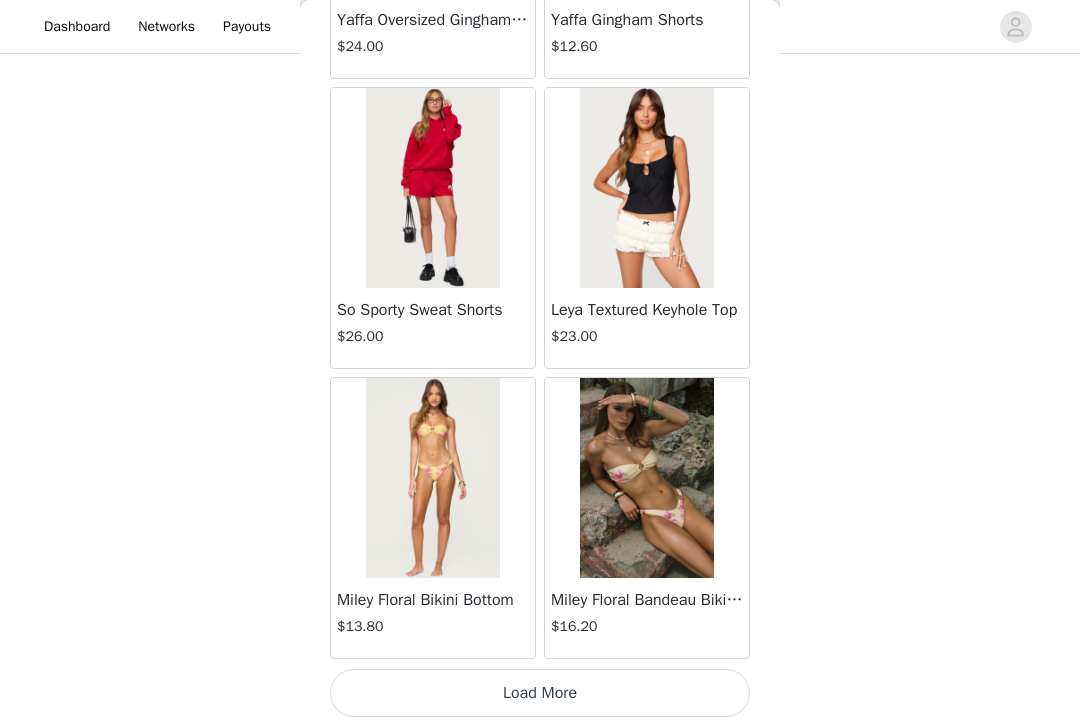 click on "Load More" at bounding box center [540, 693] 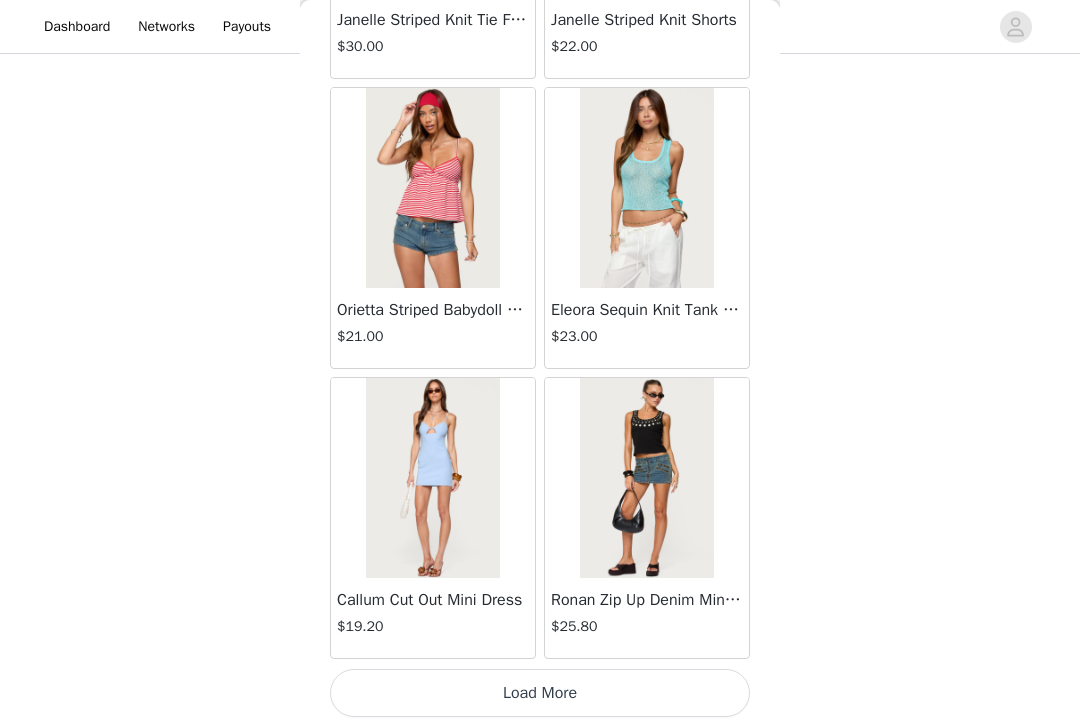 click on "Load More" at bounding box center [540, 693] 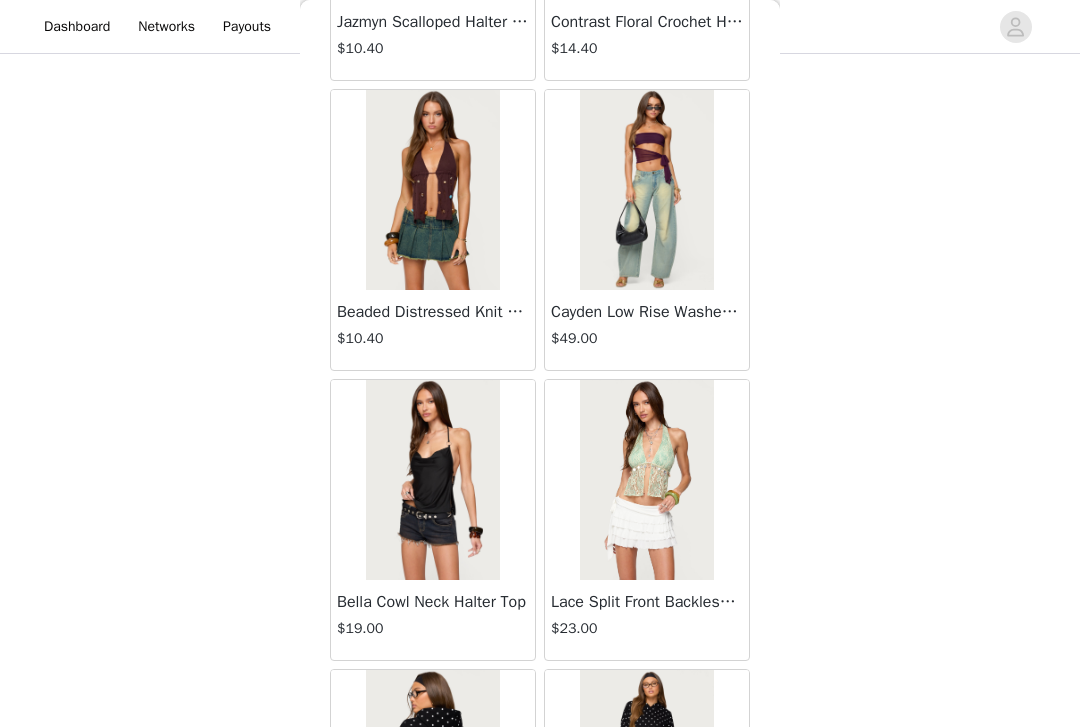 scroll, scrollTop: 13071, scrollLeft: 0, axis: vertical 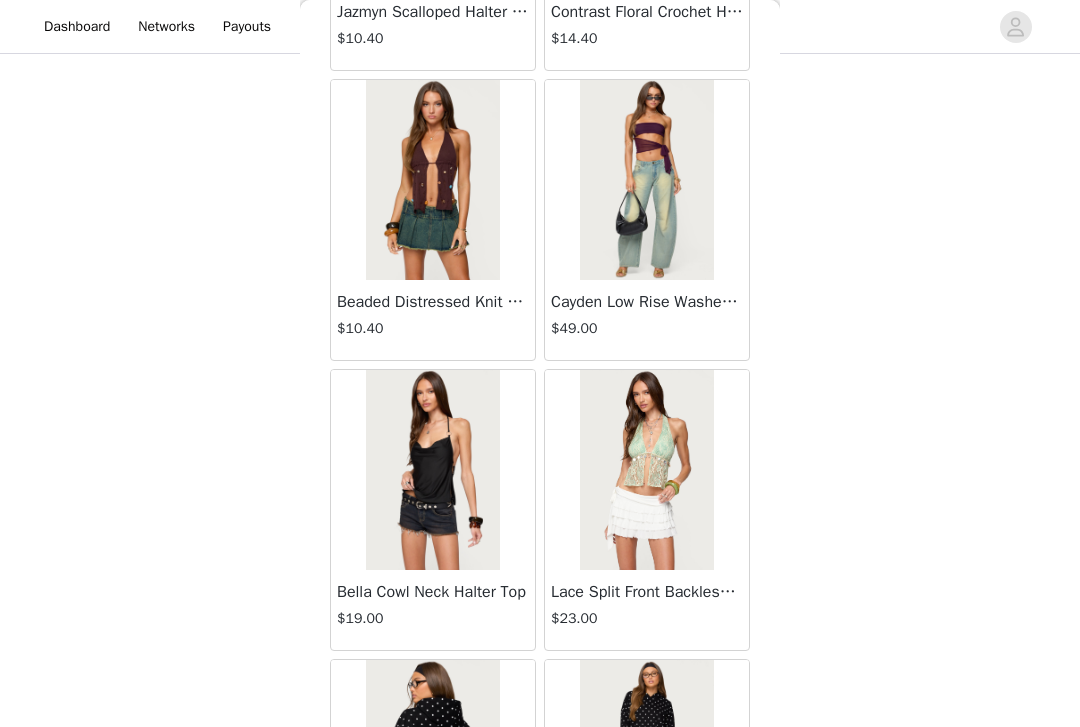 click at bounding box center (646, 180) 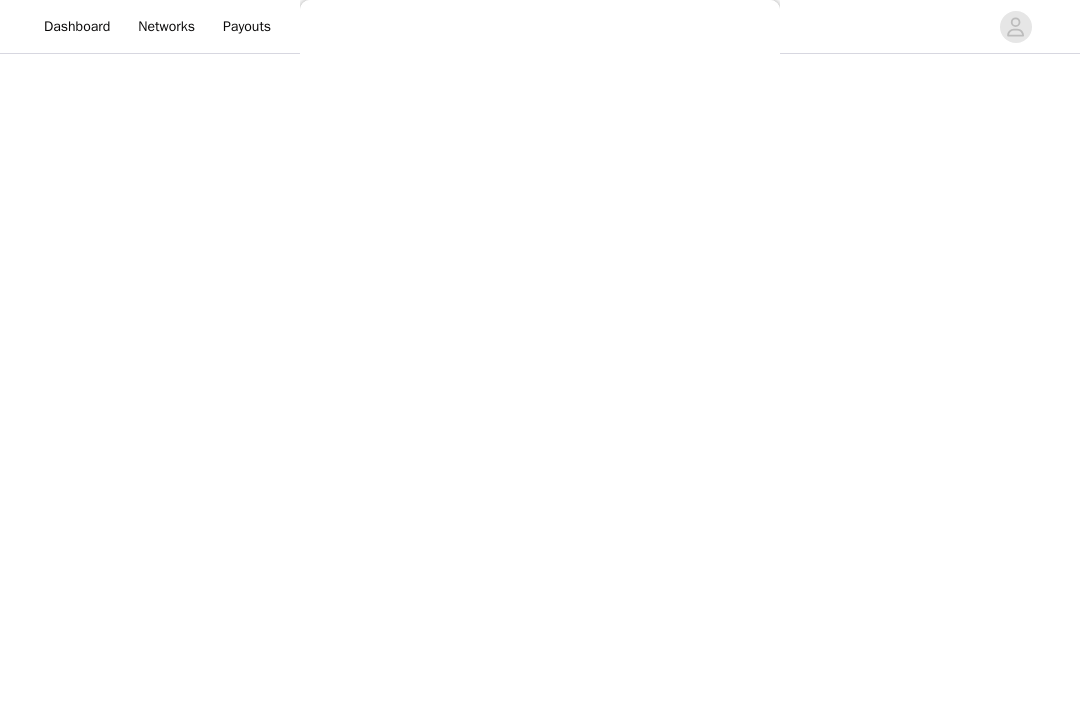 scroll, scrollTop: 0, scrollLeft: 0, axis: both 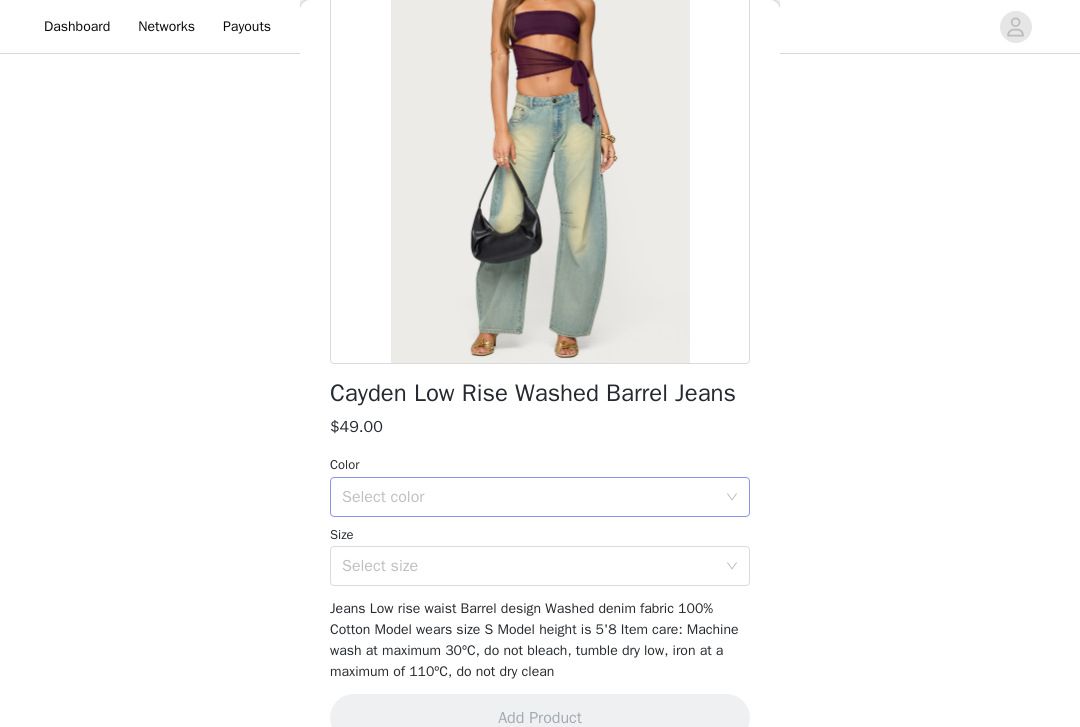 click on "Select color" at bounding box center (529, 497) 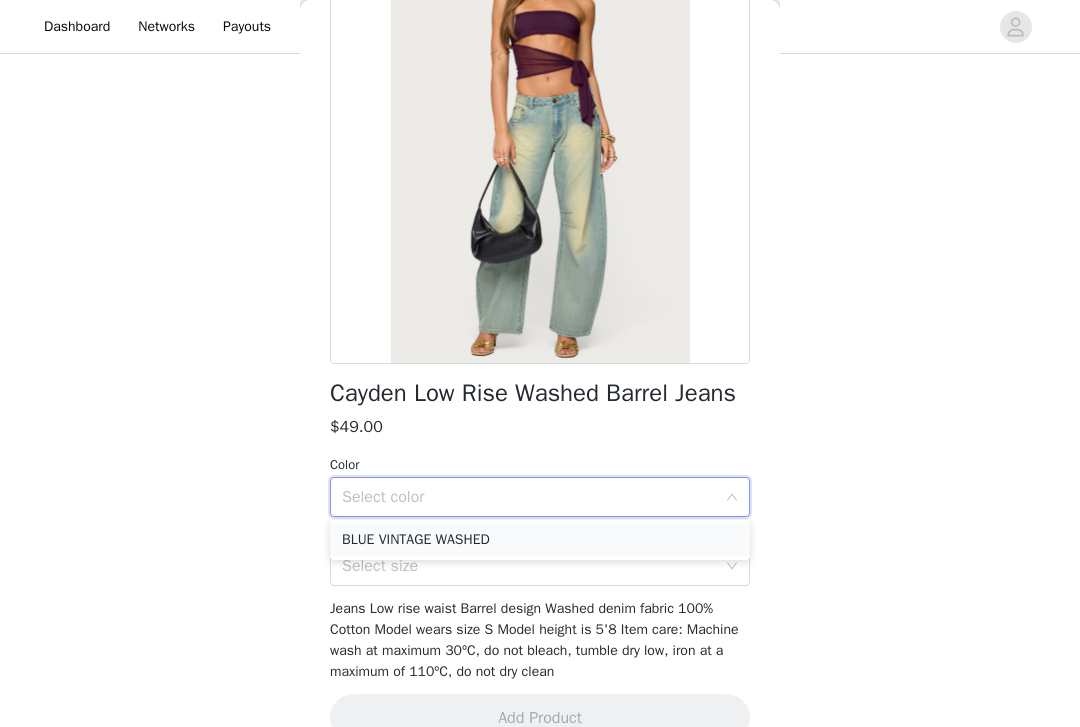 click on "BLUE VINTAGE WASHED" at bounding box center (540, 540) 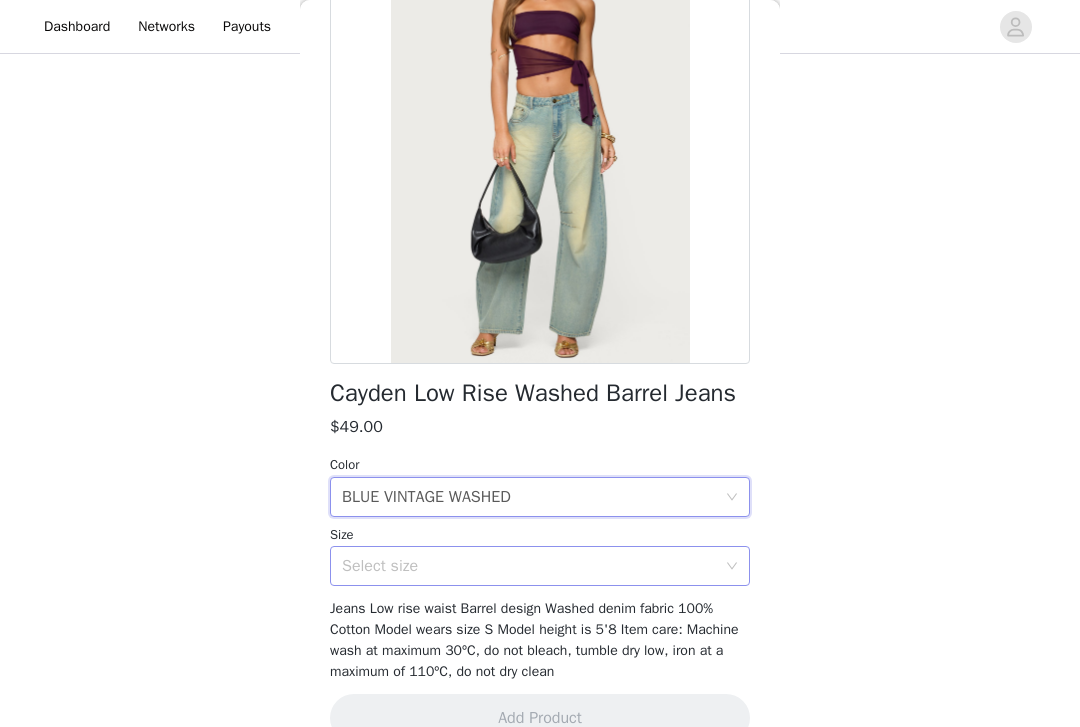 click on "Select size" at bounding box center (533, 566) 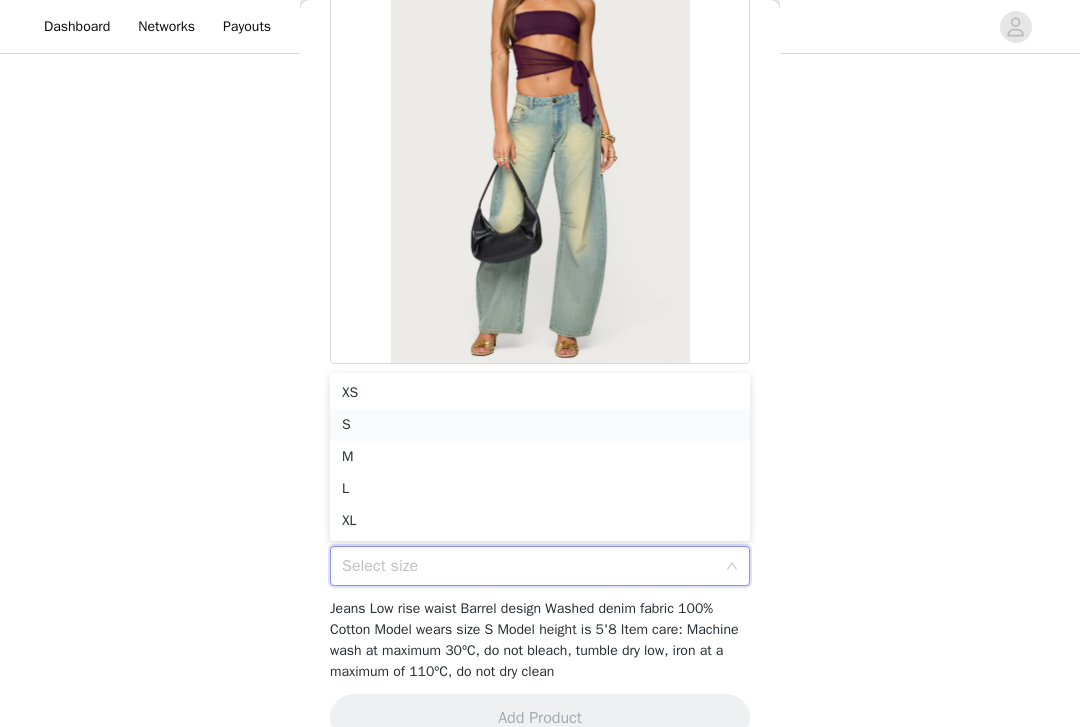 click on "S" at bounding box center (540, 425) 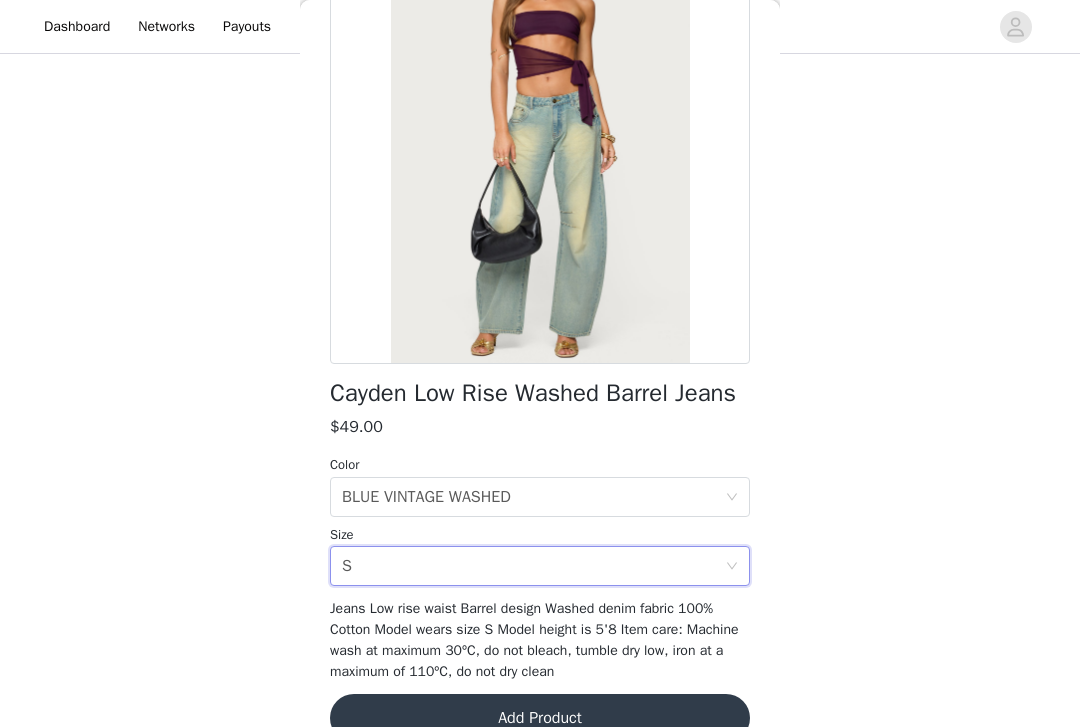 click at bounding box center [540, 139] 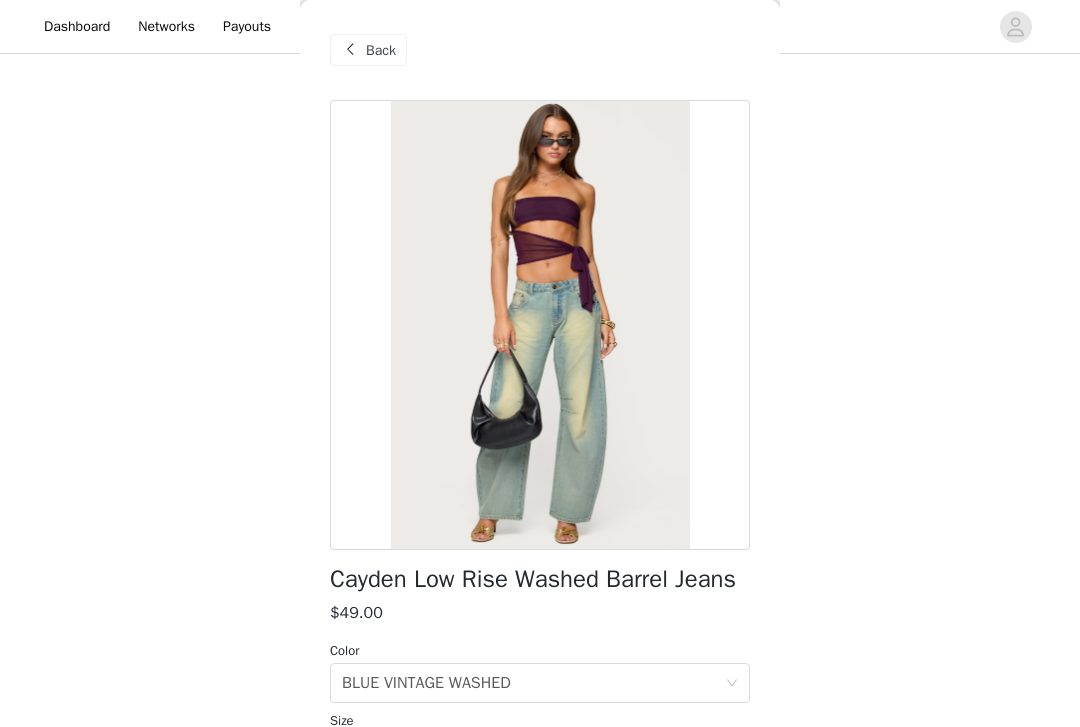 scroll, scrollTop: 0, scrollLeft: 0, axis: both 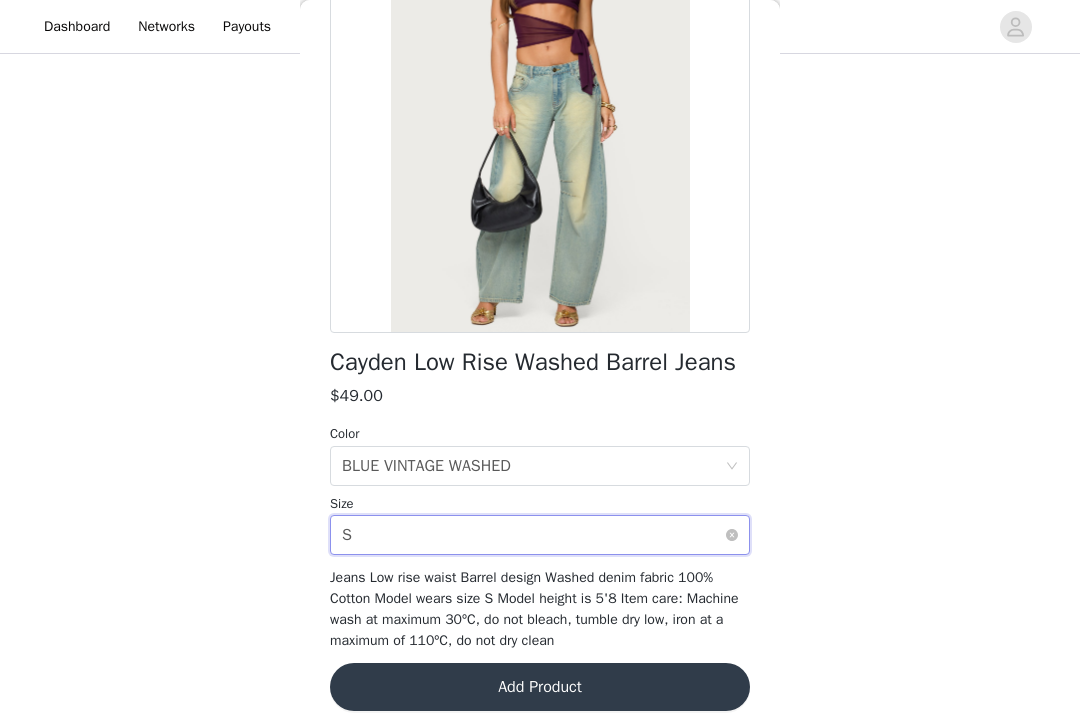click on "Select size S" at bounding box center (533, 535) 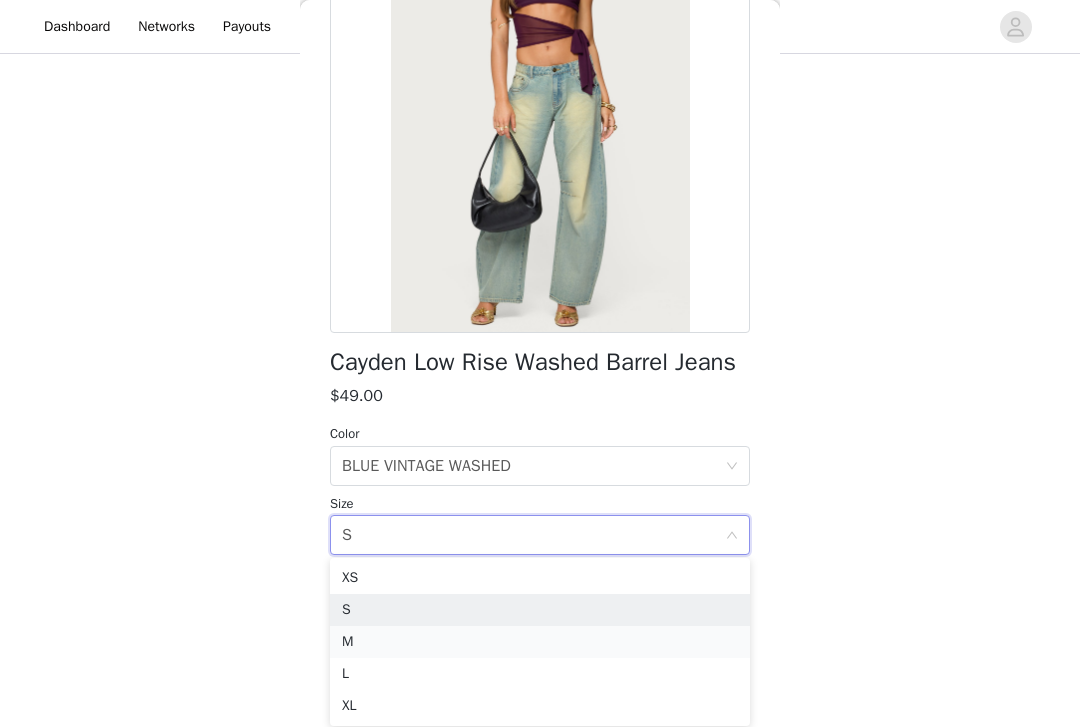click on "M" at bounding box center [540, 642] 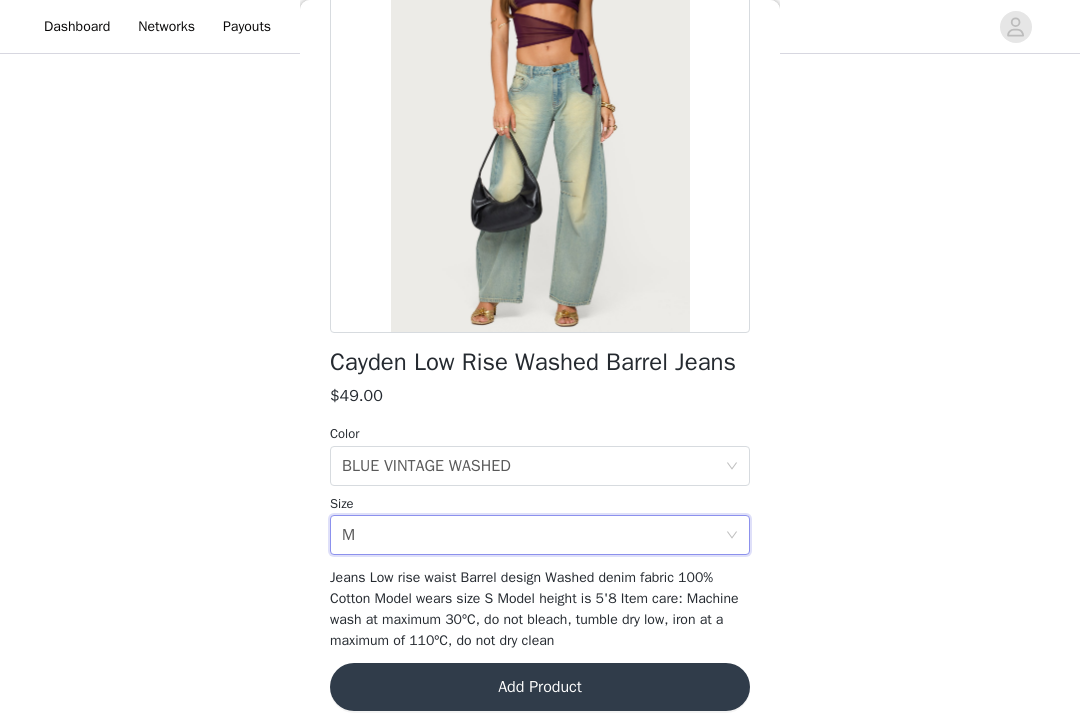 click on "Jeans Low rise waist Barrel design Washed denim fabric 100% Cotton Model wears size S Model height is 5'8 Item care: Machine wash at maximum 30ºC, do not bleach, tumble dry low, iron at a maximum of 110ºC, do not dry clean" at bounding box center [534, 609] 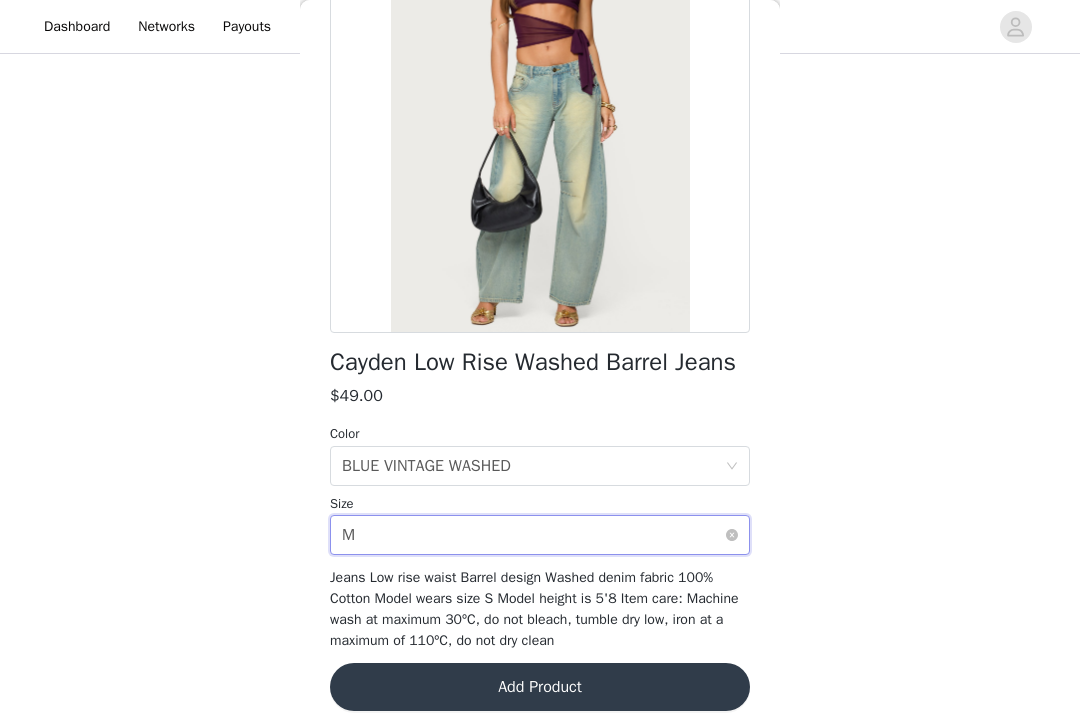 click on "Select size M" at bounding box center [533, 535] 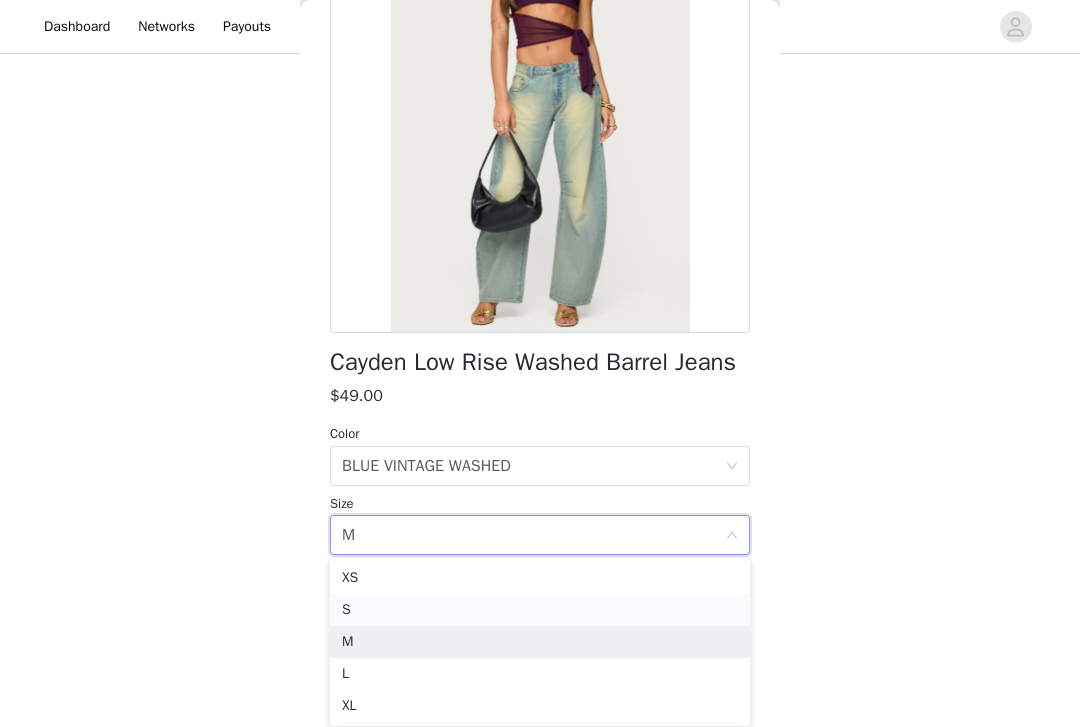 click on "S" at bounding box center (540, 610) 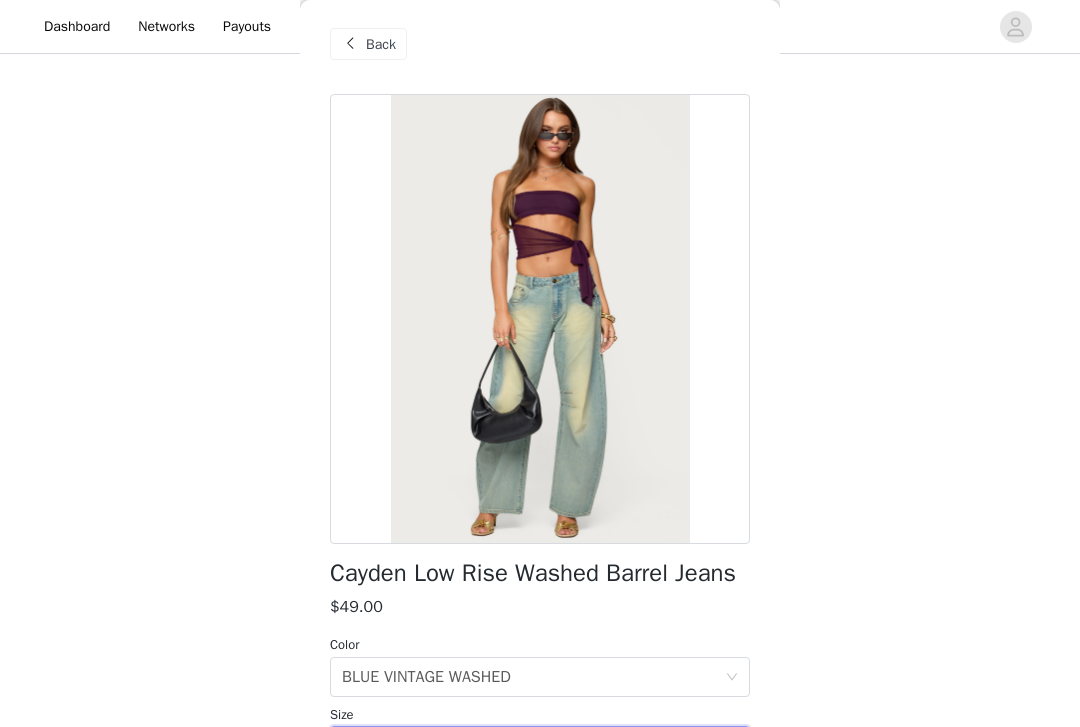 scroll, scrollTop: 3, scrollLeft: 0, axis: vertical 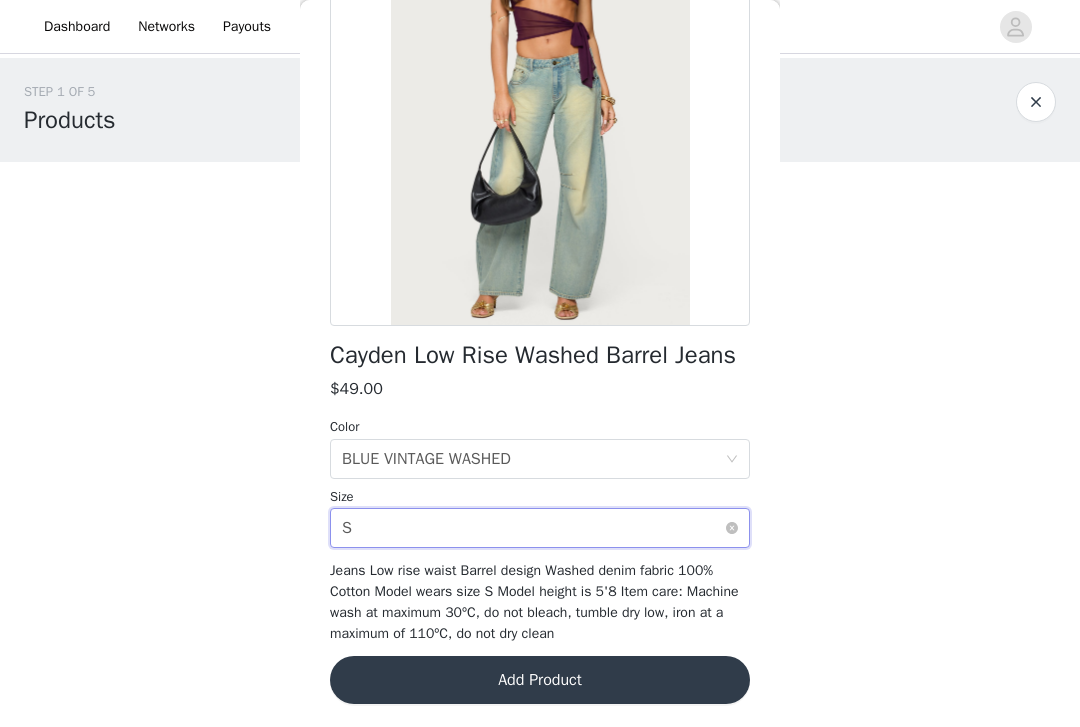 click on "Select size S" at bounding box center [533, 528] 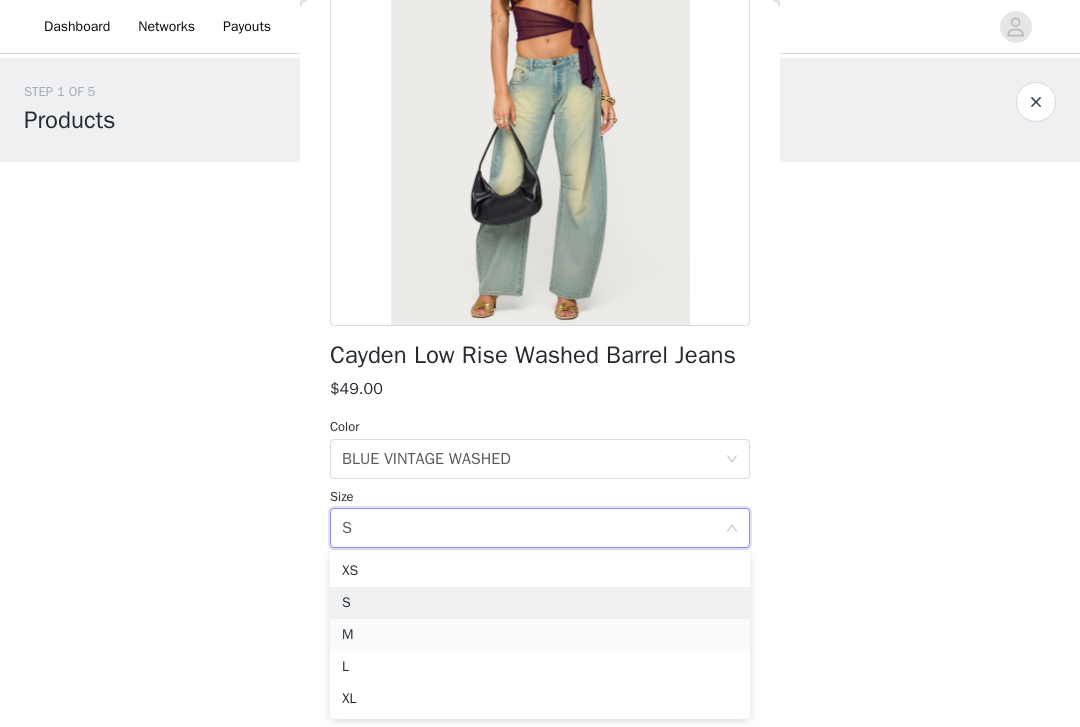 click on "M" at bounding box center (540, 635) 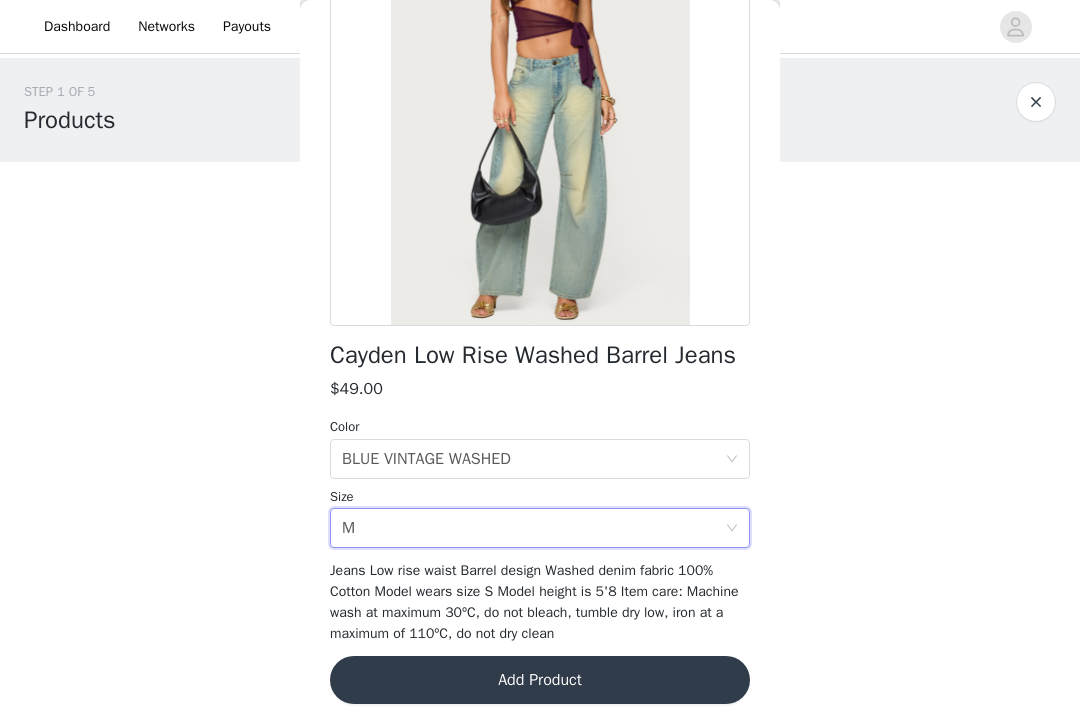 click on "Add Product" at bounding box center (540, 680) 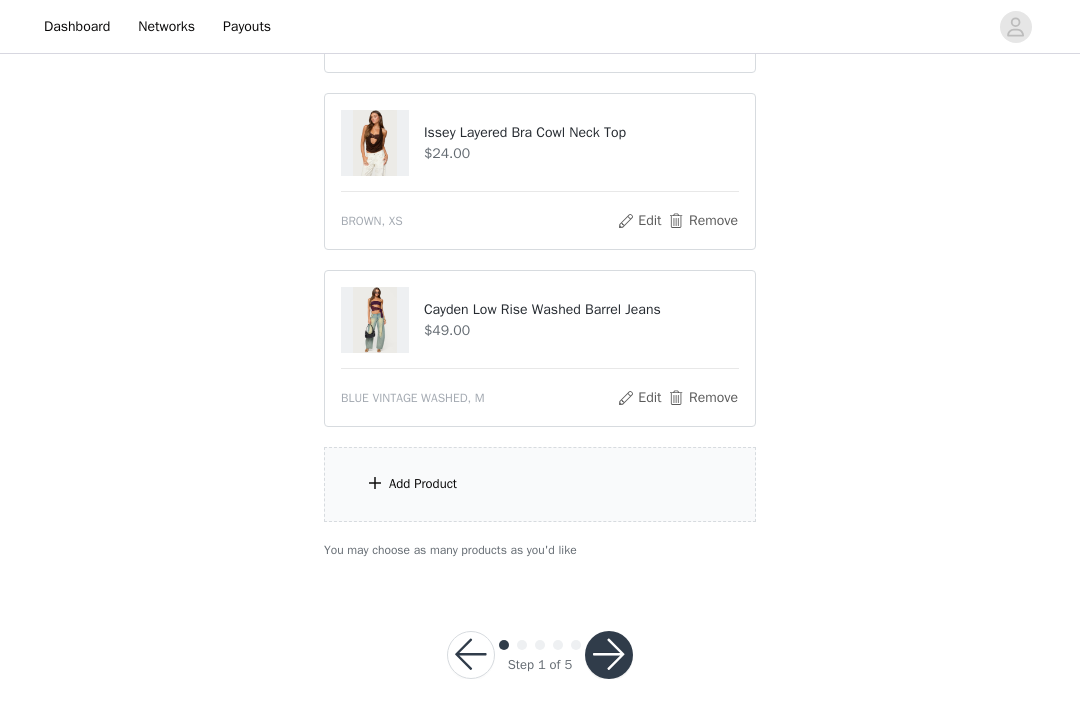 click on "Add Product" at bounding box center [540, 484] 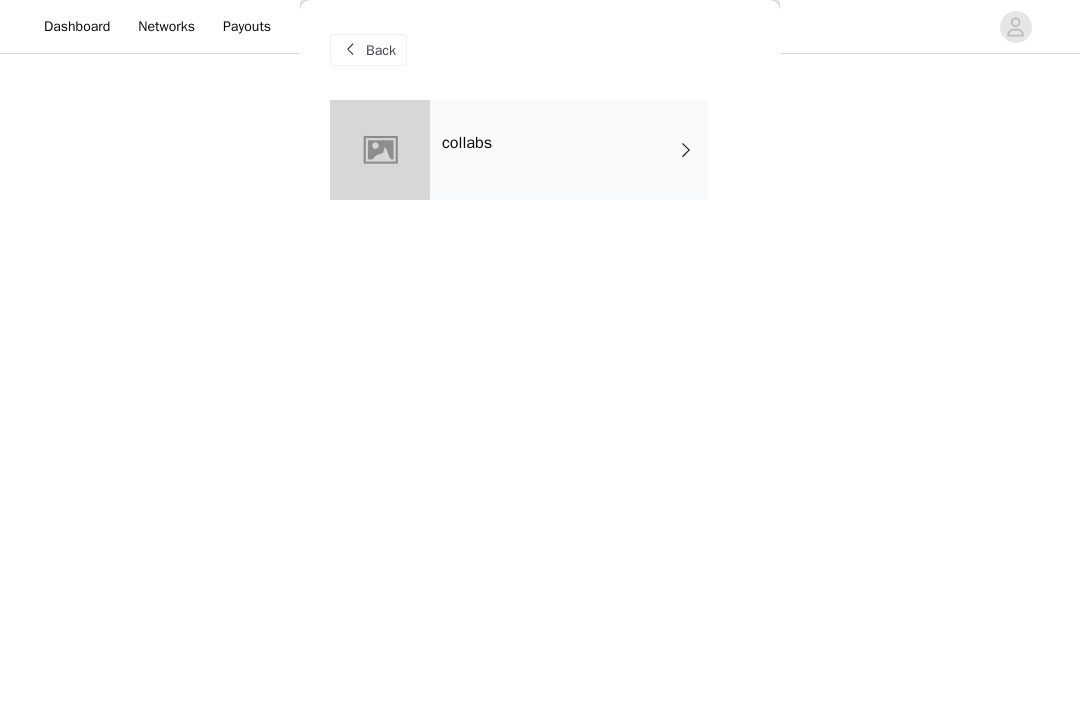 click on "collabs" at bounding box center [569, 150] 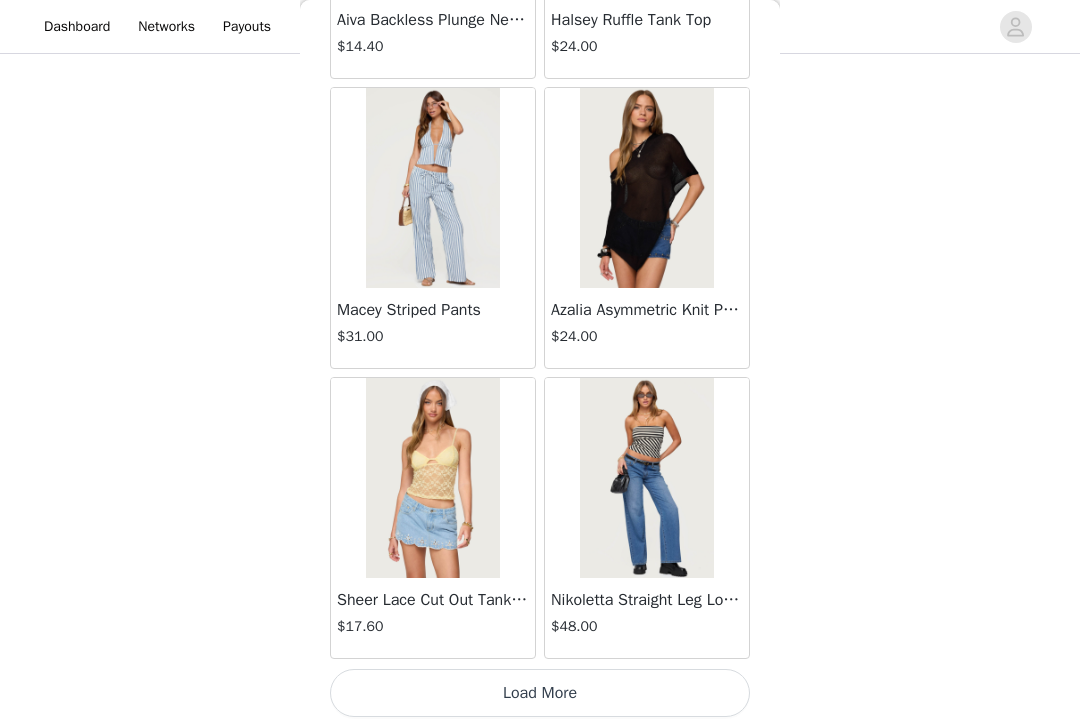 scroll, scrollTop: 2333, scrollLeft: 0, axis: vertical 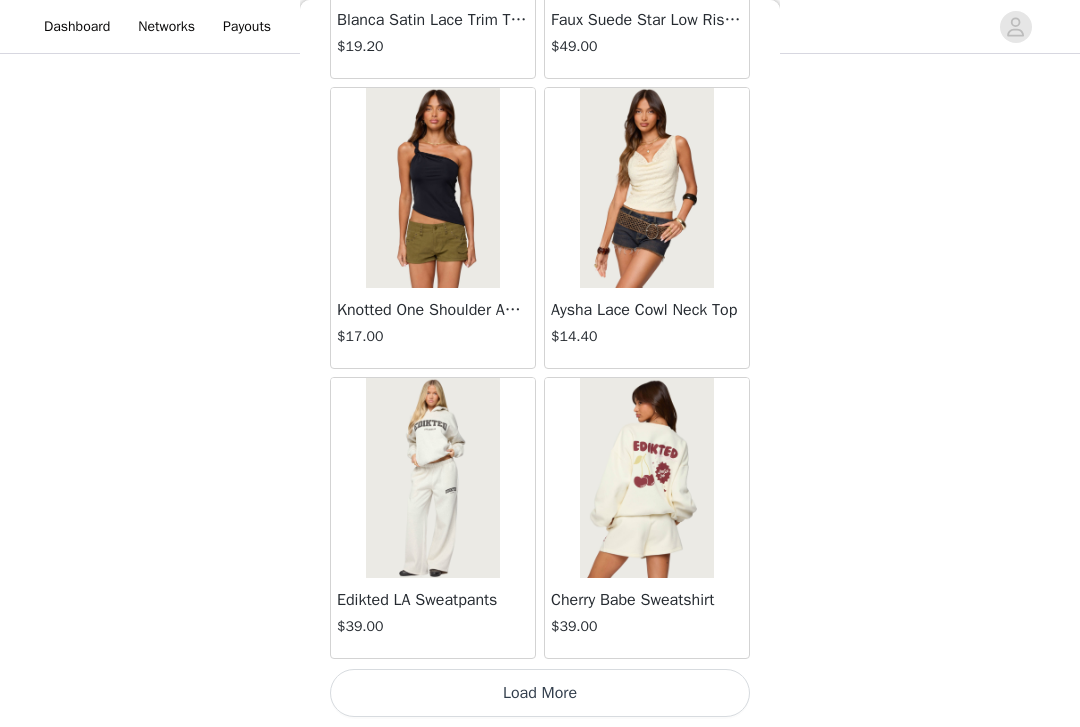 click on "Load More" at bounding box center (540, 693) 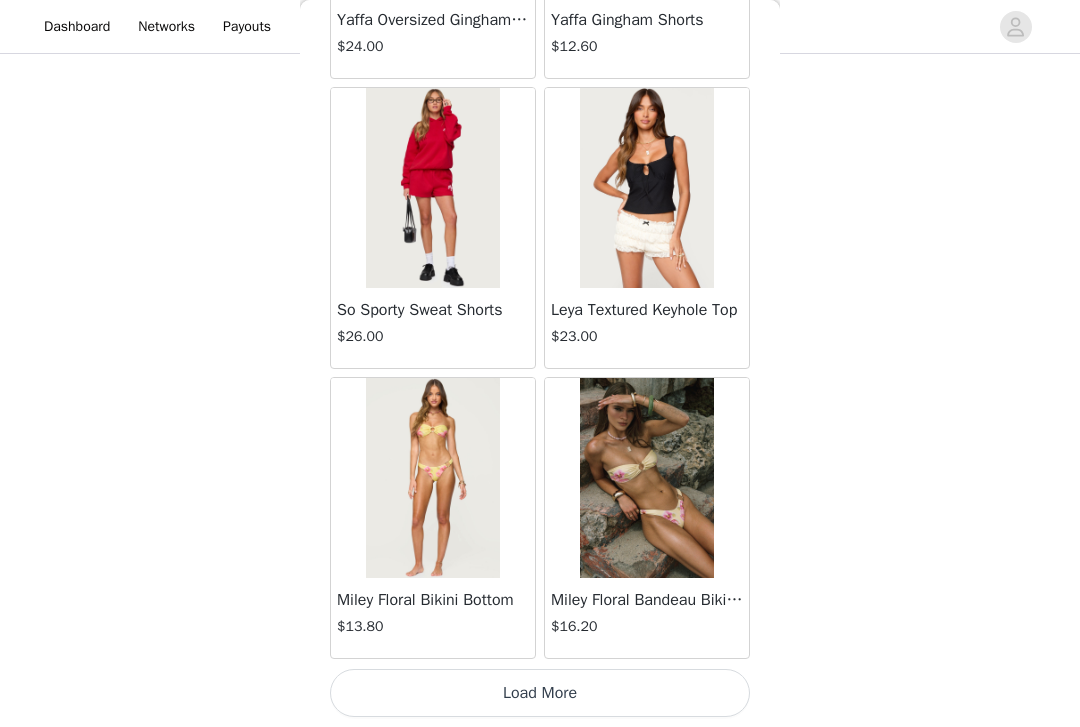 click on "Load More" at bounding box center (540, 693) 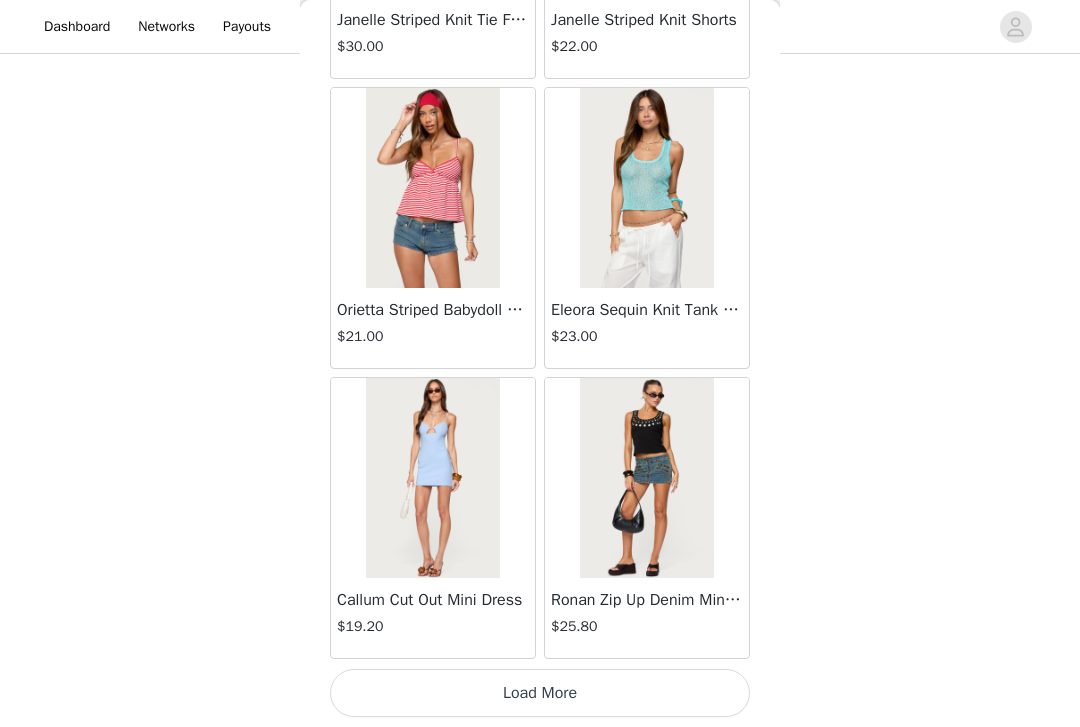 scroll, scrollTop: 11024, scrollLeft: 0, axis: vertical 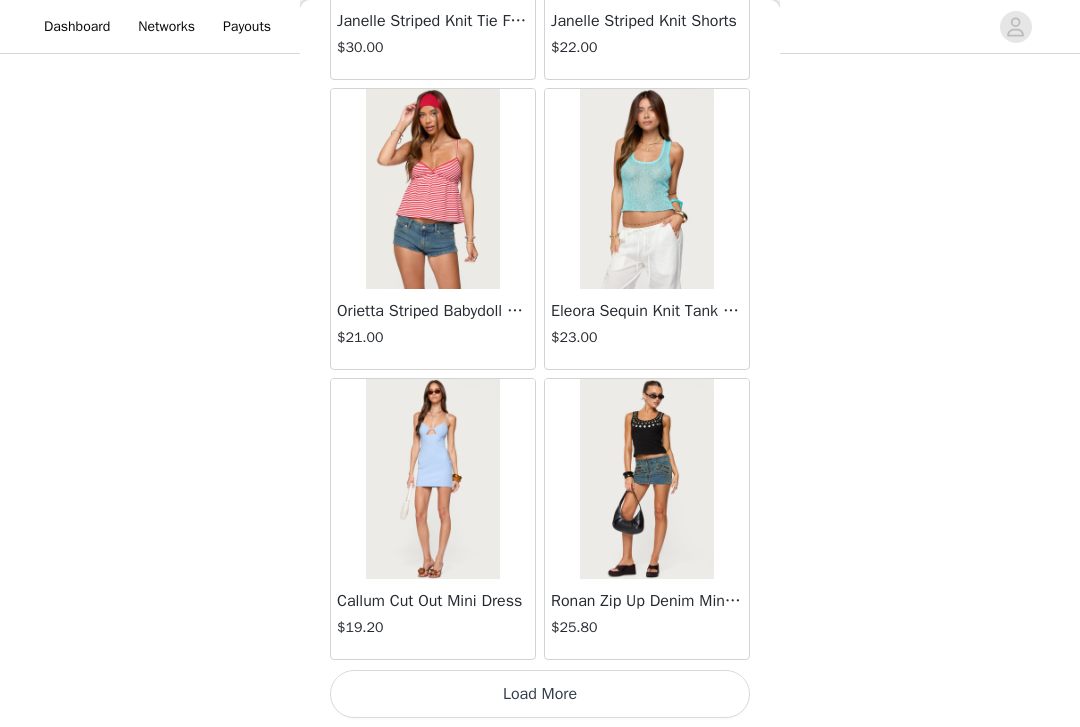 click on "Load More" at bounding box center [540, 694] 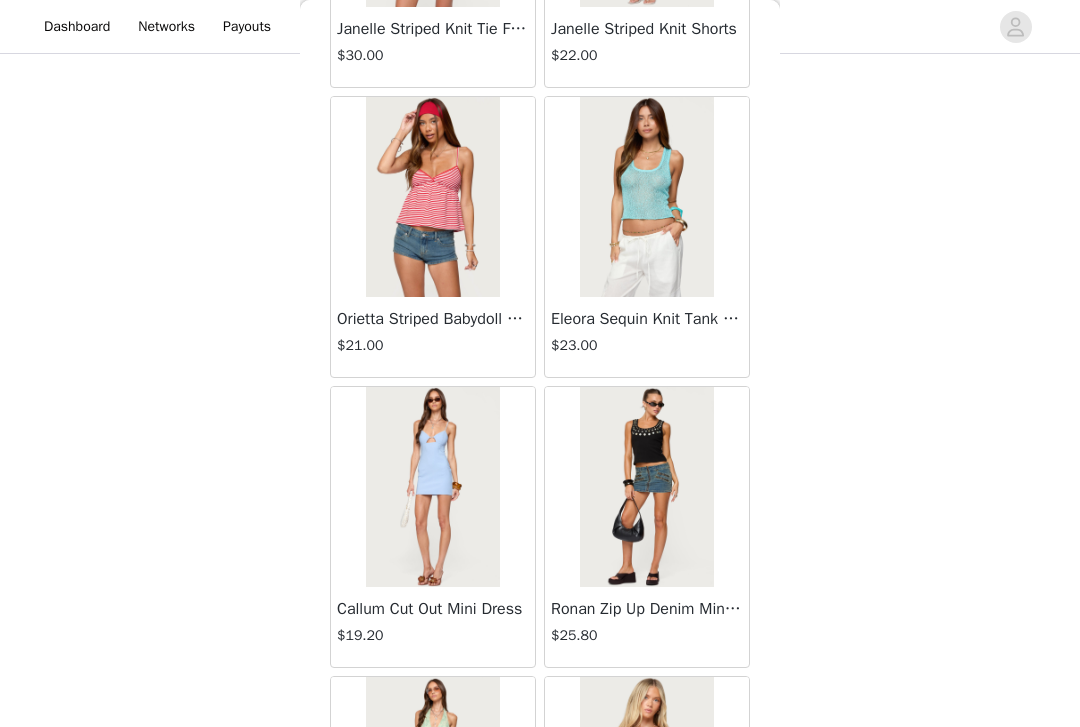 scroll, scrollTop: 713, scrollLeft: 0, axis: vertical 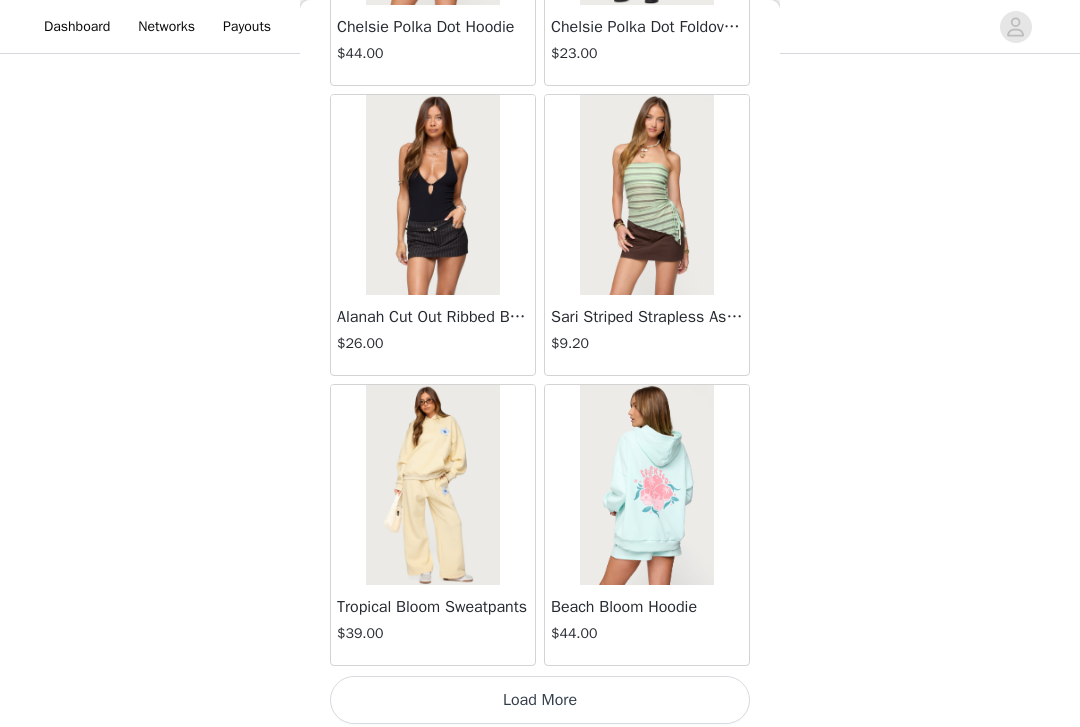 click at bounding box center (432, 195) 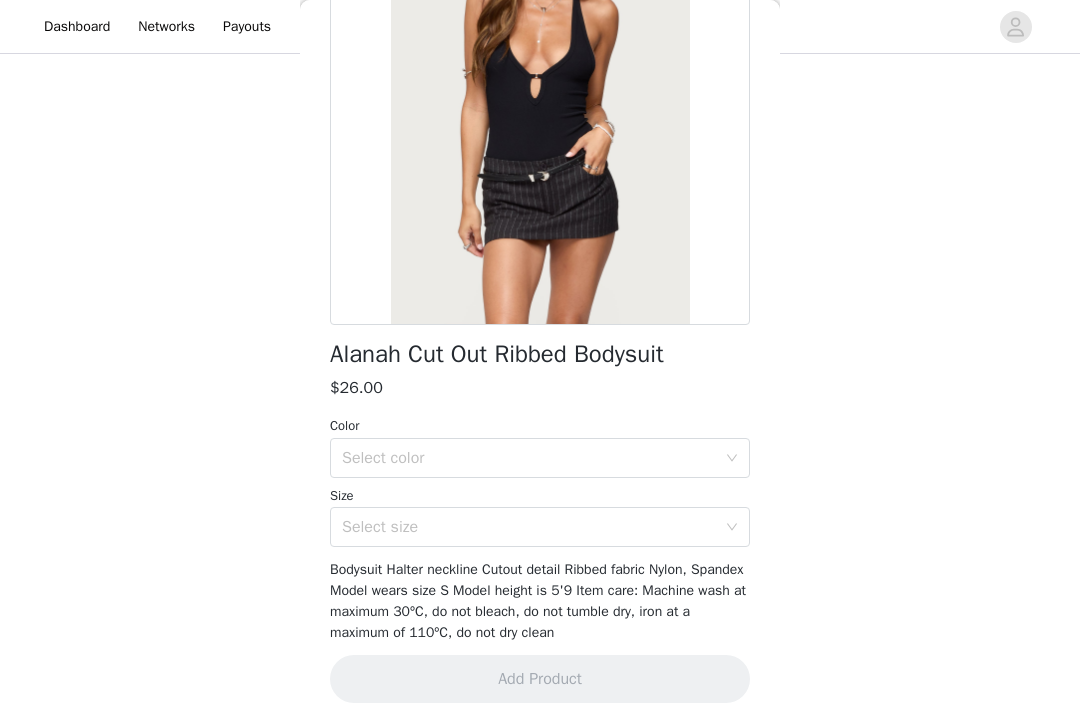 scroll, scrollTop: 224, scrollLeft: 0, axis: vertical 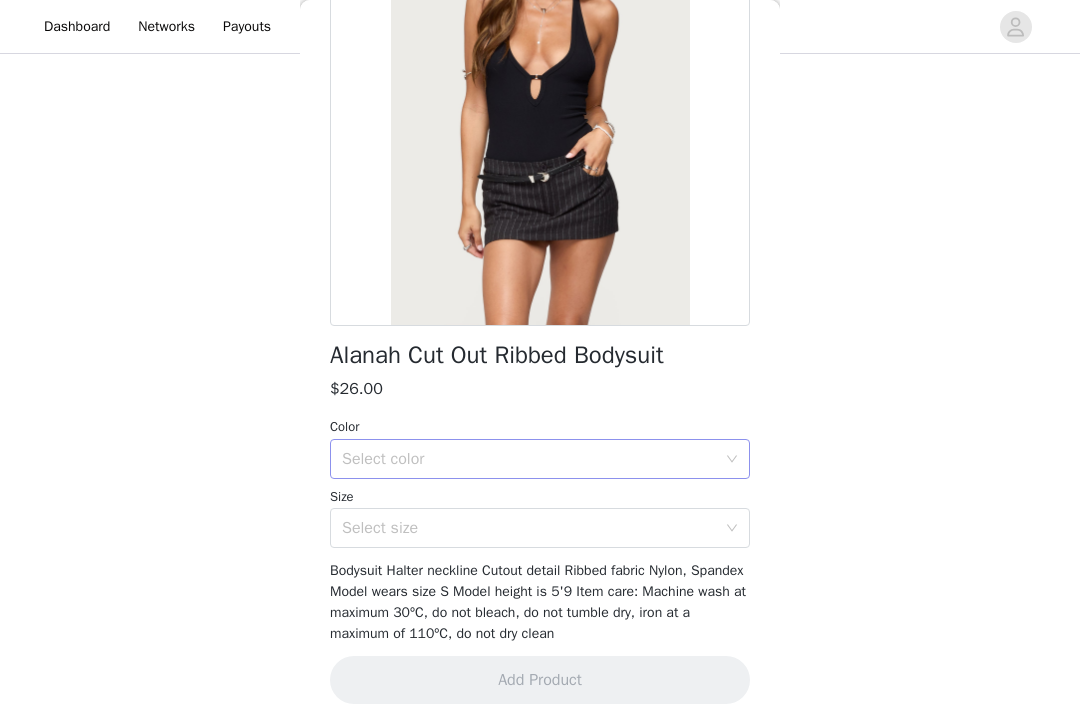 click on "Select color" at bounding box center [529, 459] 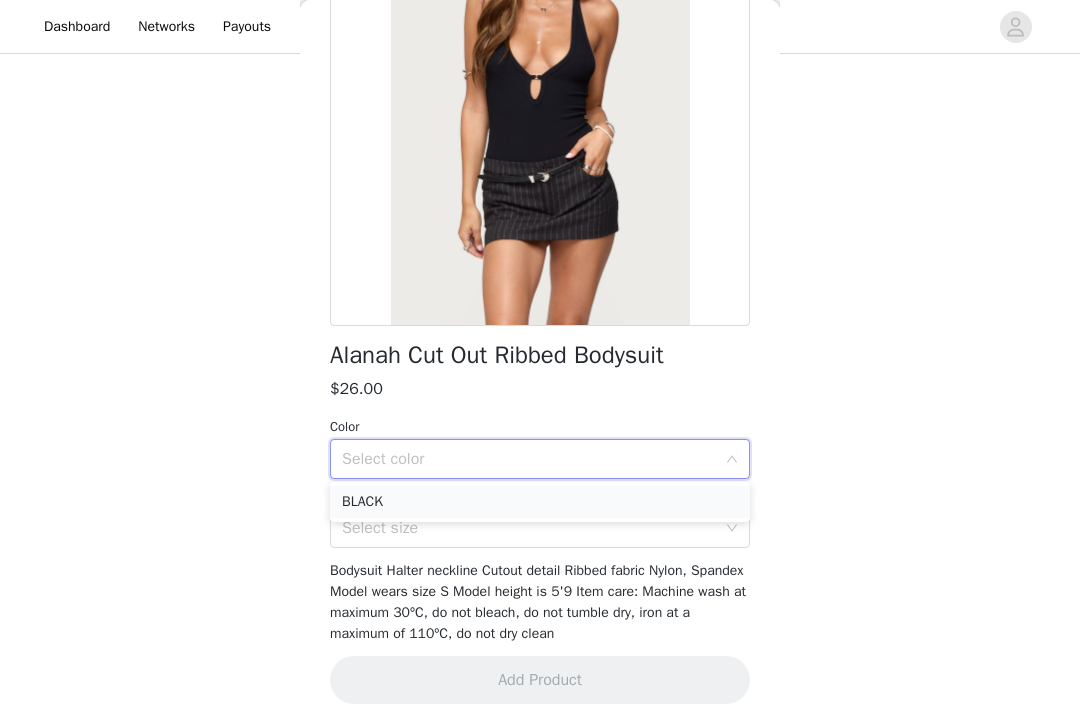 click on "BLACK" at bounding box center [540, 502] 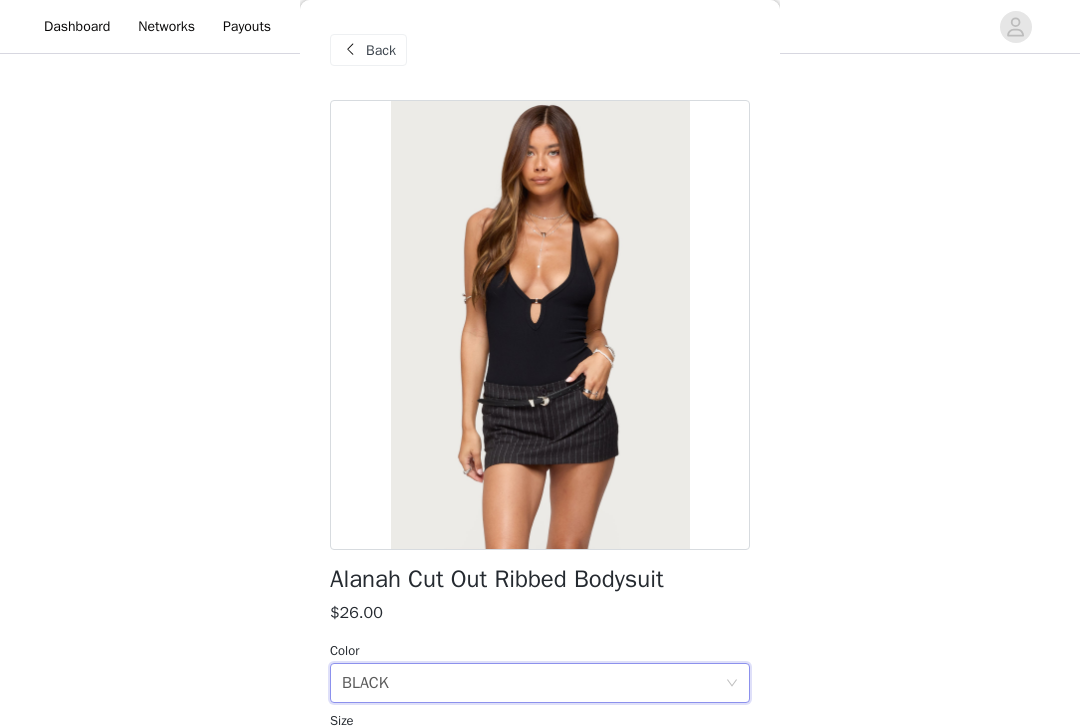 scroll, scrollTop: 0, scrollLeft: 0, axis: both 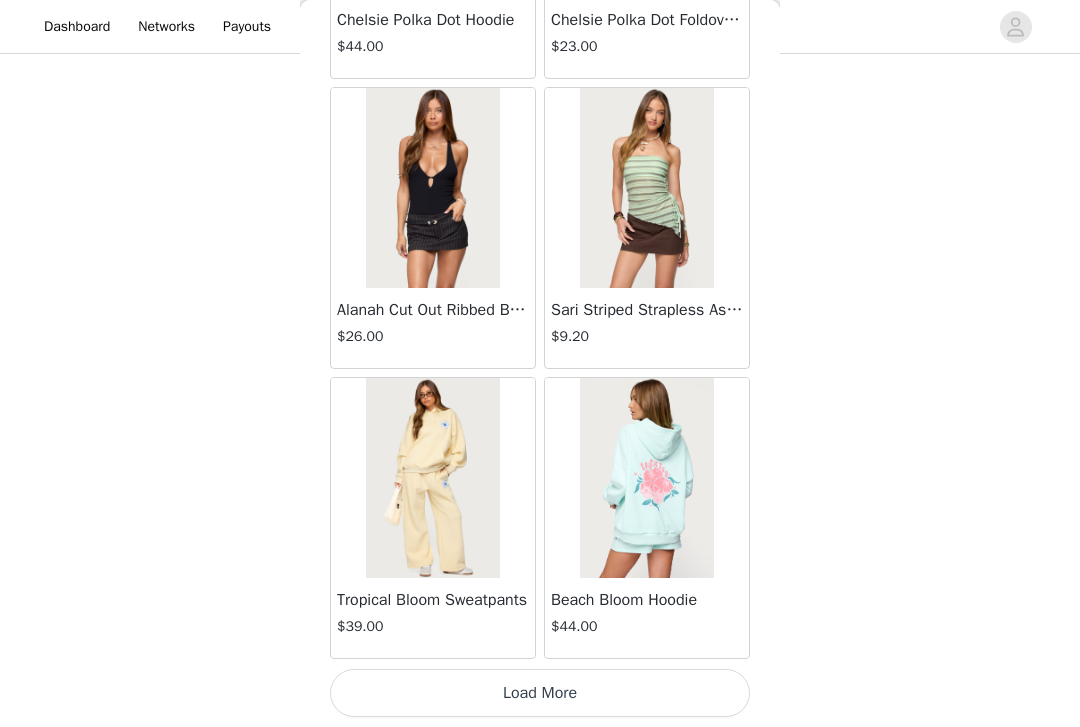 click on "Jaynee Halter Top   $7.60       Tropical Fruits Graphic T Shirt   $19.00   Out of Stock     Patti Floral Mini Dress   $27.20       Starrie Panel Stitch Low Rise Jeans   $53.00       Fringe Sequin Crochet Poncho   $39.00       Macee Gingham Romper   $34.00       Malena Asymmetric Halter Top   $9.20       Clementina Eyelet Bodysuit   $18.40       Edikted LA Hoodie   $44.00       Keryn Striped Asymmetric Top   $10.80       Helsa Grommet T Shirt   $18.40       Dragon Lily Layered Chiffon Halter top   $24.00       Khalia Backless Cut Out Halter Top   $22.00       Floral Split Low Rise Jeans   $42.40       Aiva Backless Plunge Neck Halter Top   $14.40       Halsey Ruffle Tank Top   $24.00       Macey Striped Pants   $31.00       Azalia Asymmetric Knit Poncho   $24.00       Sheer Lace Cut Out Tank Top   $17.60       Nikoletta Straight Leg Low Rise Jeans   $48.00       Teela Lacey Low Rise Carpenter Jeans   $41.60       Rylan Striped Fold Over Mini Skort   $17.60       Rachey Backless Ruched Top   $15.20" at bounding box center (540, -6555) 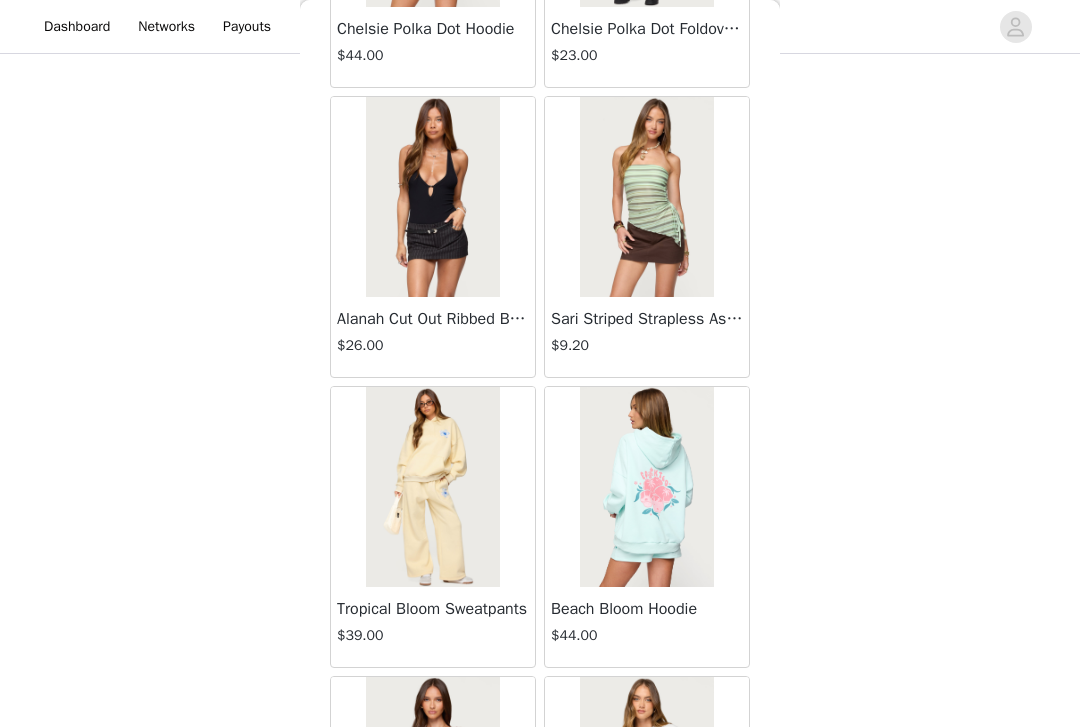 click at bounding box center [432, 487] 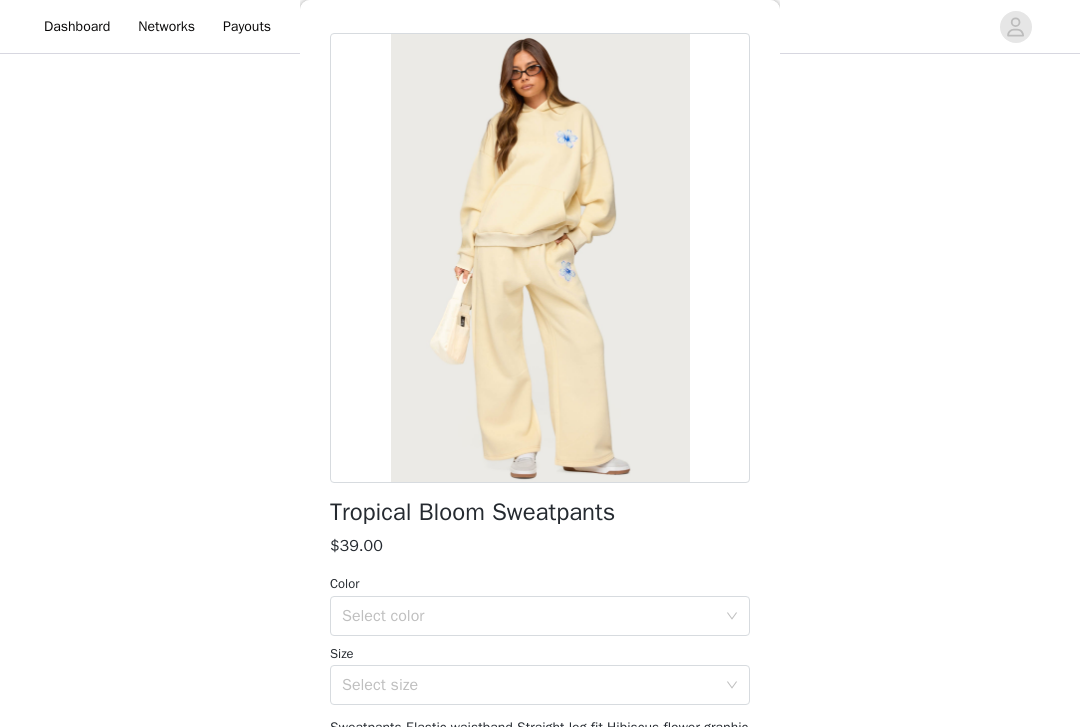 scroll, scrollTop: 47, scrollLeft: 0, axis: vertical 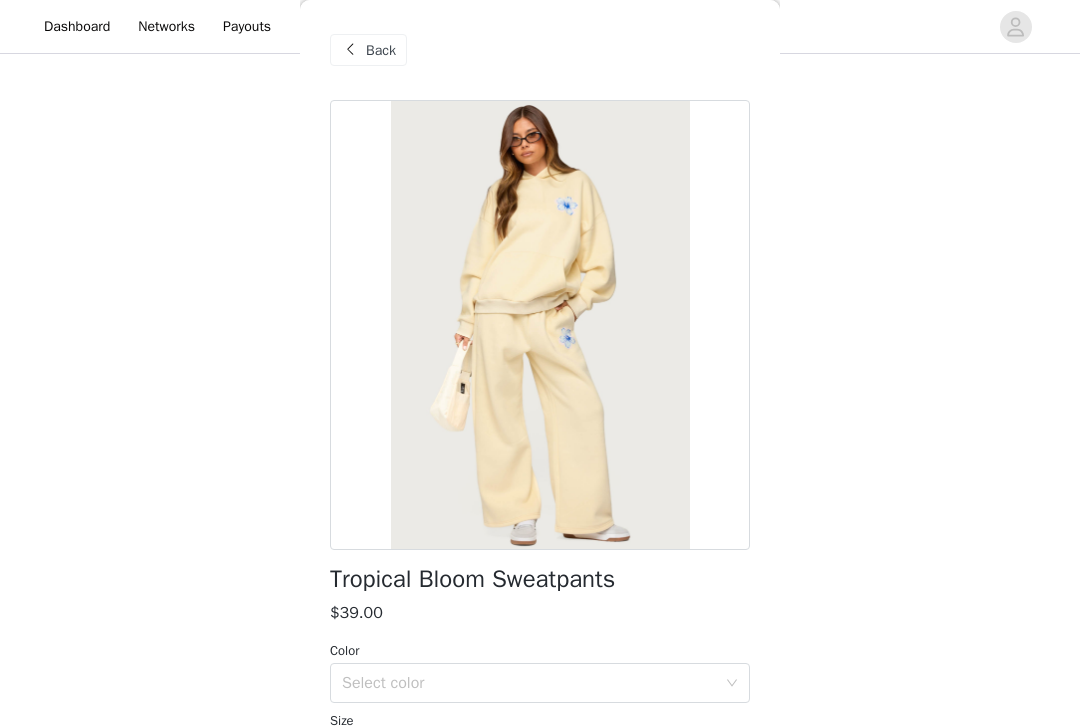 click on "Back" at bounding box center (381, 50) 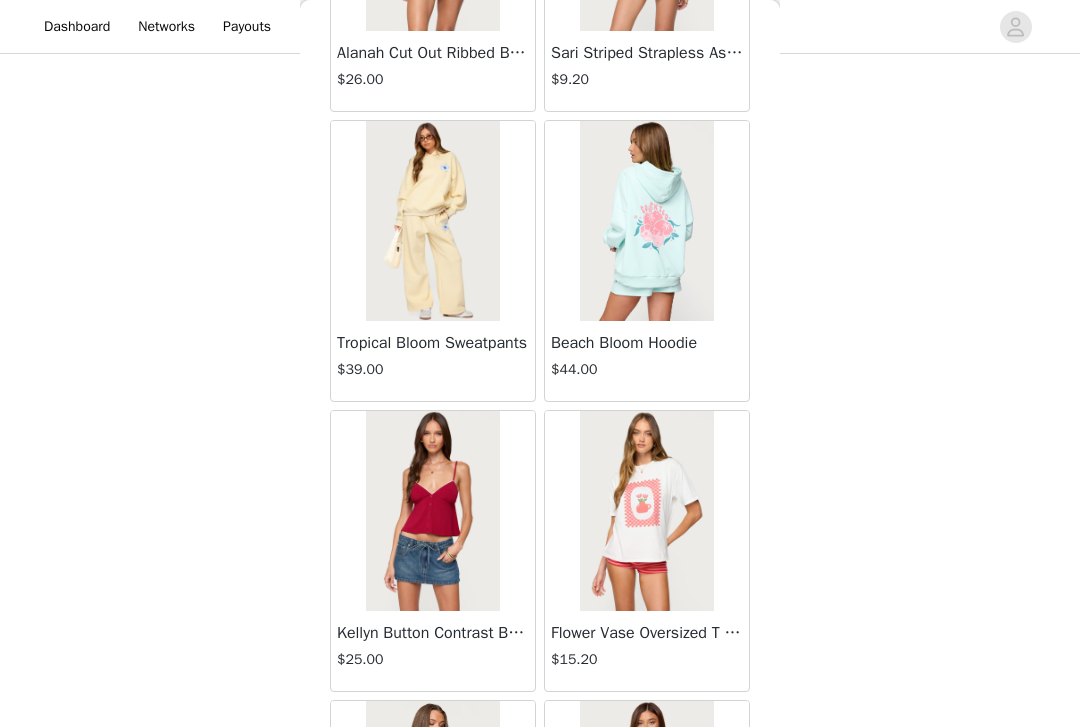 scroll, scrollTop: 14058, scrollLeft: 0, axis: vertical 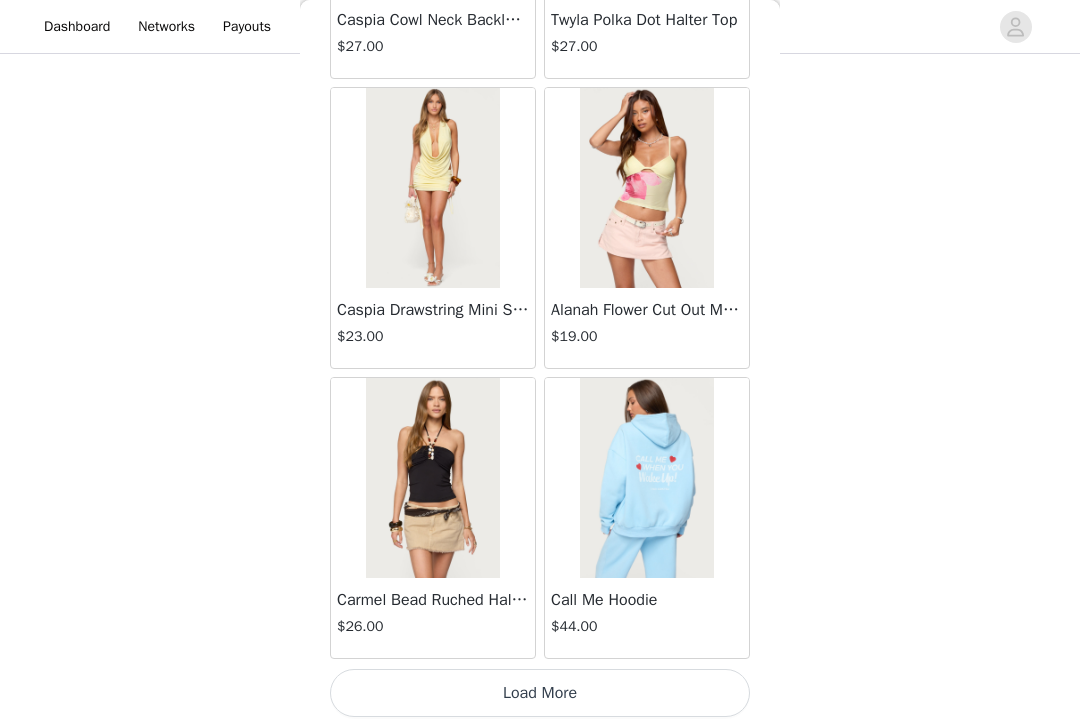 click on "Load More" at bounding box center [540, 693] 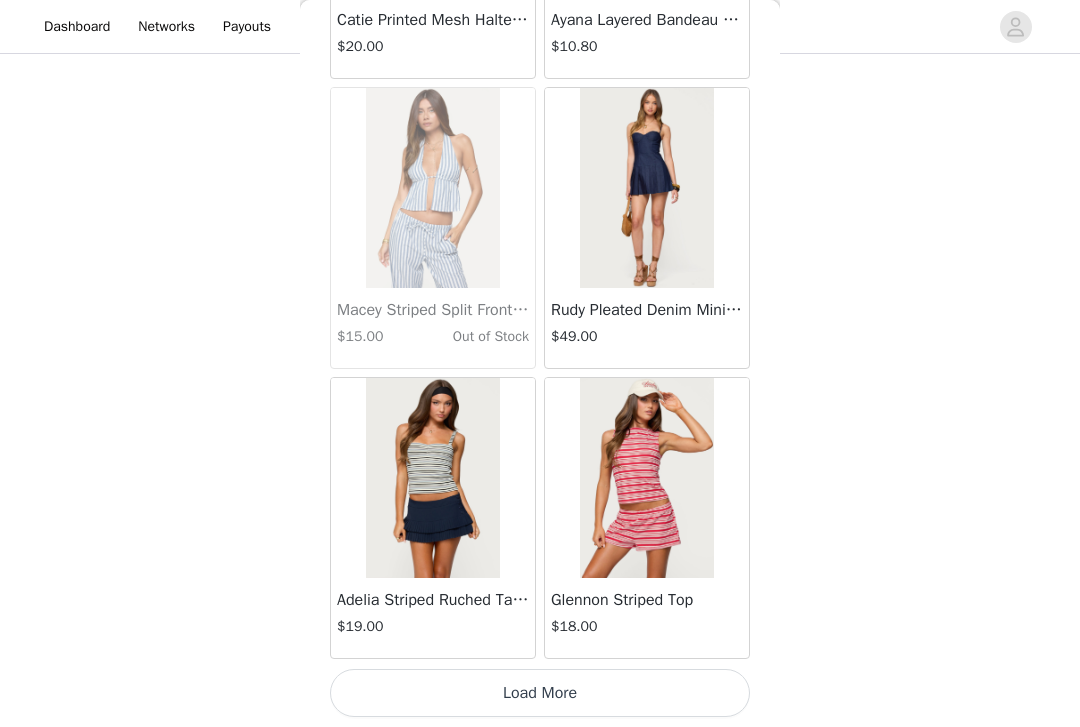scroll, scrollTop: 19733, scrollLeft: 0, axis: vertical 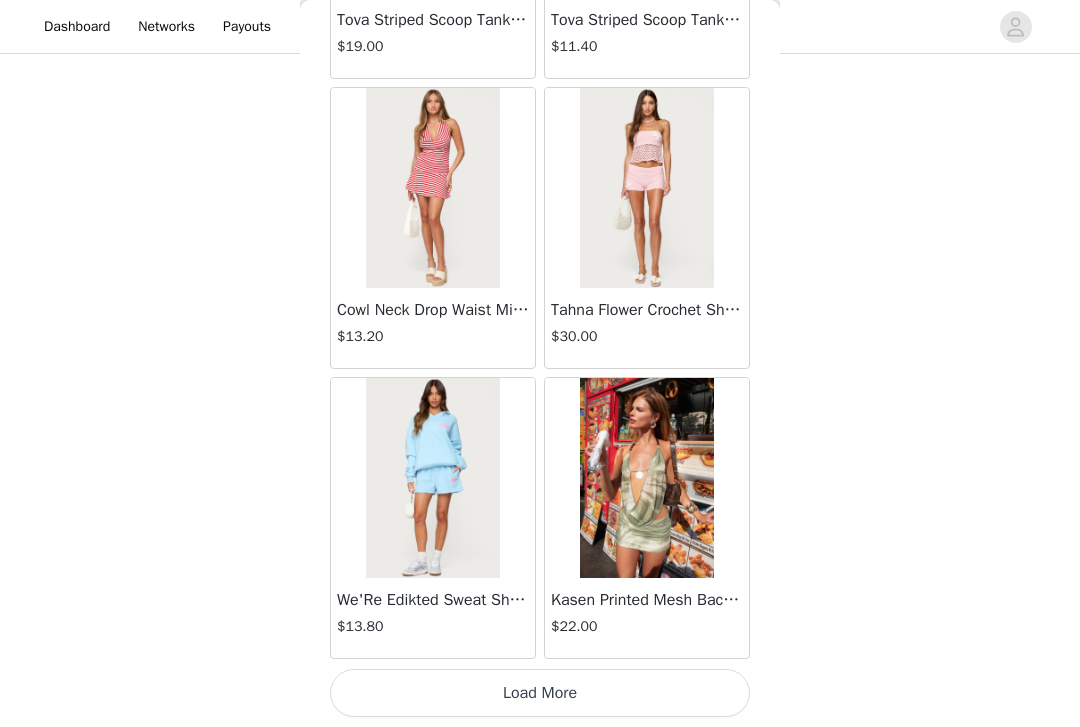 click on "Load More" at bounding box center [540, 693] 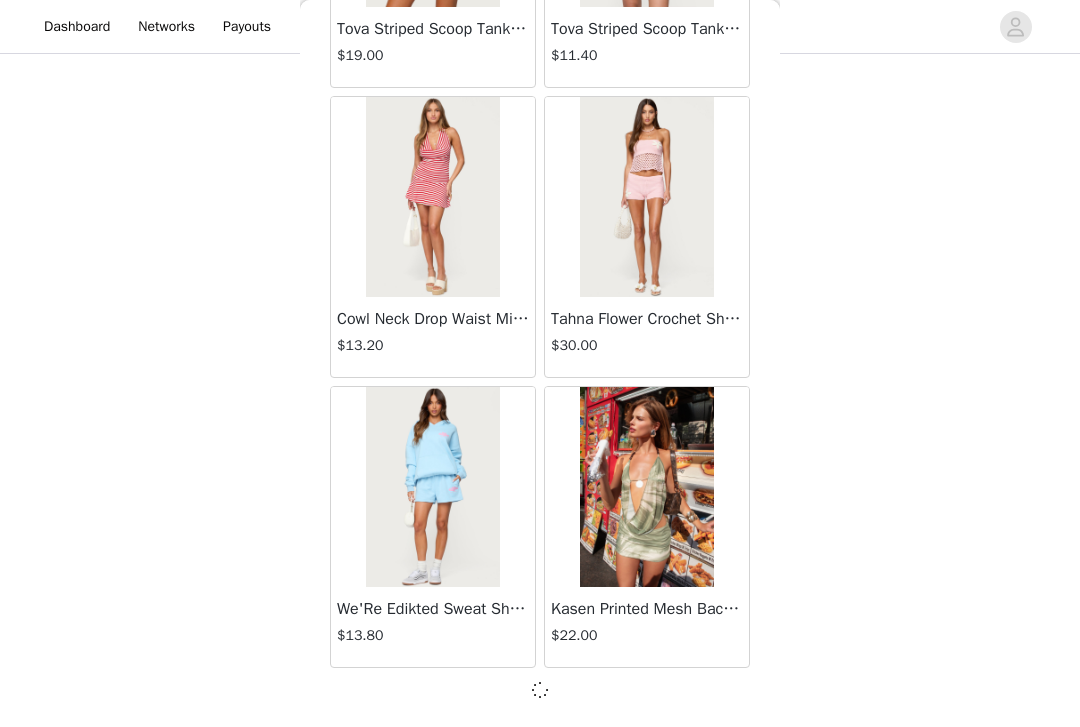 scroll, scrollTop: 22624, scrollLeft: 0, axis: vertical 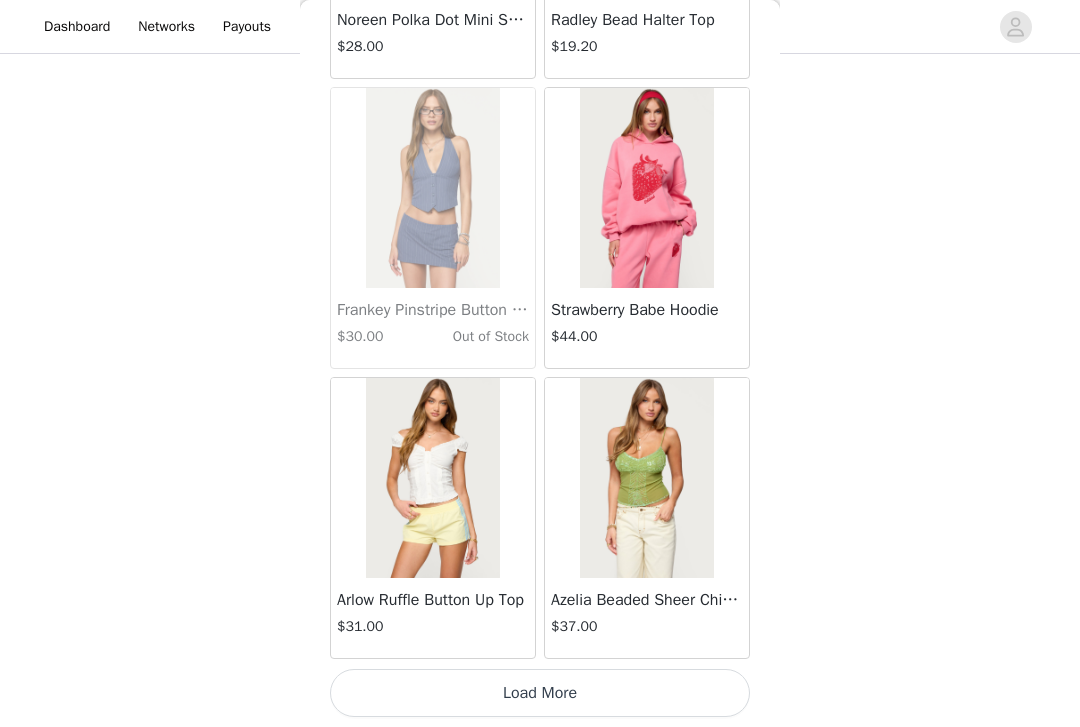 click on "Load More" at bounding box center (540, 693) 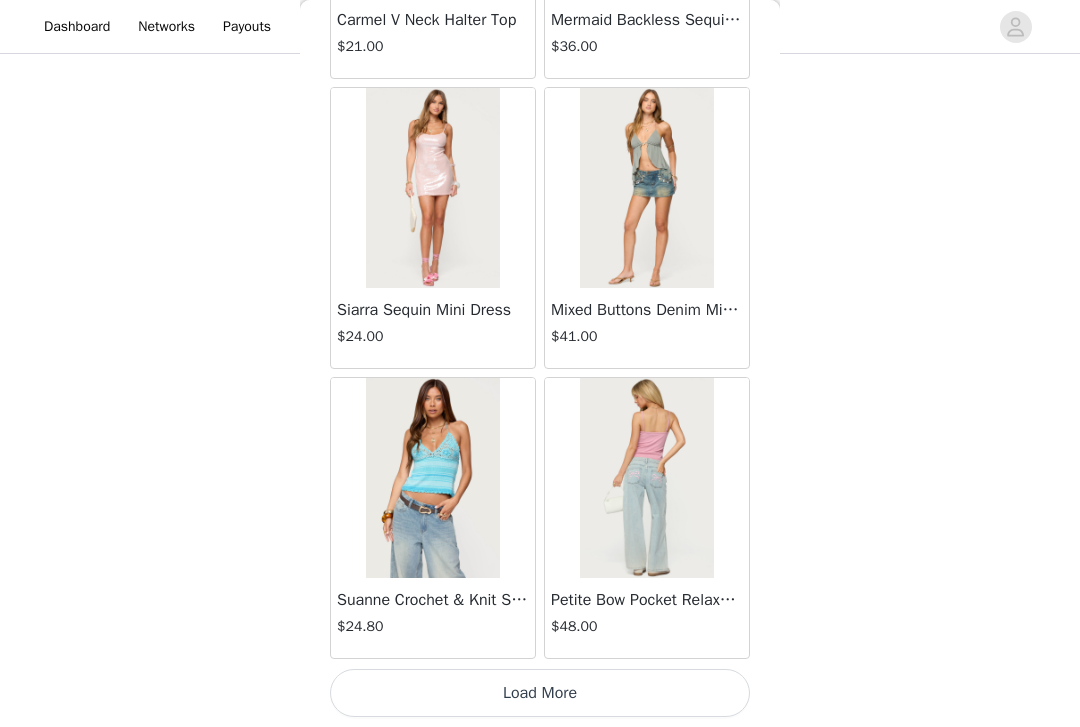 scroll, scrollTop: 28433, scrollLeft: 0, axis: vertical 